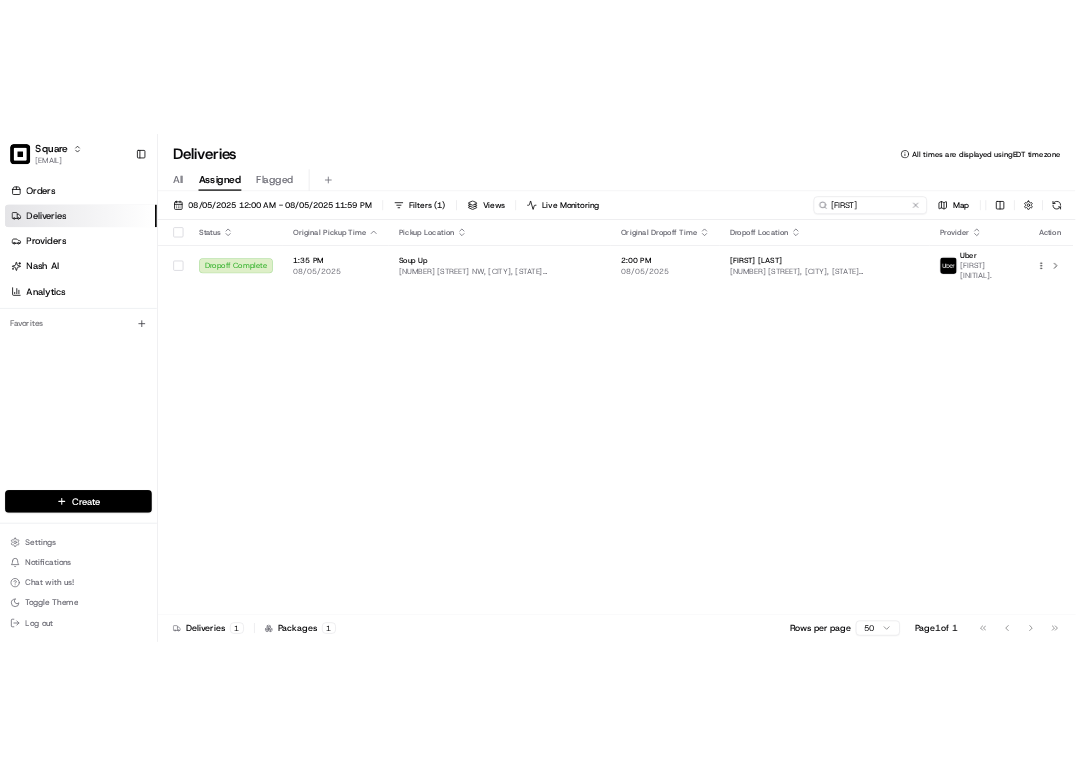 scroll, scrollTop: 0, scrollLeft: 0, axis: both 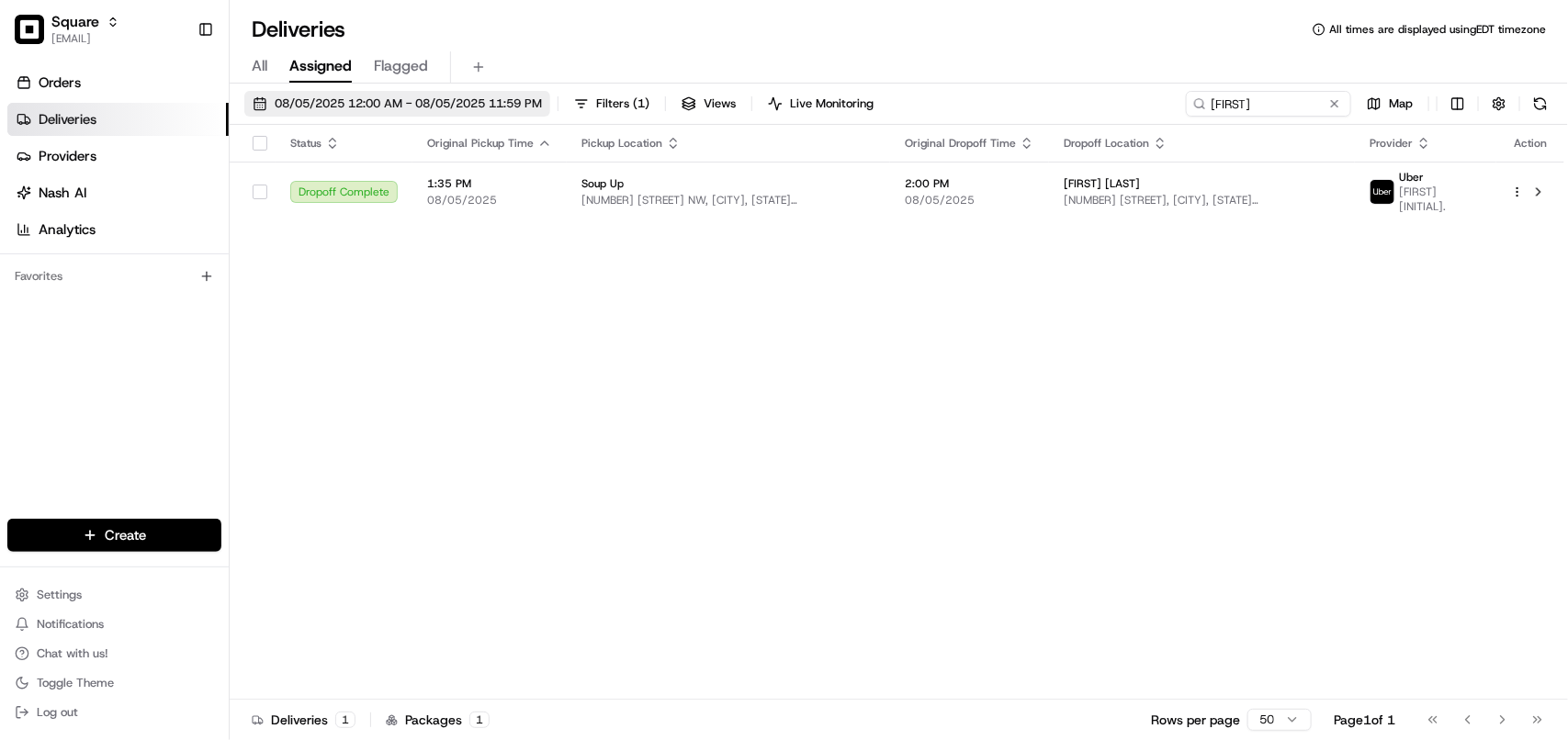 drag, startPoint x: 456, startPoint y: 110, endPoint x: 444, endPoint y: 107, distance: 12.369317 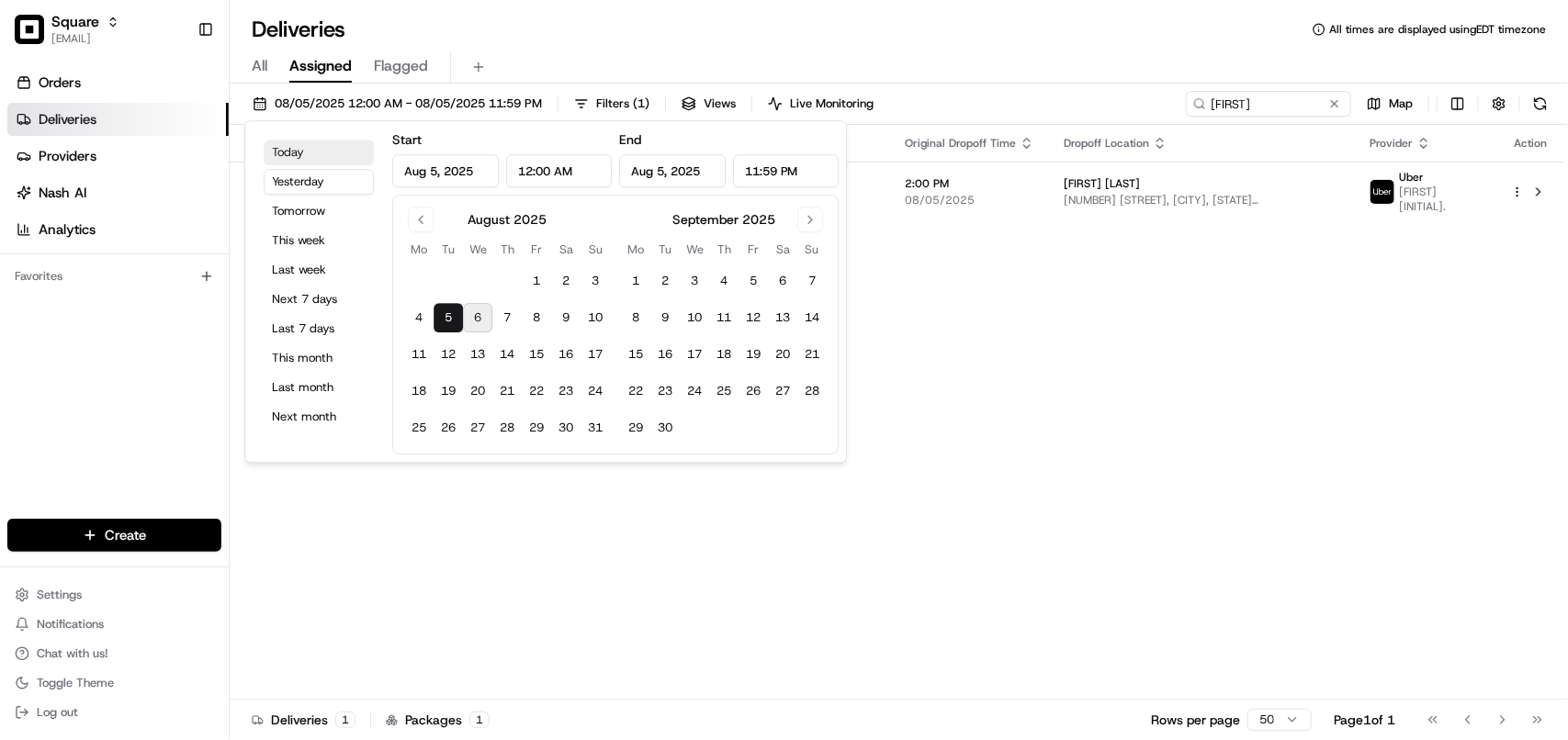 click on "Today" at bounding box center (319, 152) 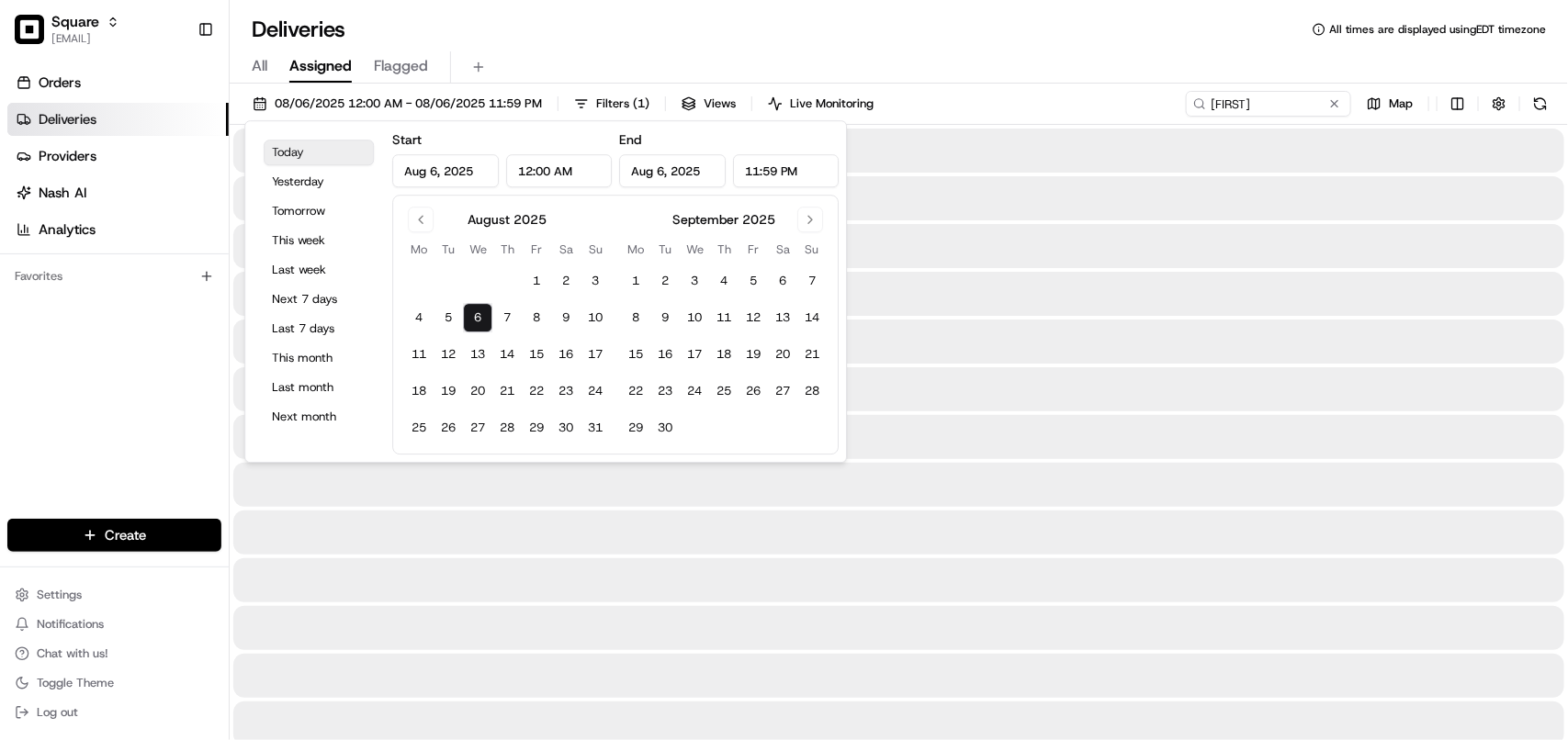 type on "Aug 6, 2025" 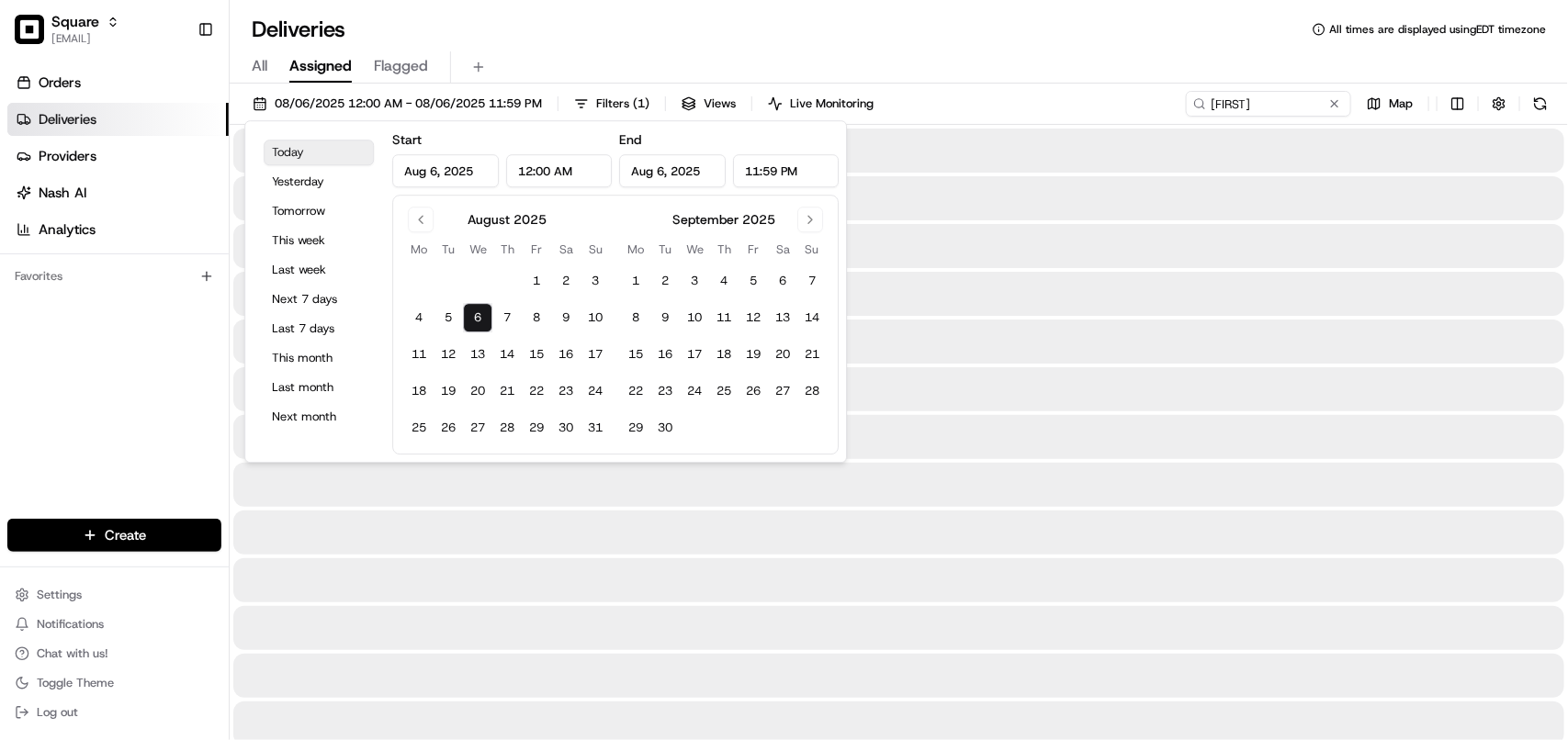 type on "Aug 6, 2025" 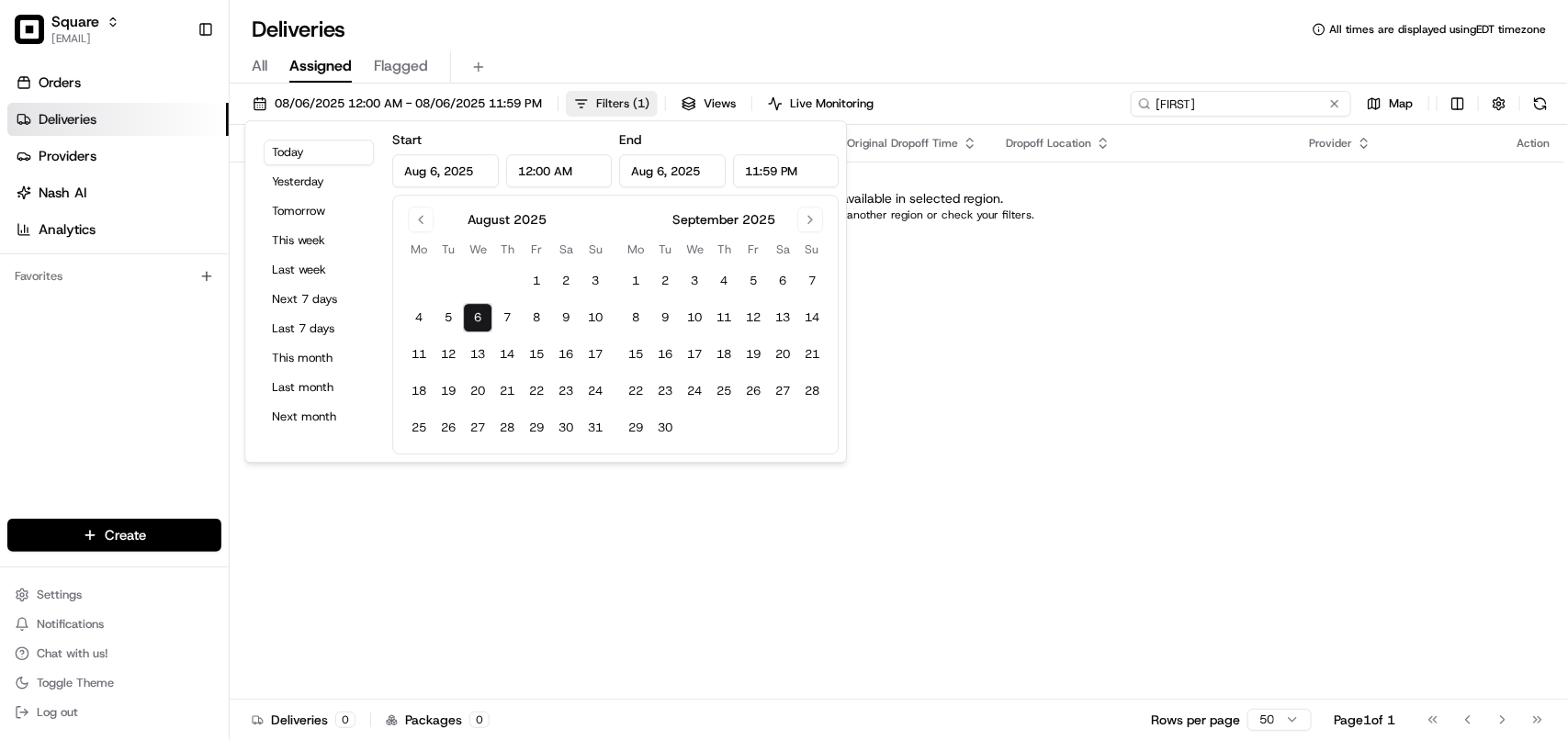 drag, startPoint x: 1099, startPoint y: 102, endPoint x: 583, endPoint y: 102, distance: 516 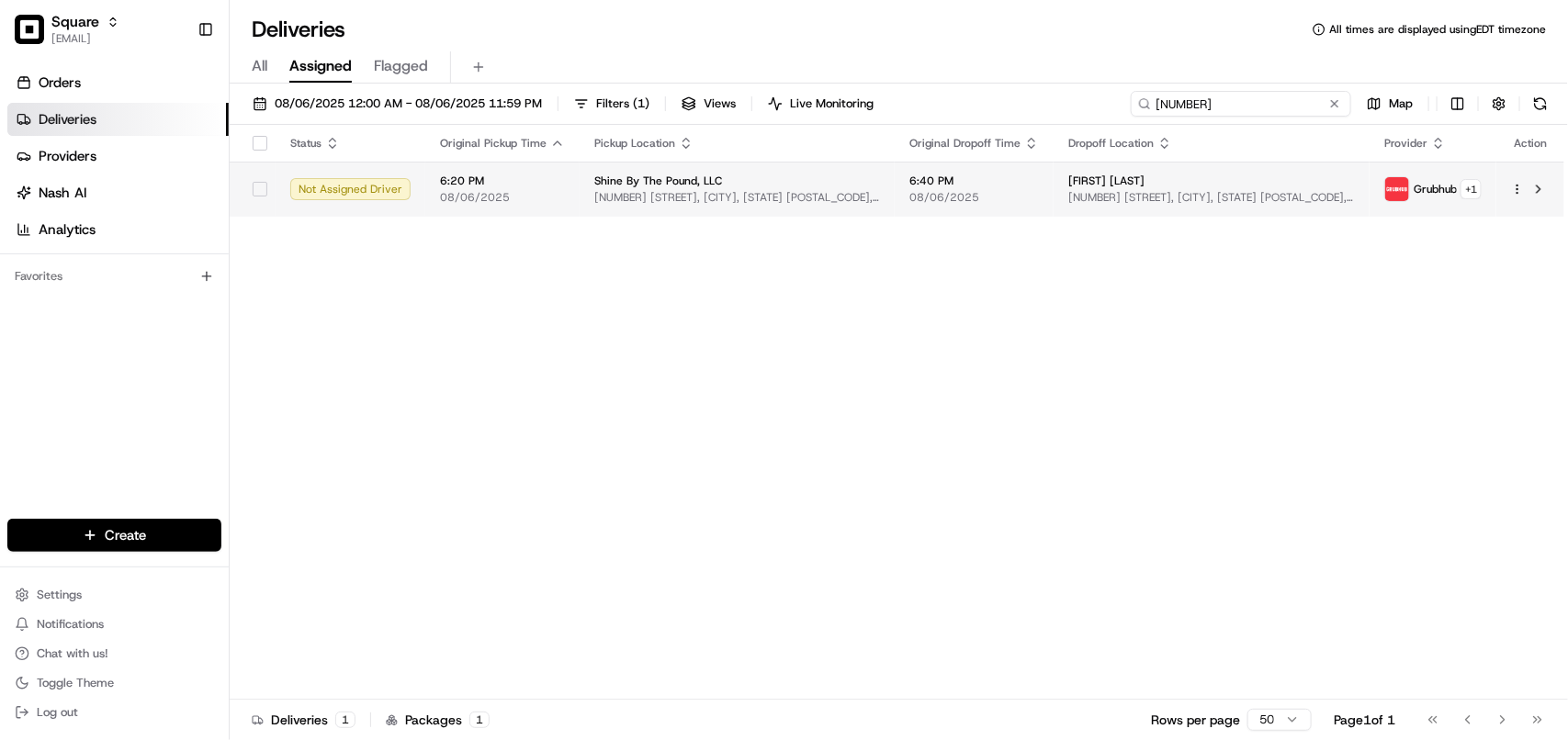 type on "[NUMBER]" 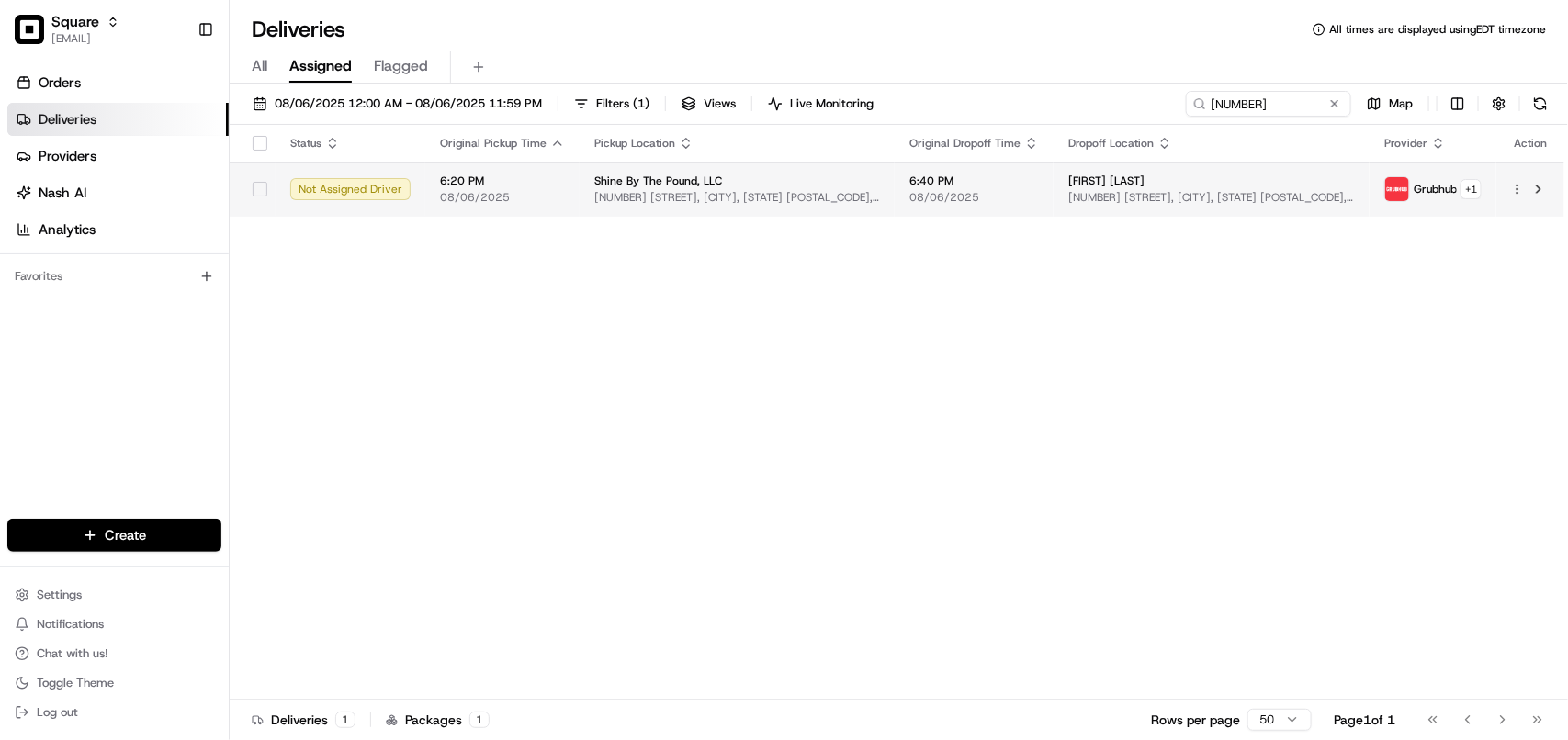 click on "[FIRST] [LAST] [NUMBER] [STREET], [CITY], [STATE] [POSTAL_CODE], USA" at bounding box center (1212, 189) 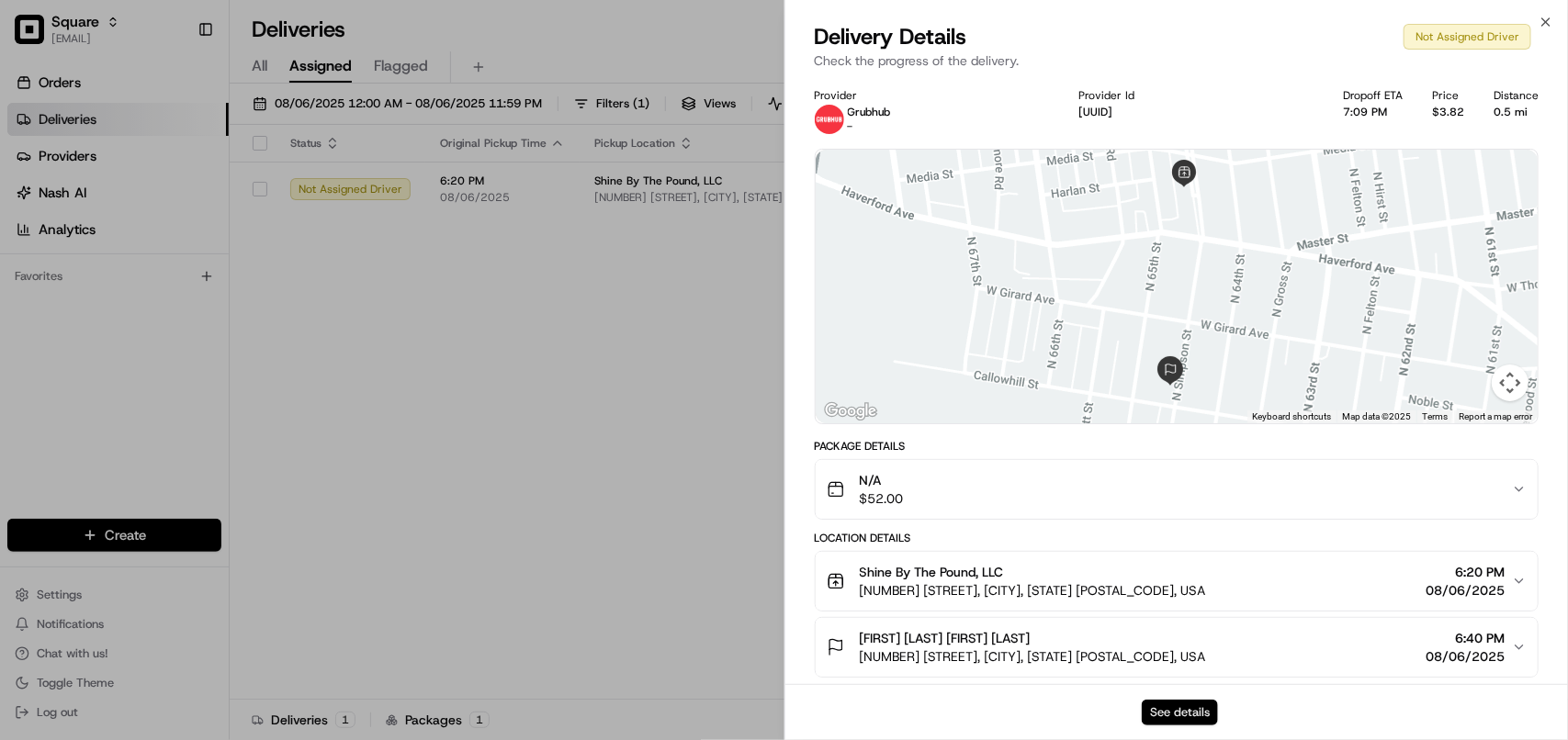 click on "See details" at bounding box center (1179, 712) 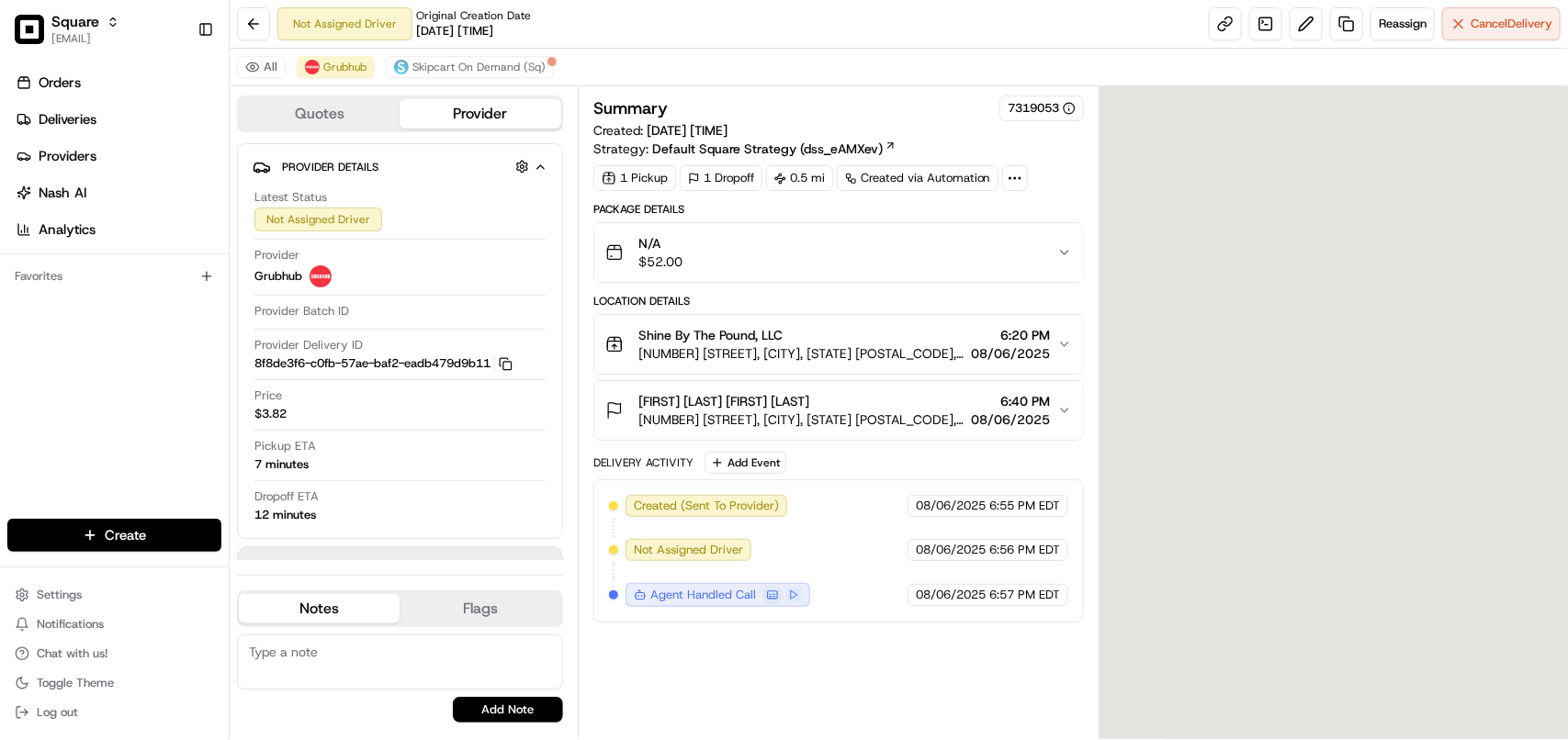 scroll, scrollTop: 0, scrollLeft: 0, axis: both 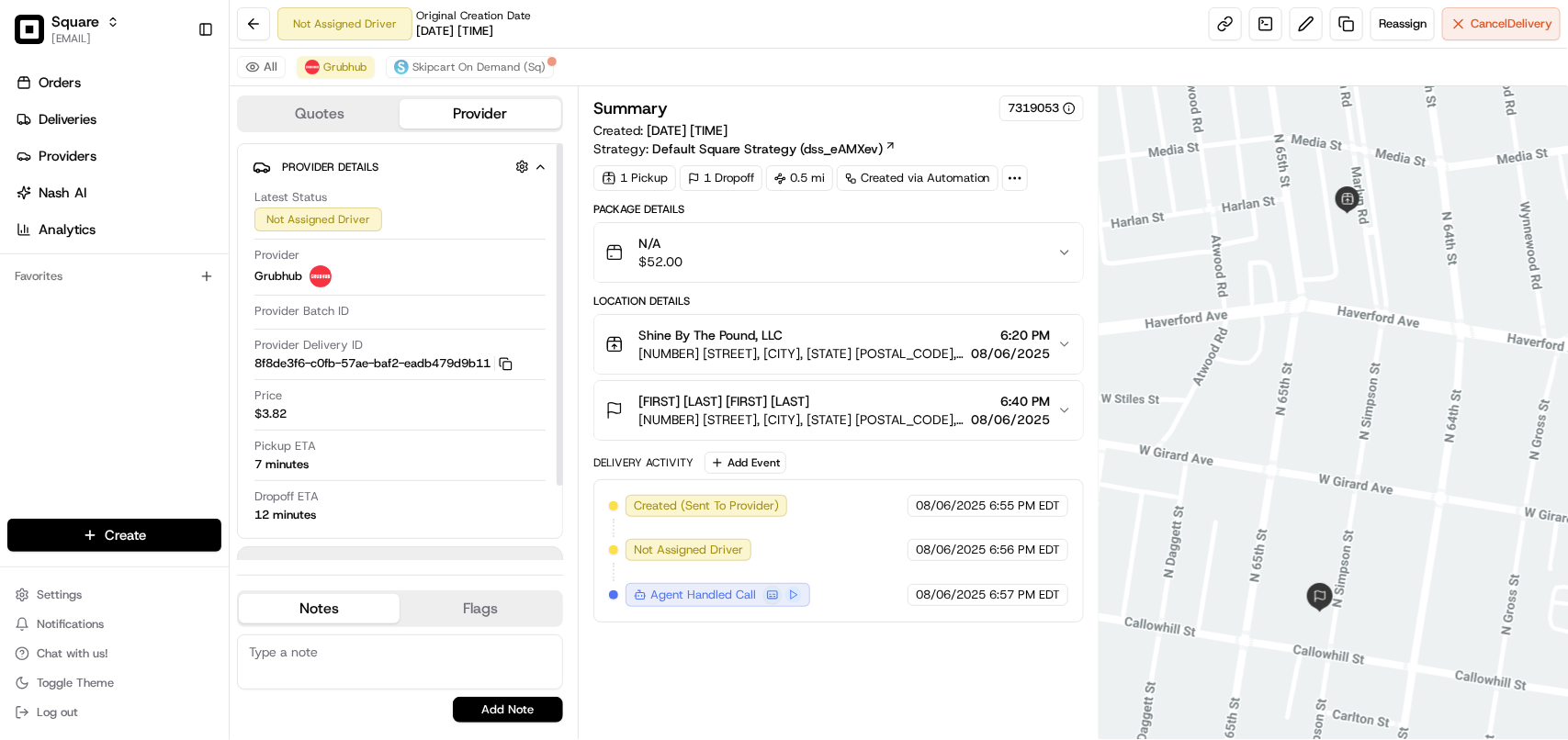 click on "All Grubhub Skipcart On Demand (Sq)" at bounding box center [898, 67] 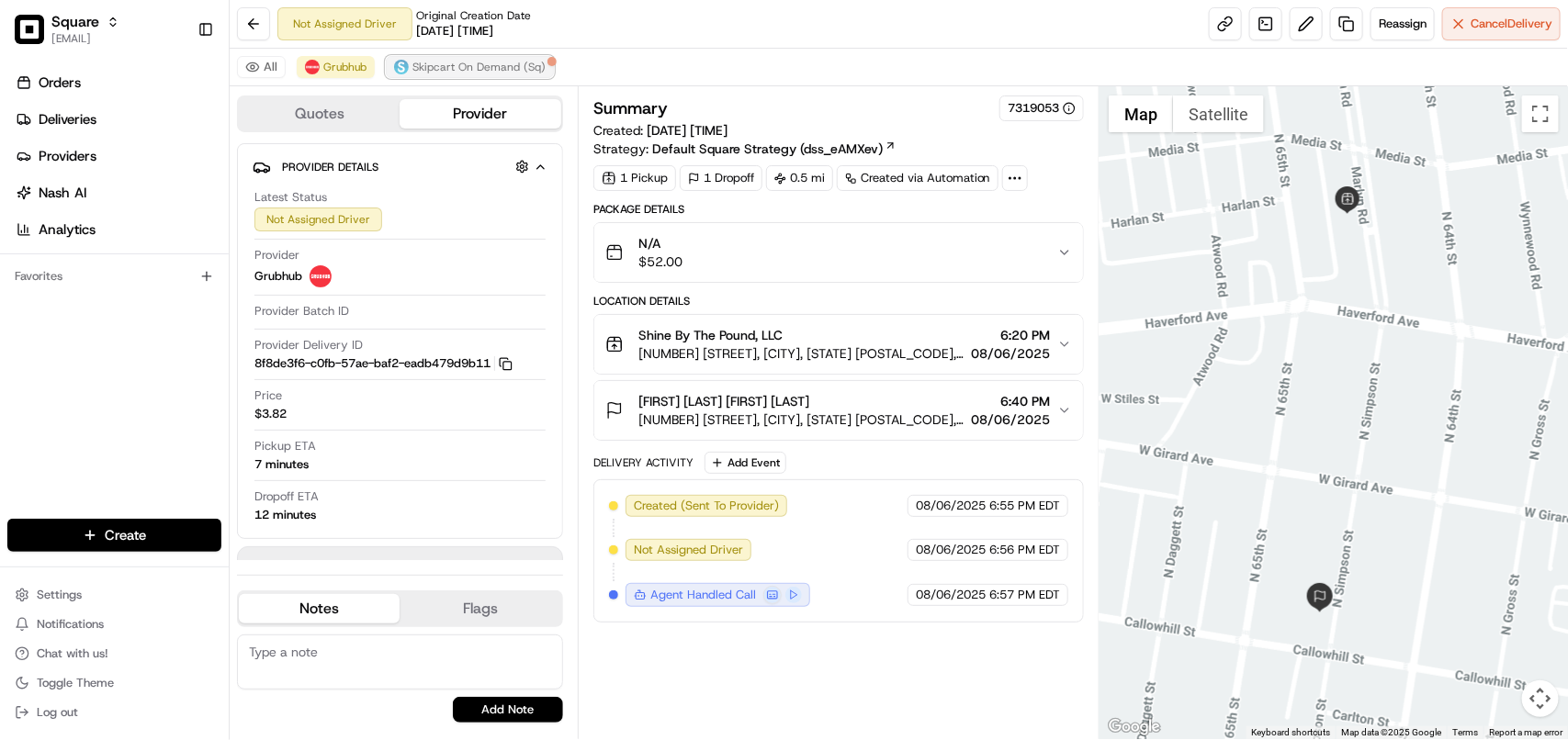 click on "Skipcart On Demand (Sq)" at bounding box center [479, 67] 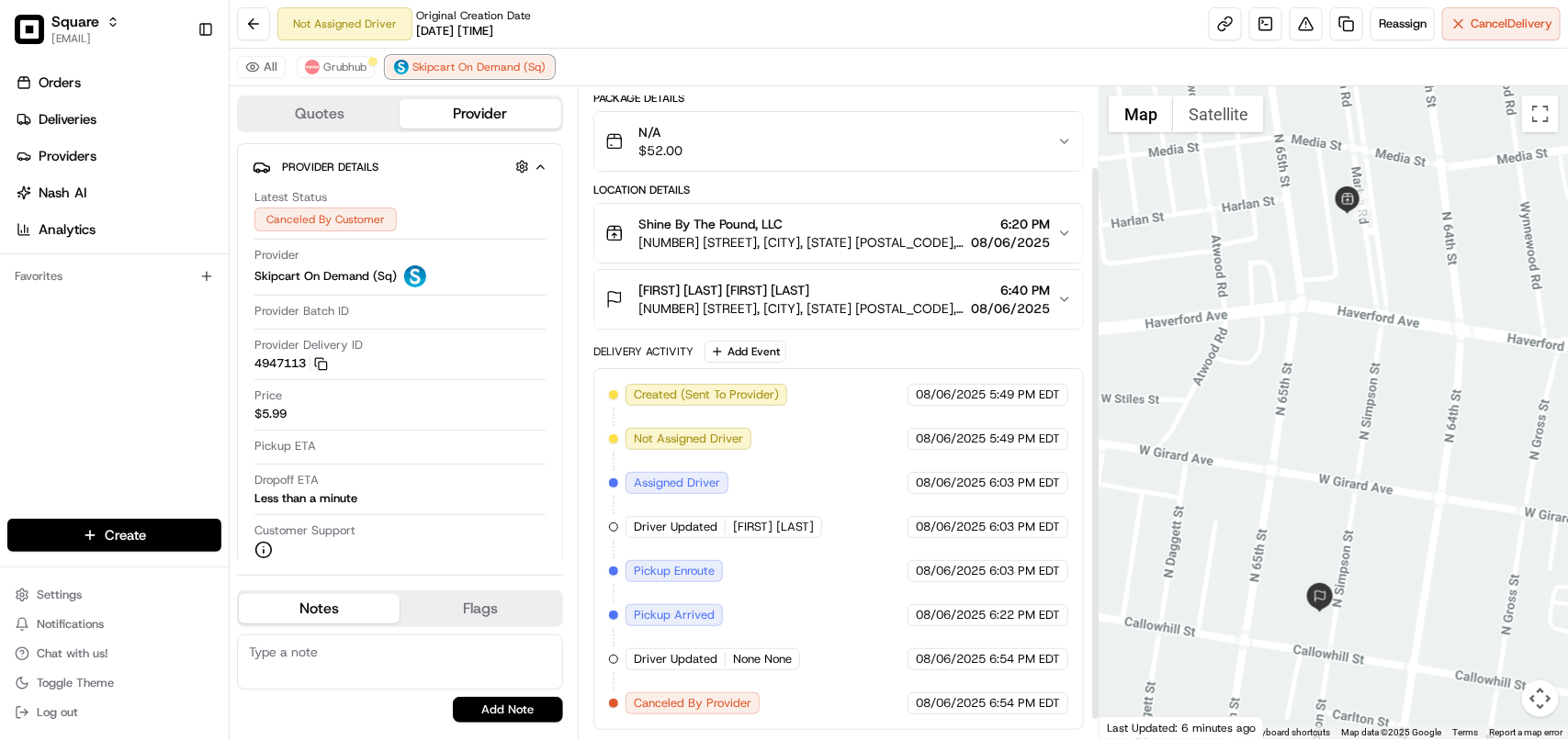 scroll, scrollTop: 117, scrollLeft: 0, axis: vertical 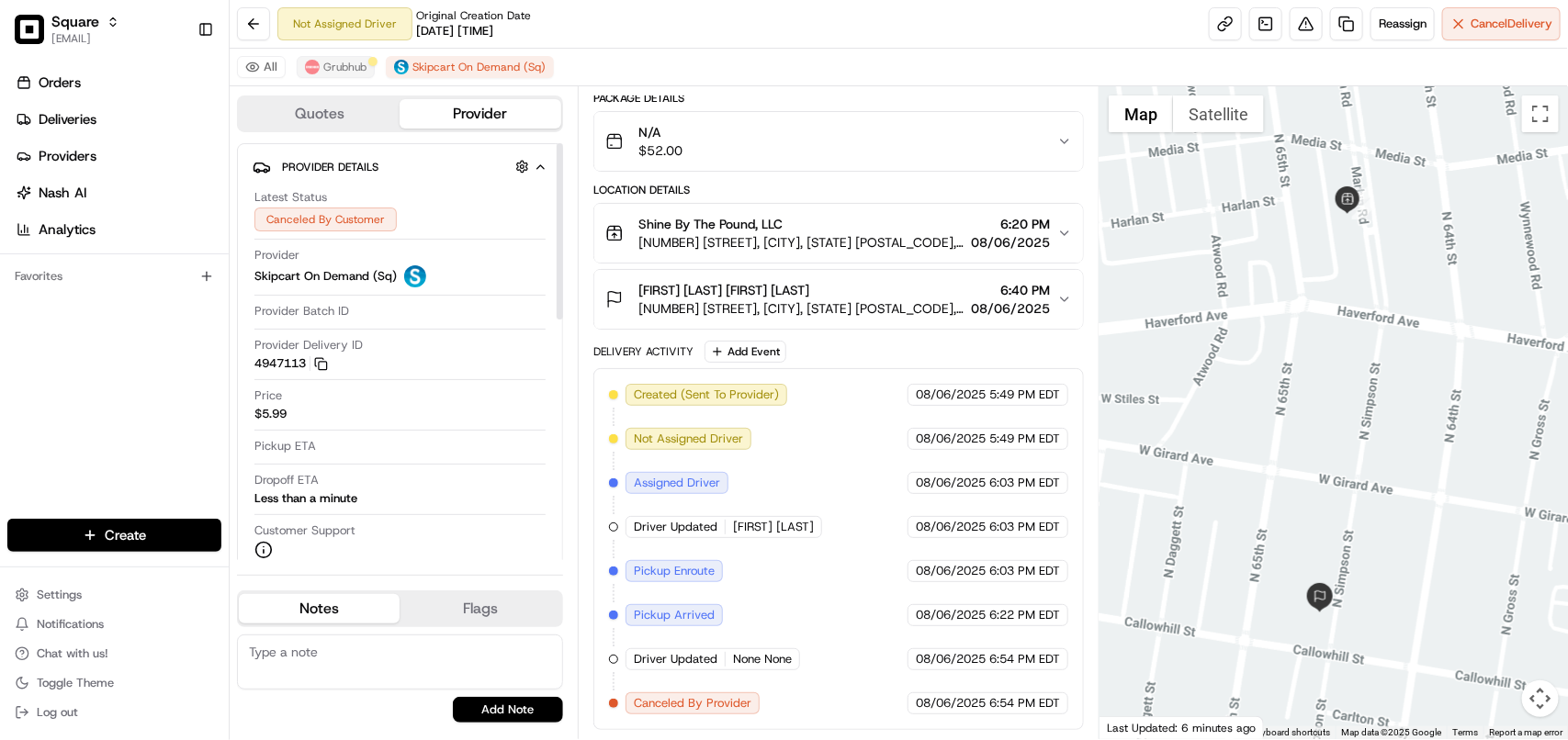 drag, startPoint x: 291, startPoint y: 72, endPoint x: 328, endPoint y: 57, distance: 39.92493 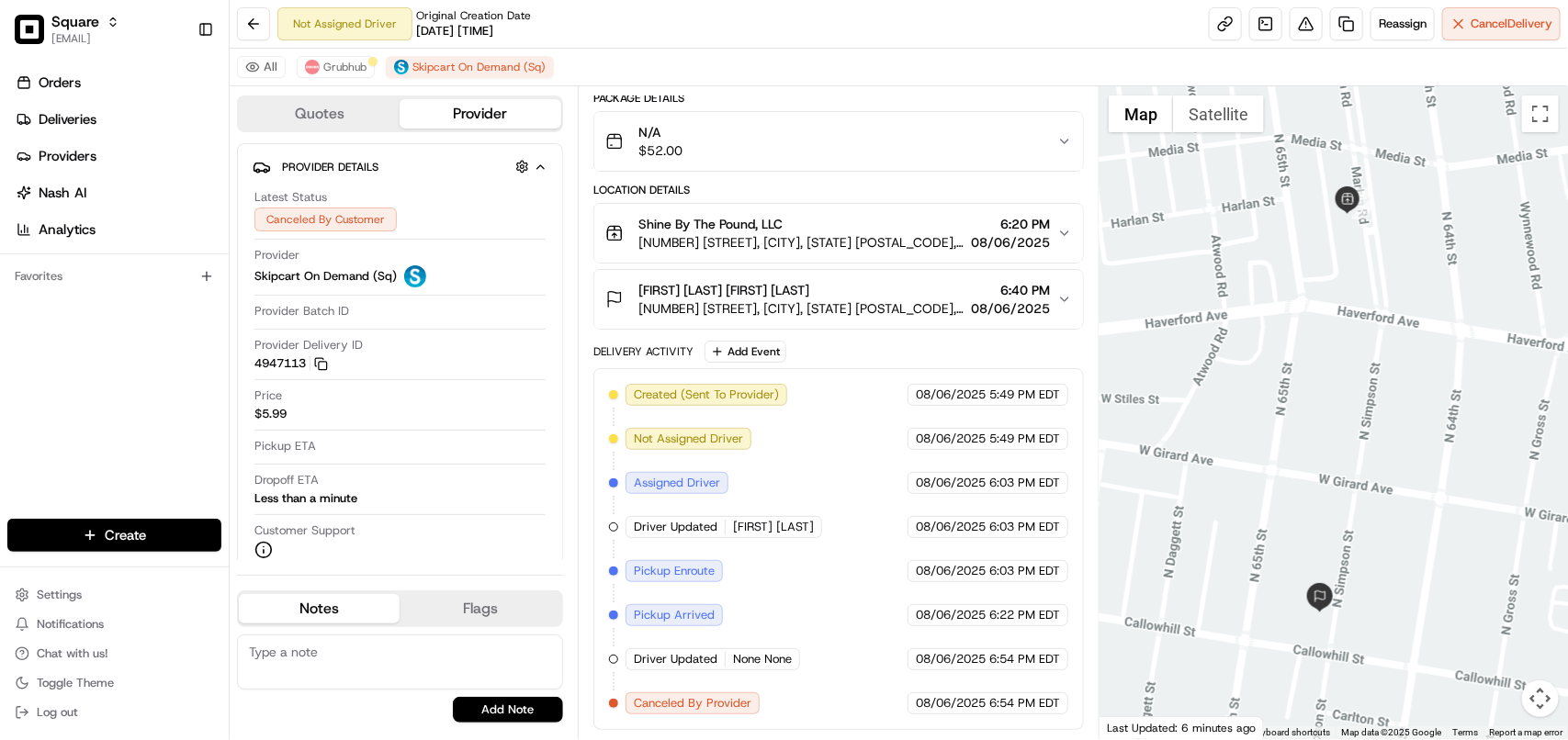 click on "All Grubhub Skipcart On Demand (Sq)" at bounding box center [898, 67] 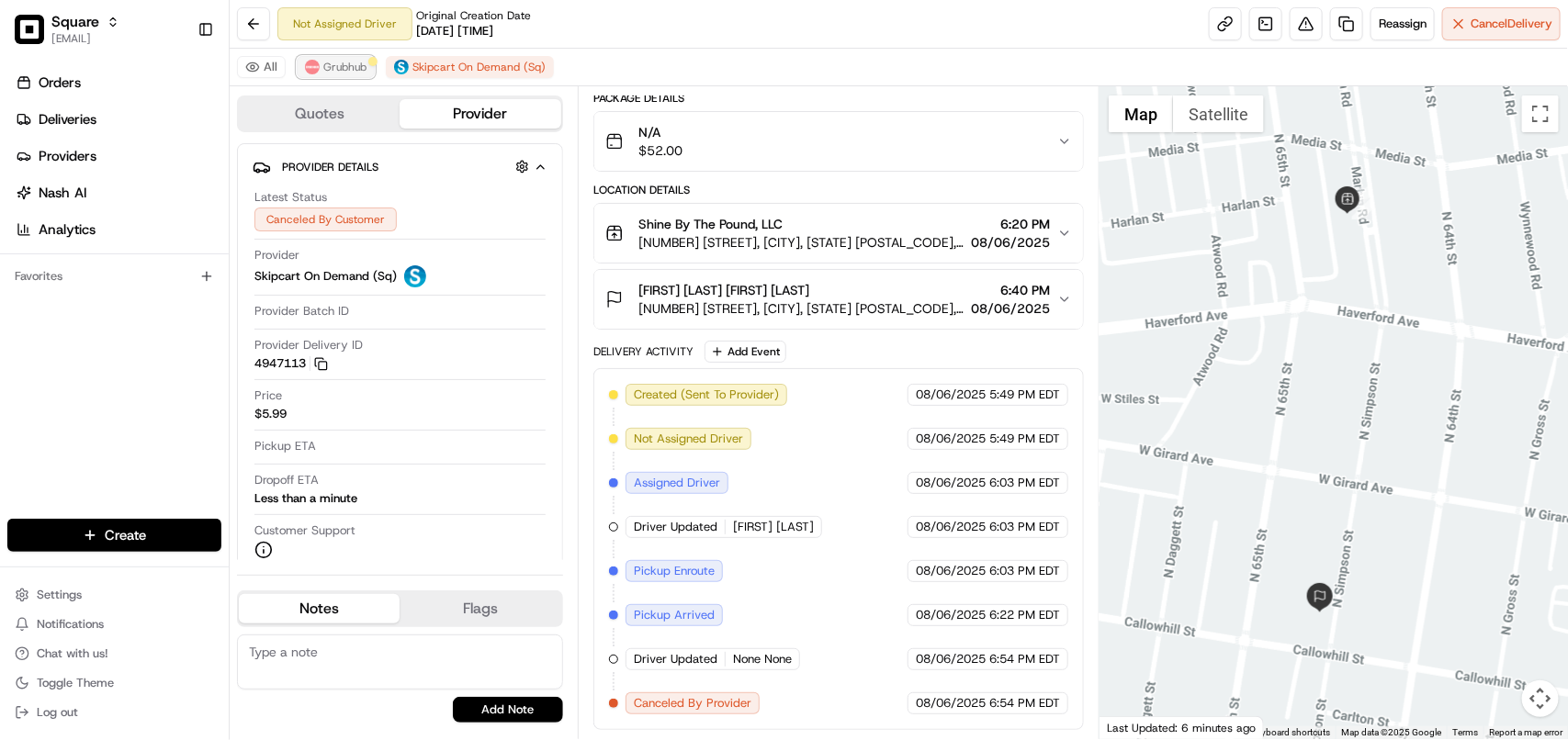 click on "Grubhub" at bounding box center (344, 67) 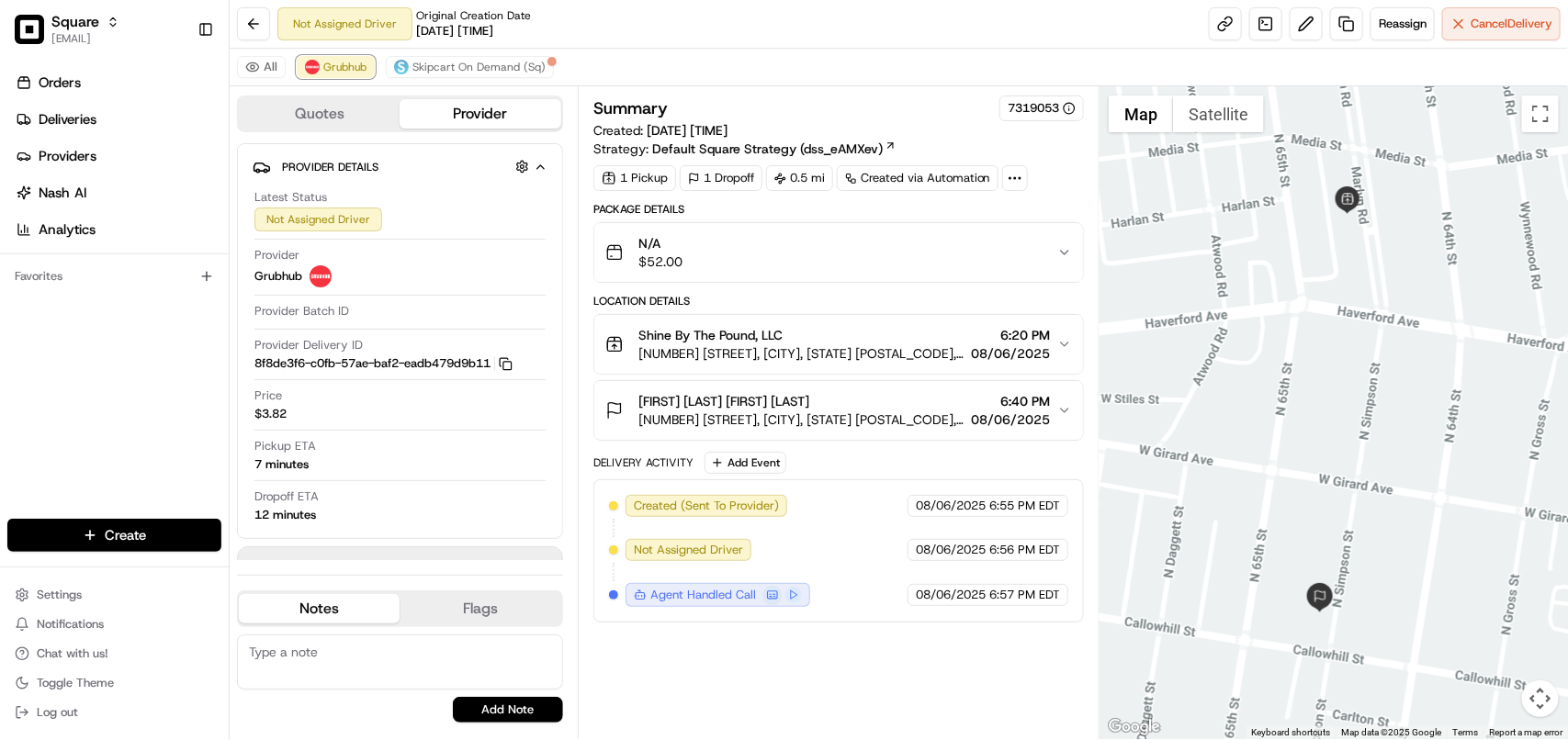 scroll, scrollTop: 0, scrollLeft: 0, axis: both 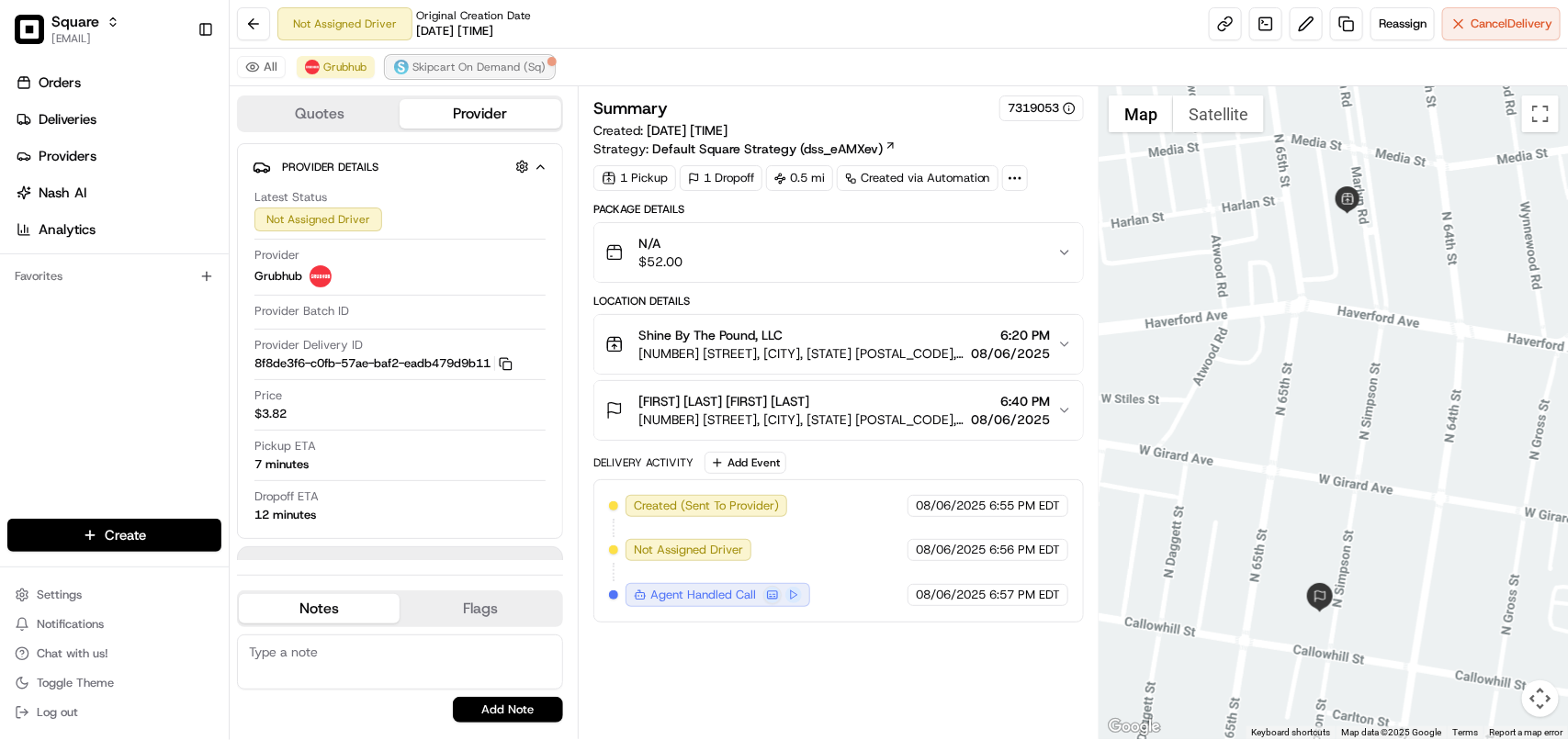 click on "Skipcart On Demand (Sq)" at bounding box center (479, 67) 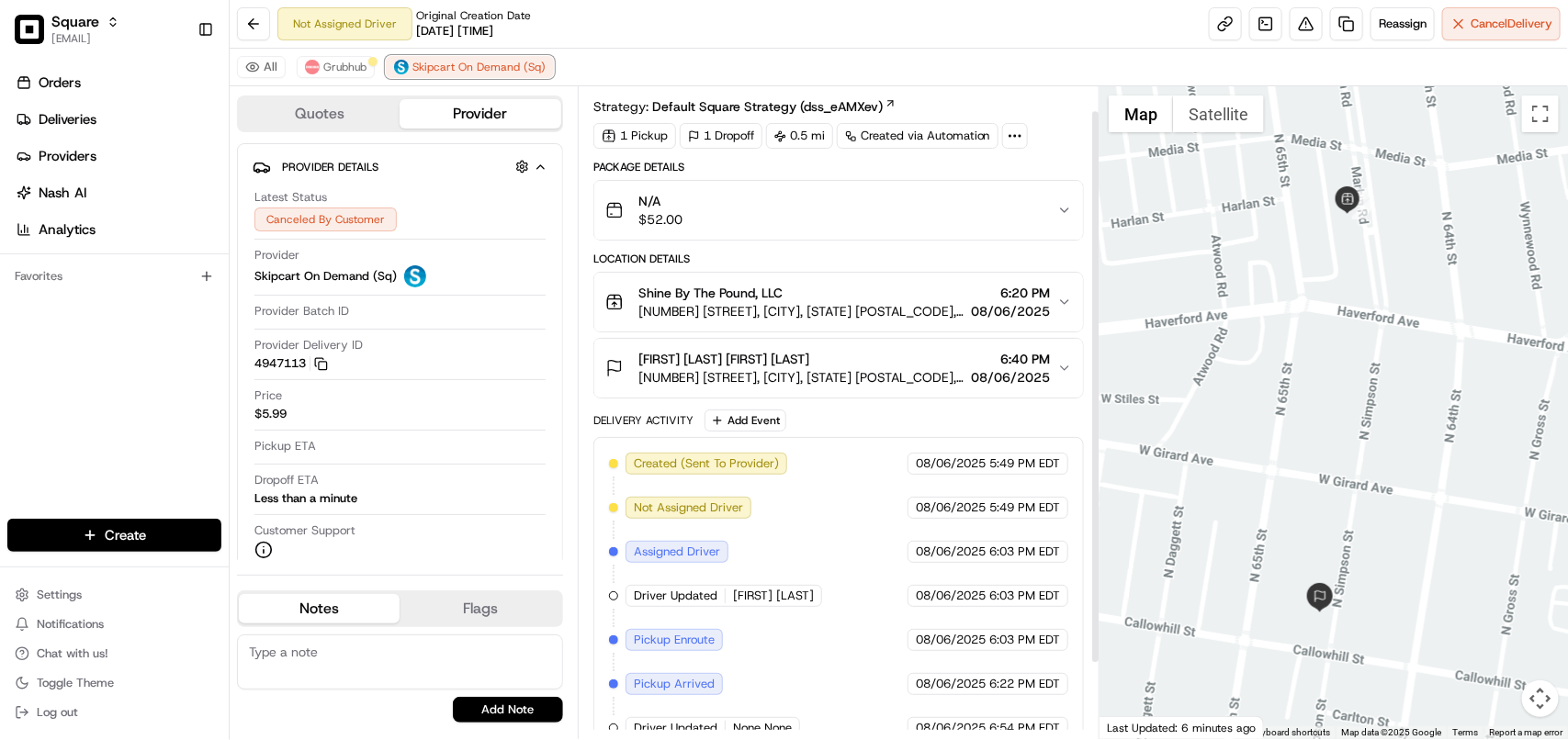 scroll, scrollTop: 2, scrollLeft: 0, axis: vertical 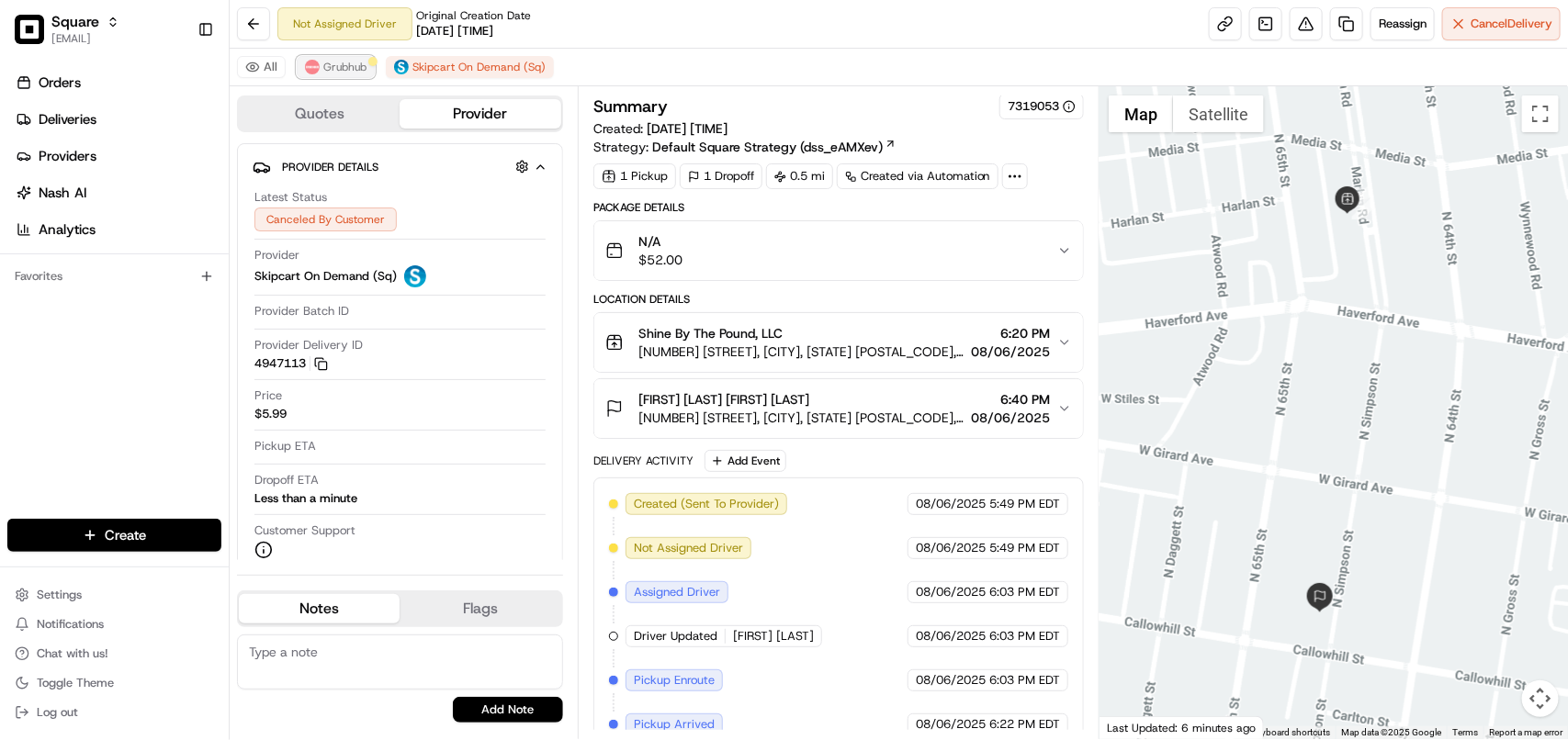 click on "Grubhub" at bounding box center [344, 67] 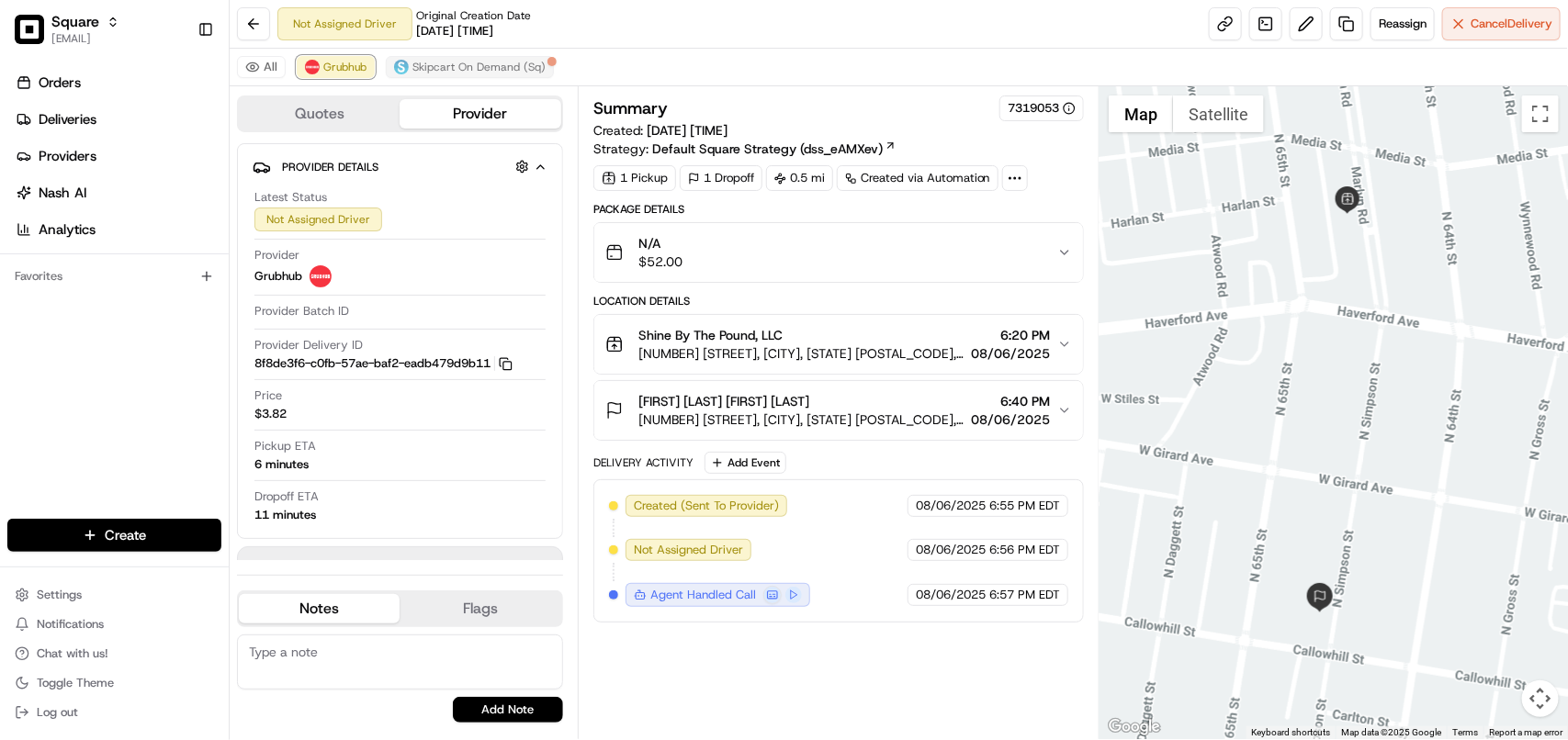 scroll, scrollTop: 0, scrollLeft: 0, axis: both 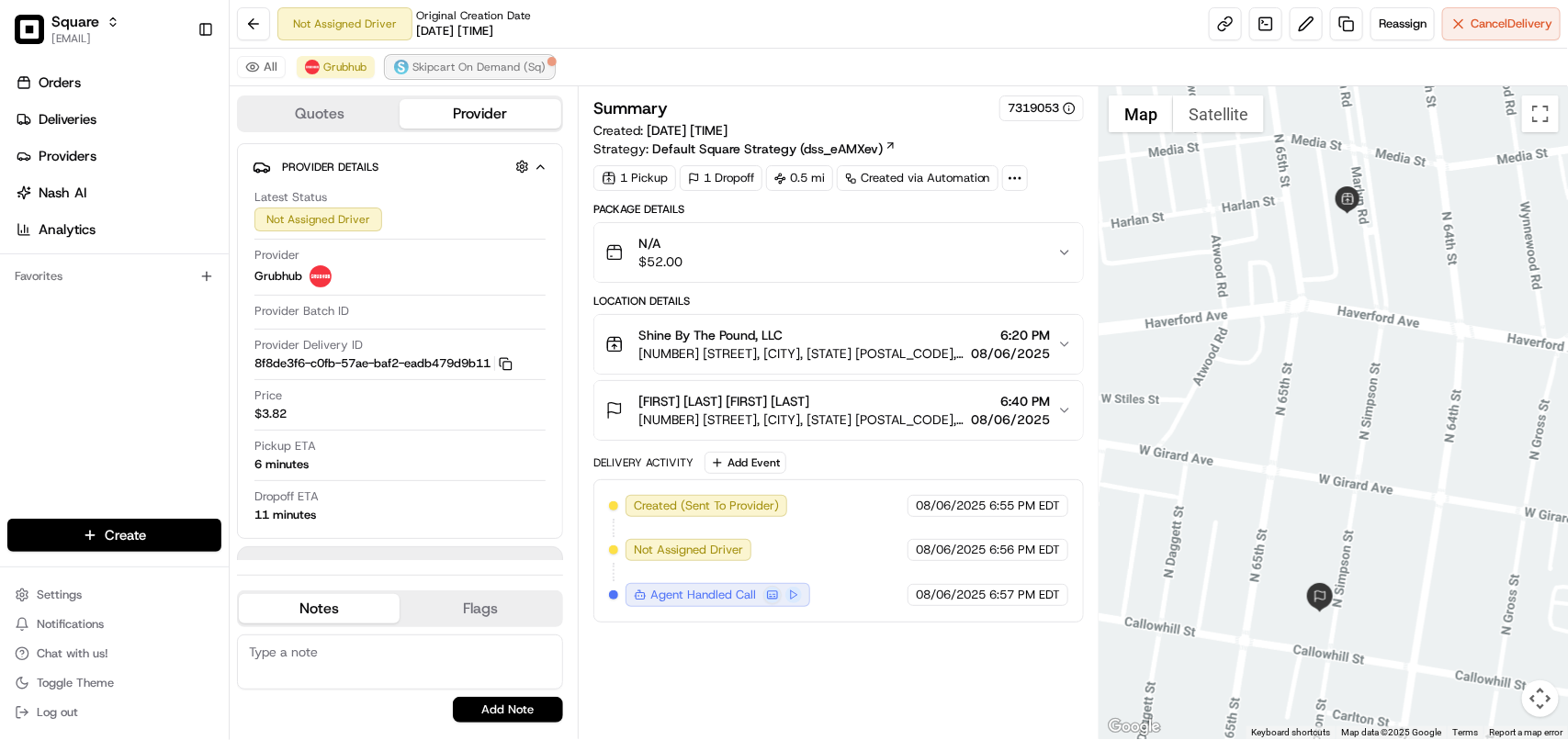 click on "Skipcart On Demand (Sq)" at bounding box center [479, 67] 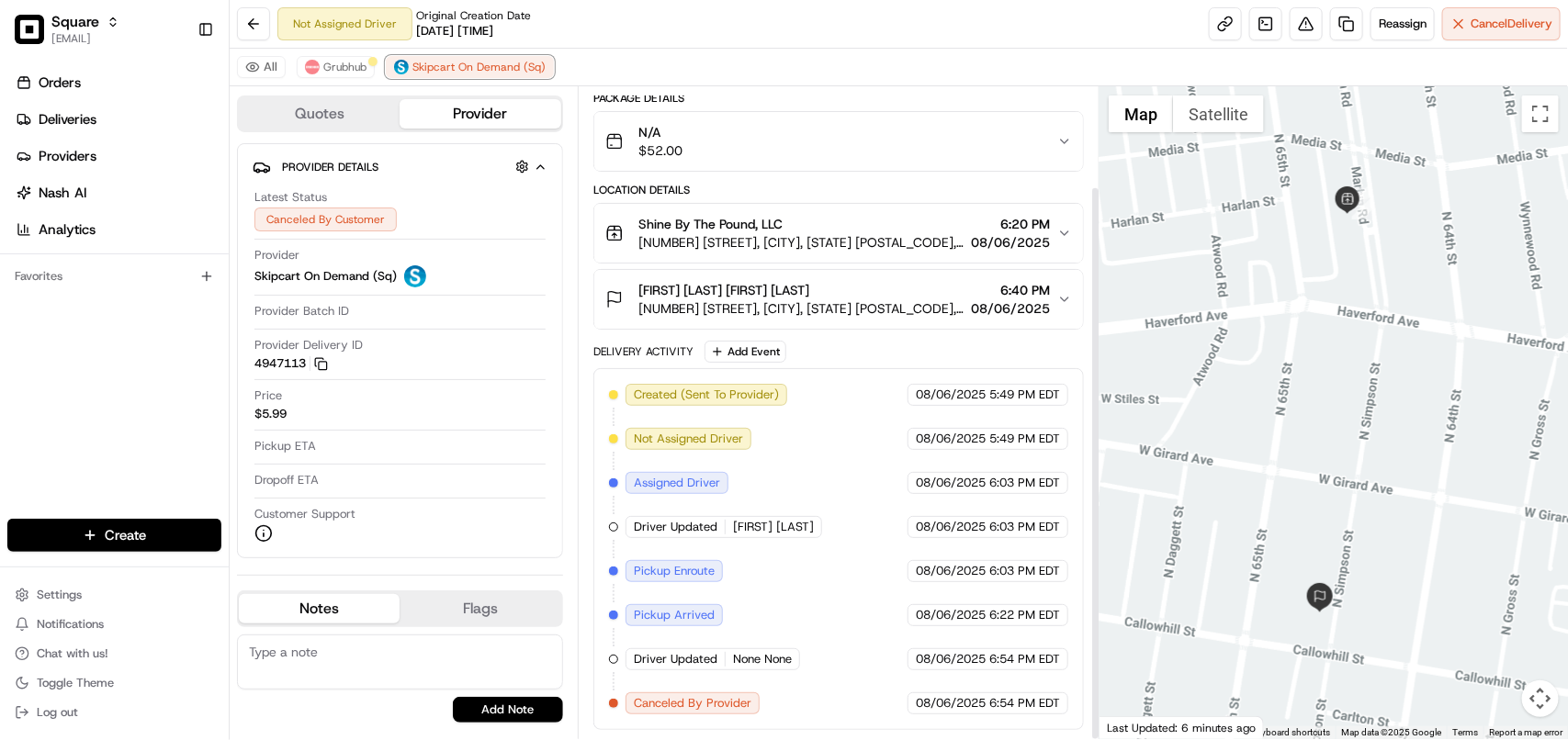 scroll, scrollTop: 117, scrollLeft: 0, axis: vertical 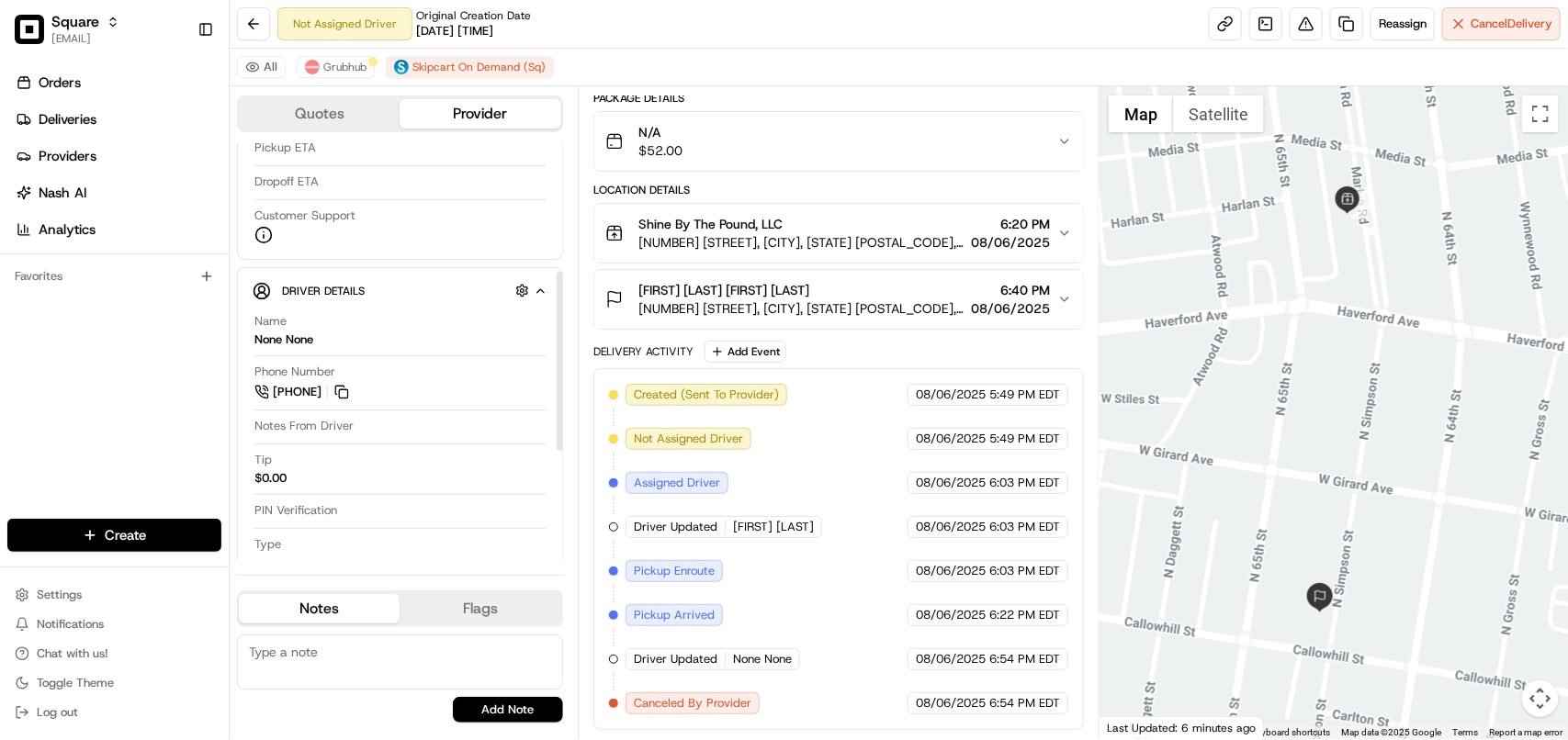 drag, startPoint x: 556, startPoint y: 305, endPoint x: 547, endPoint y: 433, distance: 128.31602 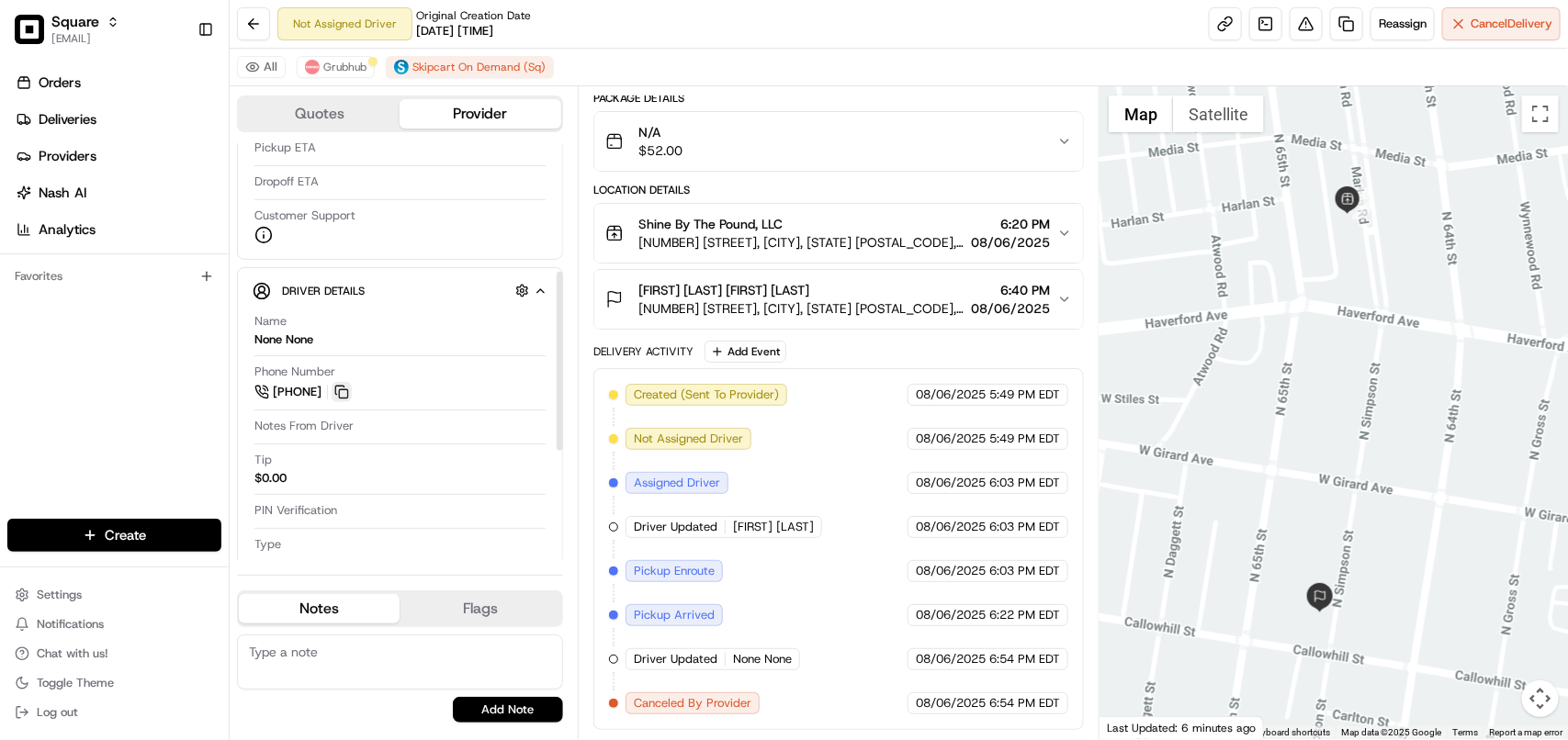 click at bounding box center [342, 392] 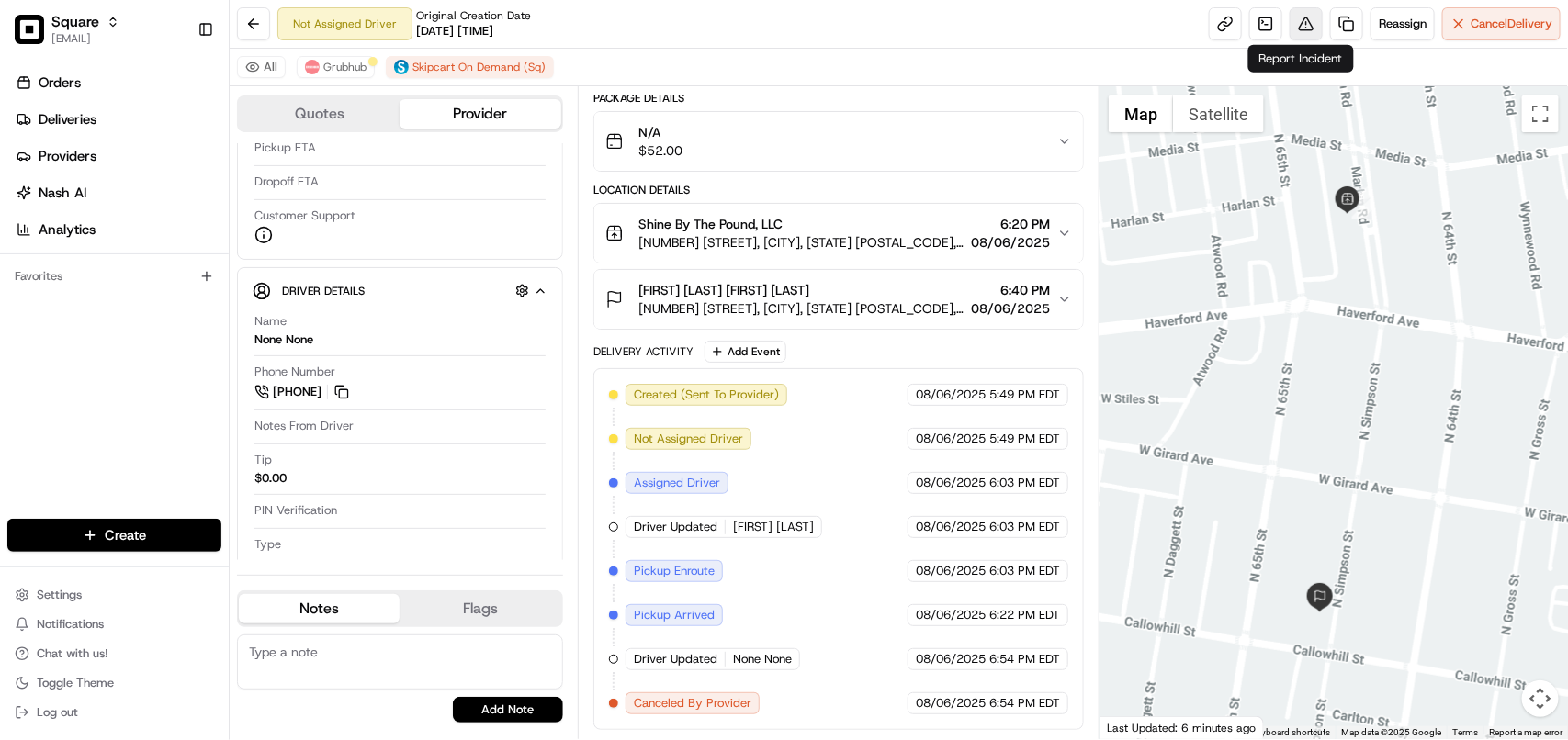 click at bounding box center [1306, 24] 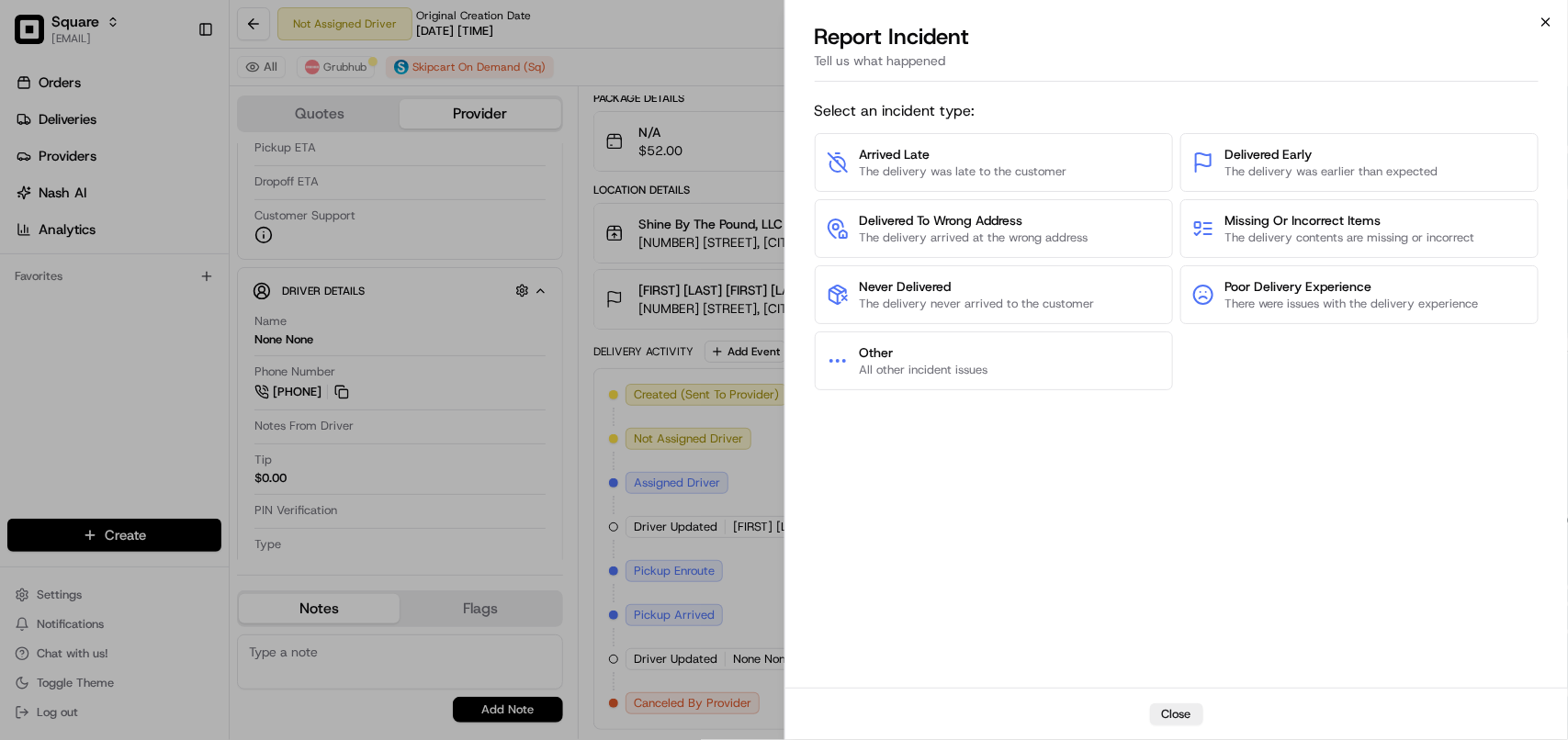 click 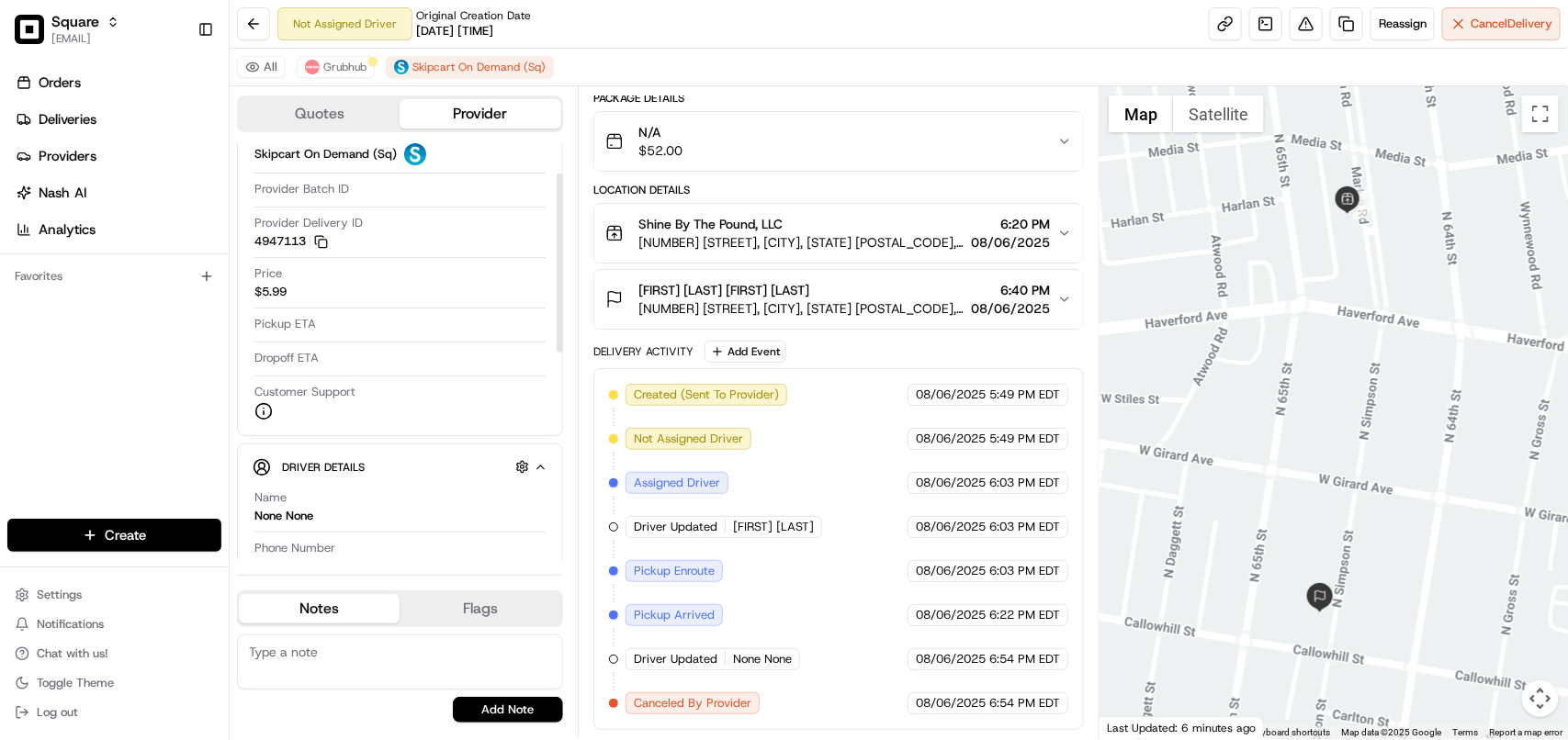 scroll, scrollTop: 69, scrollLeft: 0, axis: vertical 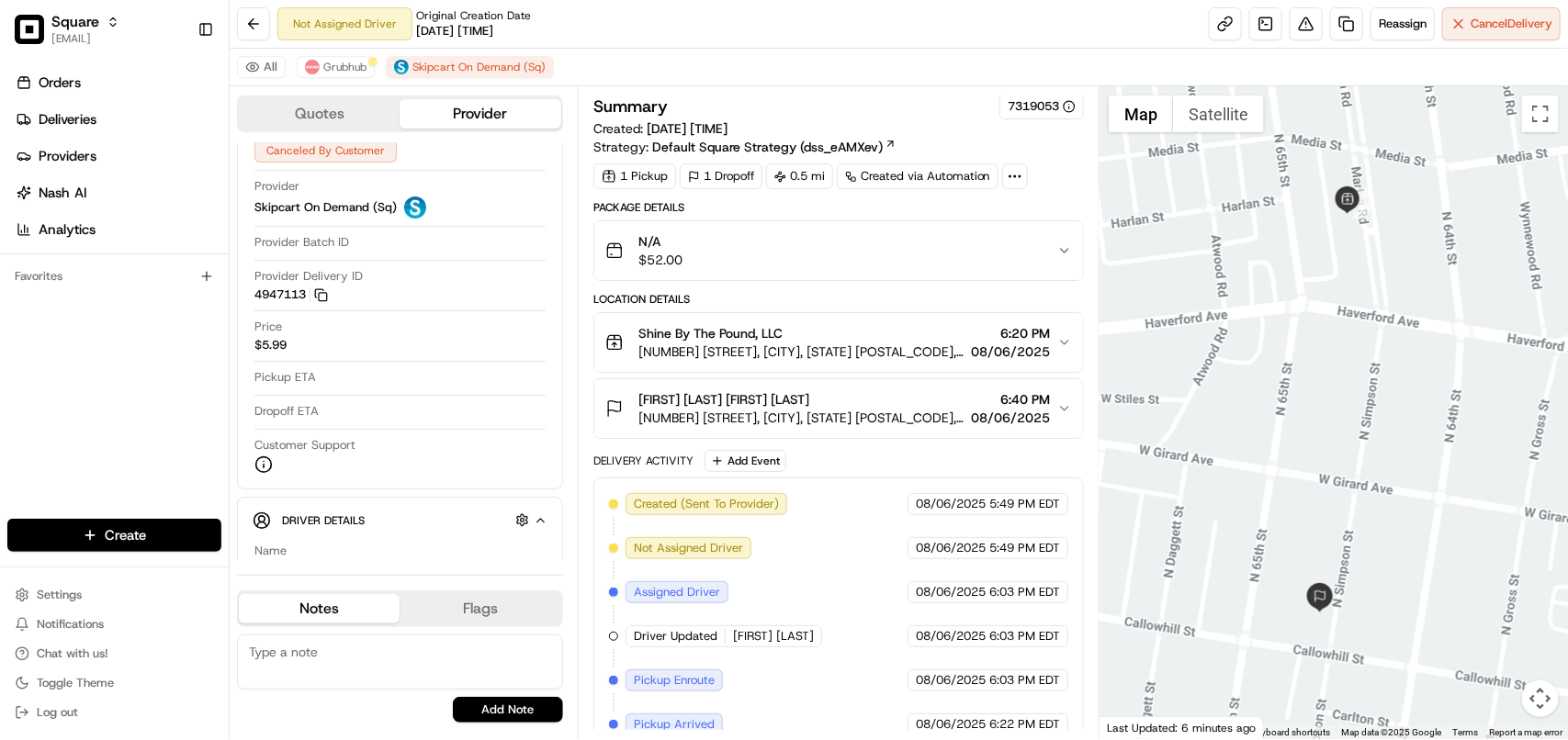 click on "Diane  Dillard Diane Dillard 412 N Simpson St, Philadelphia, PA 19151, USA 6:40 PM 08/06/2025" at bounding box center (831, 409) 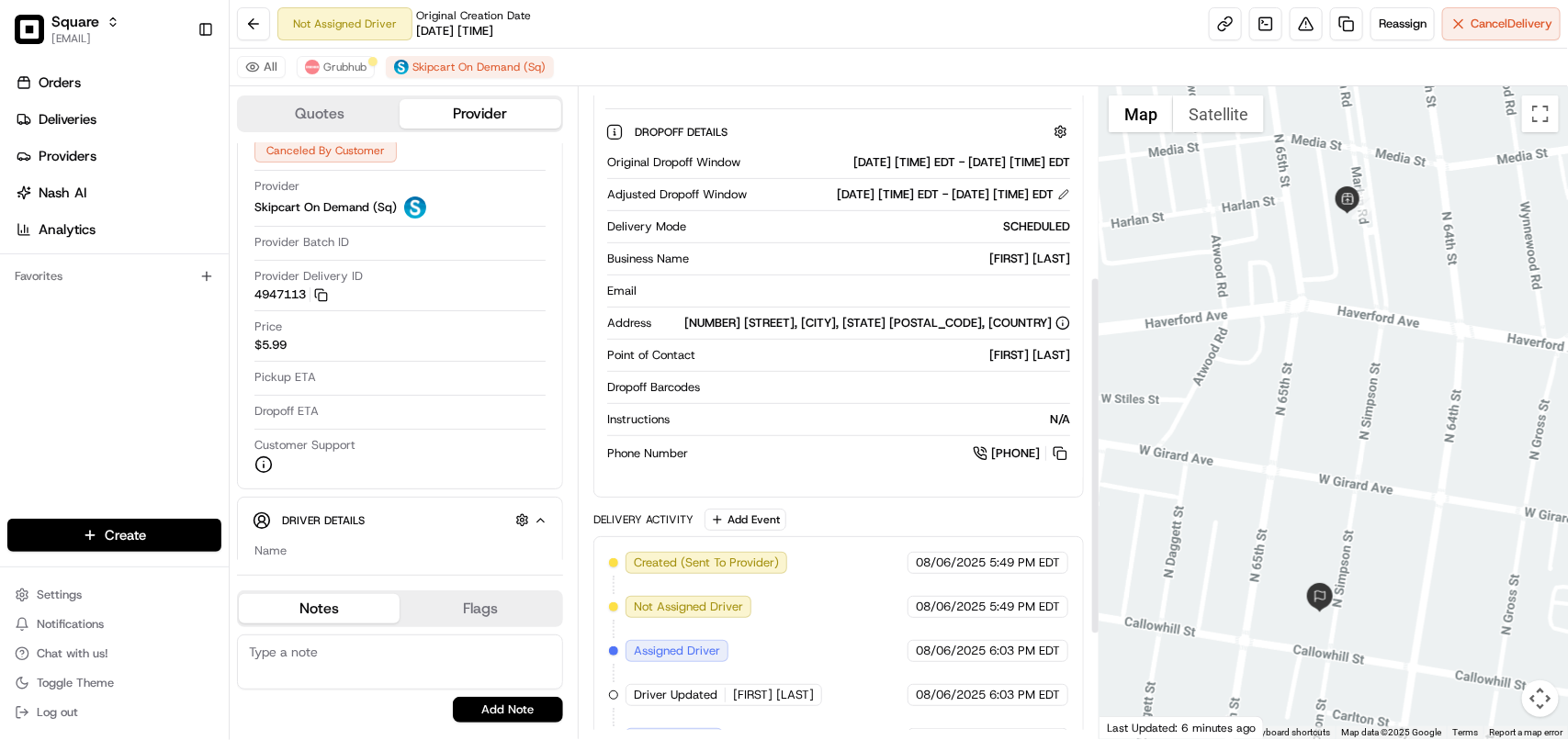 scroll, scrollTop: 344, scrollLeft: 0, axis: vertical 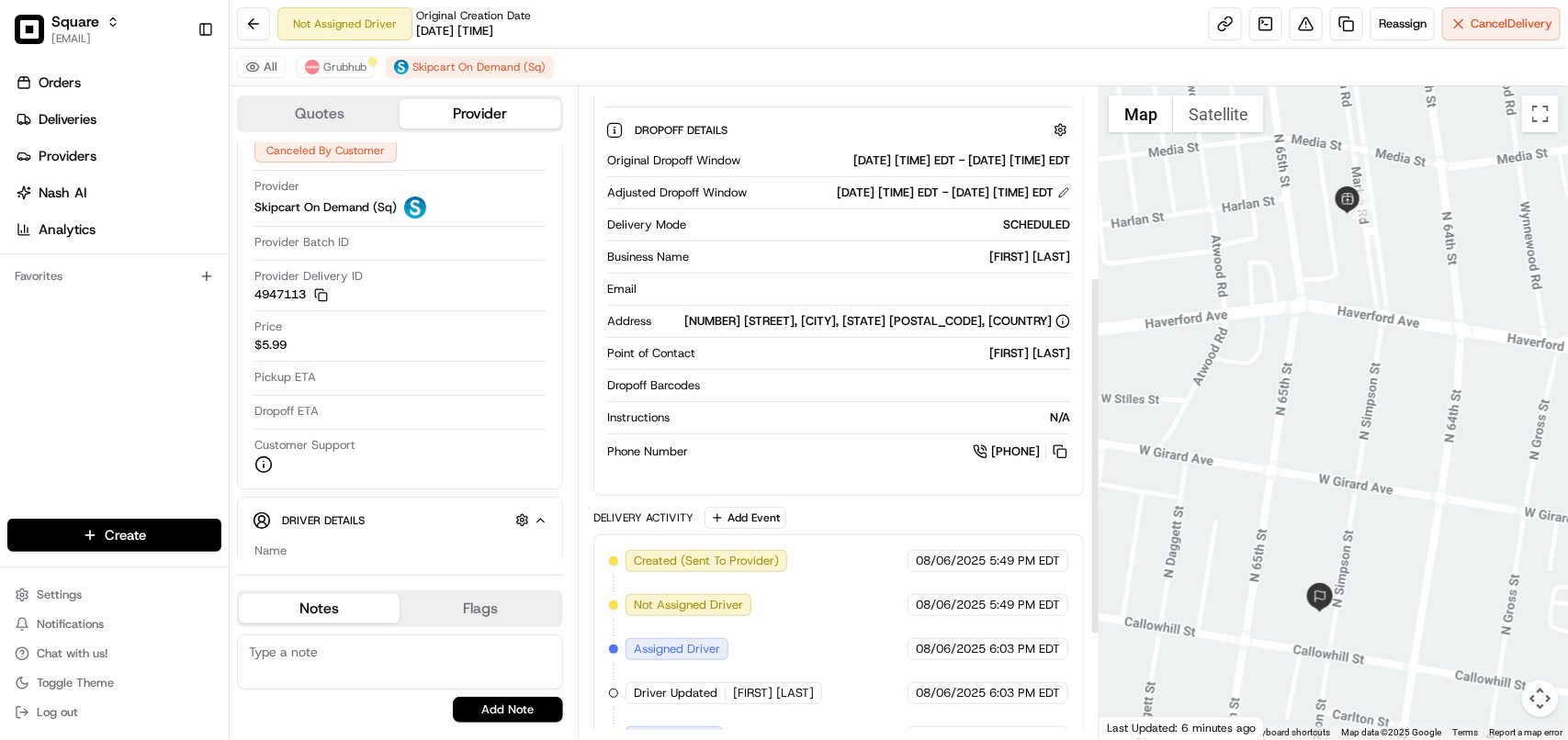 click at bounding box center (1045, 452) 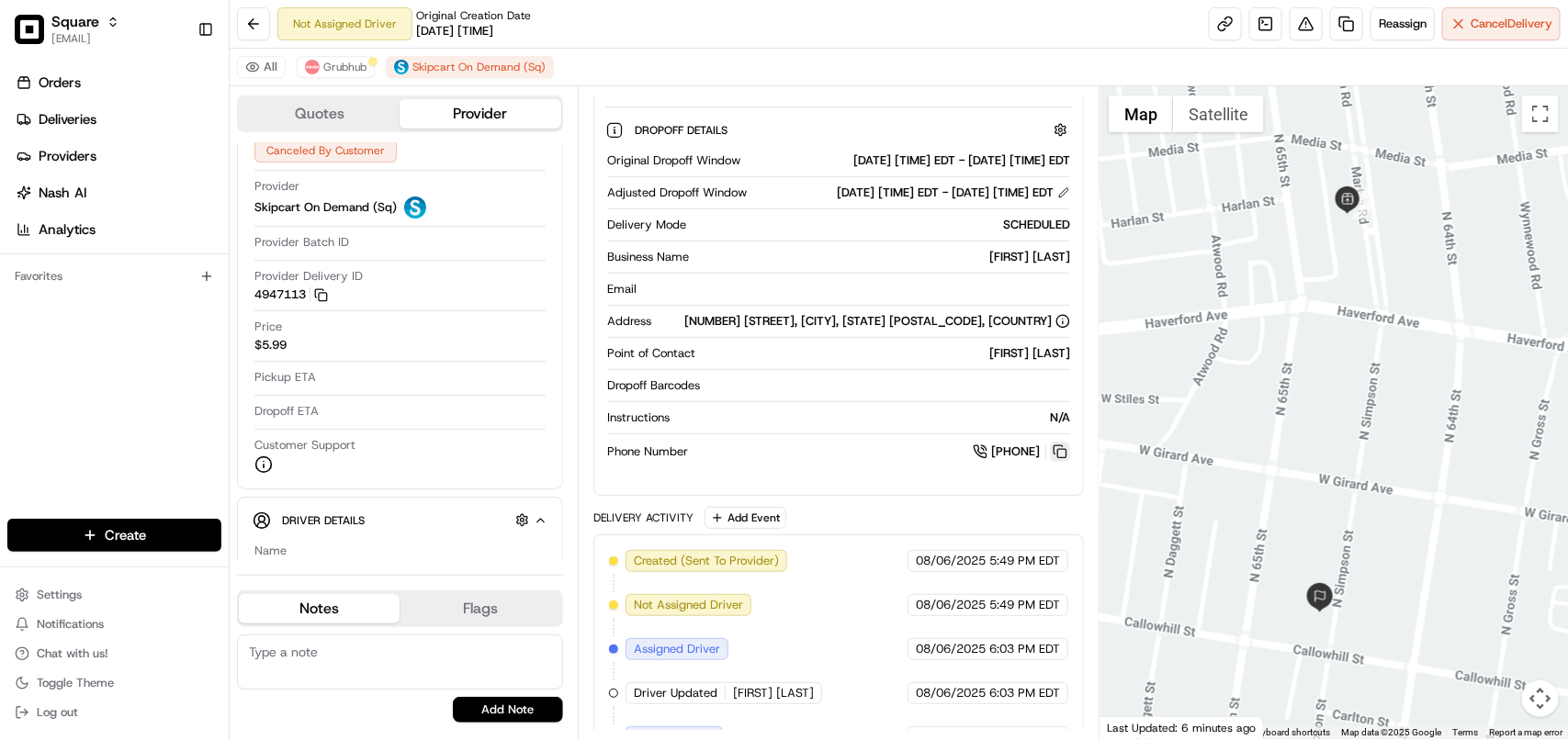 click at bounding box center (1060, 452) 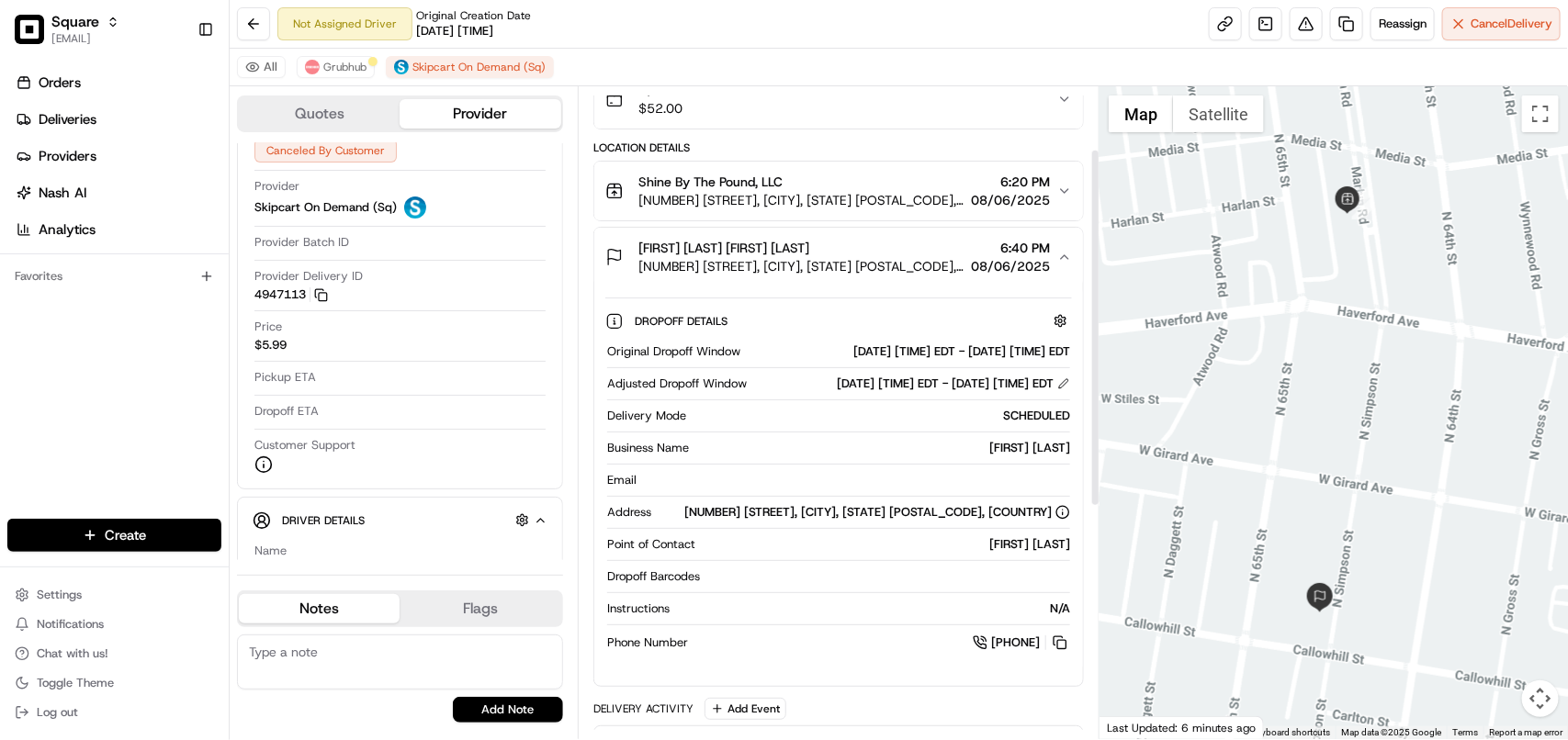 scroll, scrollTop: 115, scrollLeft: 0, axis: vertical 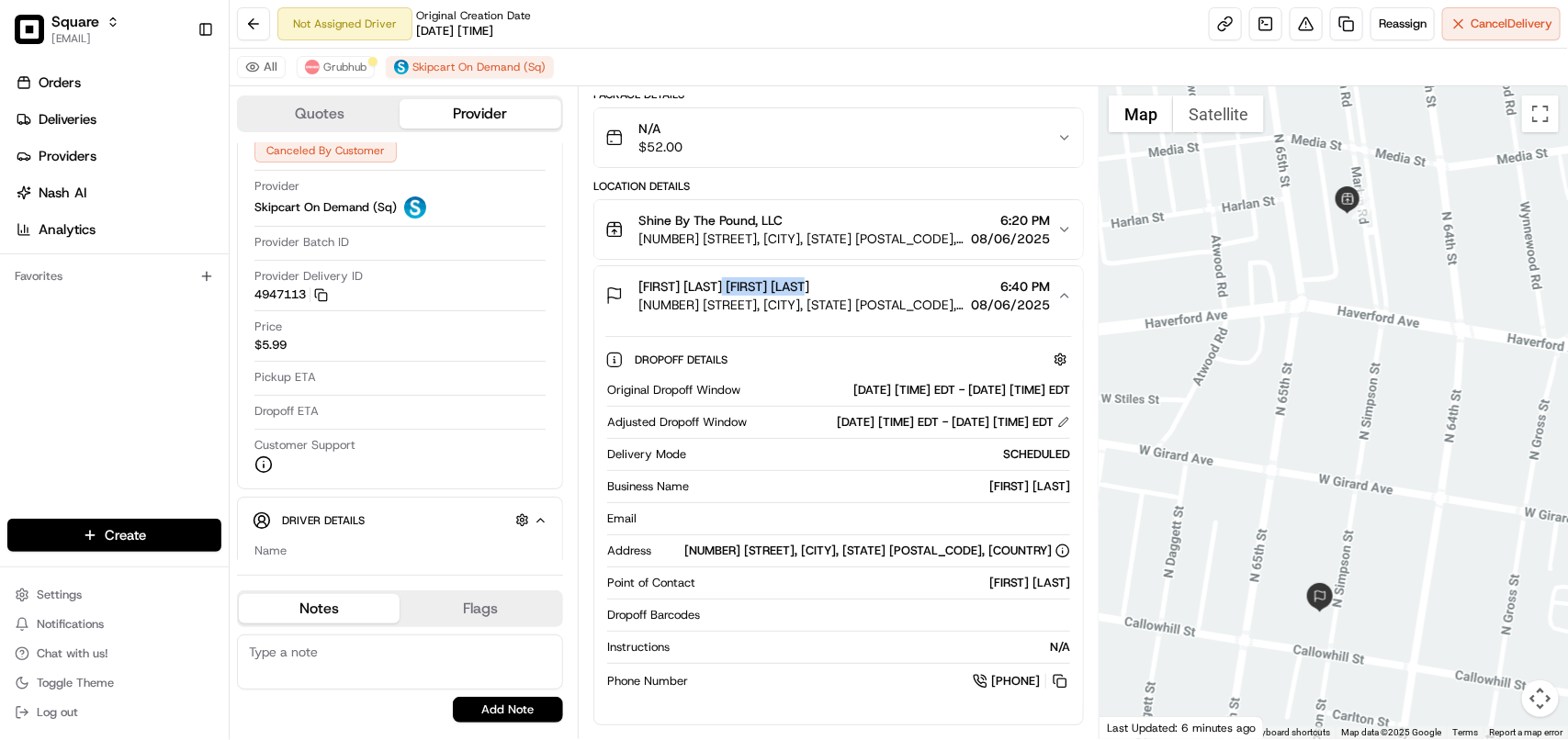 drag, startPoint x: 797, startPoint y: 286, endPoint x: 712, endPoint y: 295, distance: 85.47514 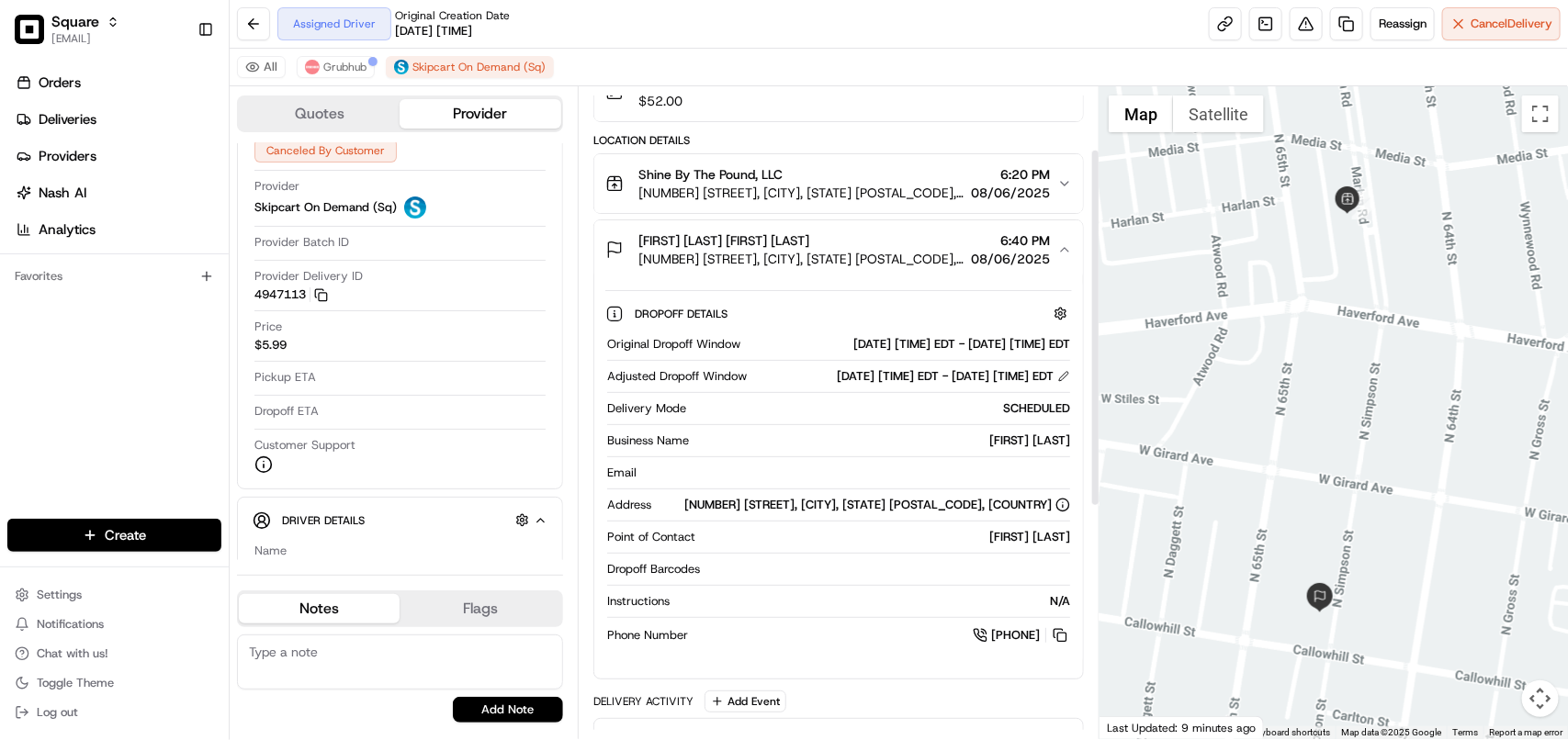 scroll, scrollTop: 115, scrollLeft: 0, axis: vertical 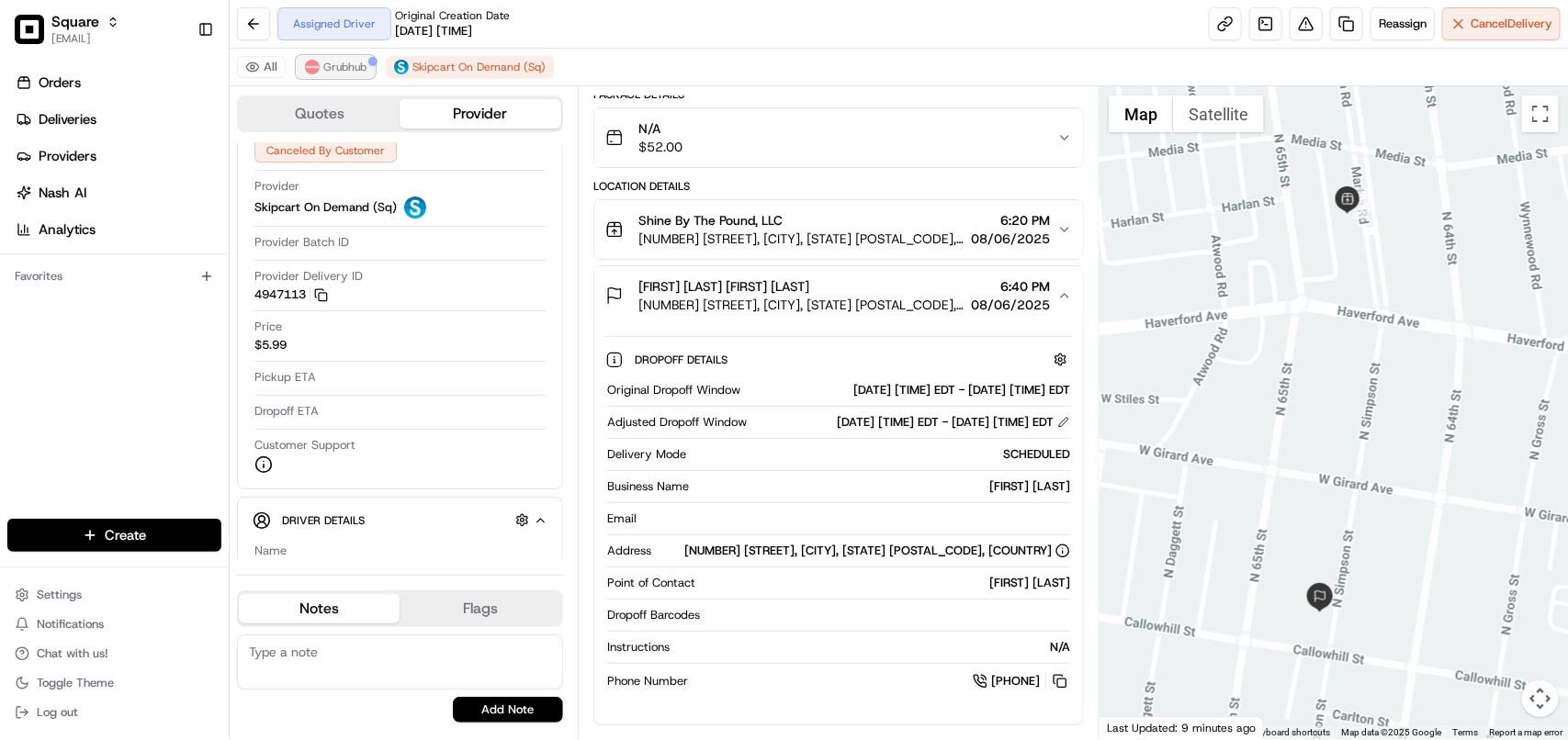 click on "Grubhub" at bounding box center [344, 67] 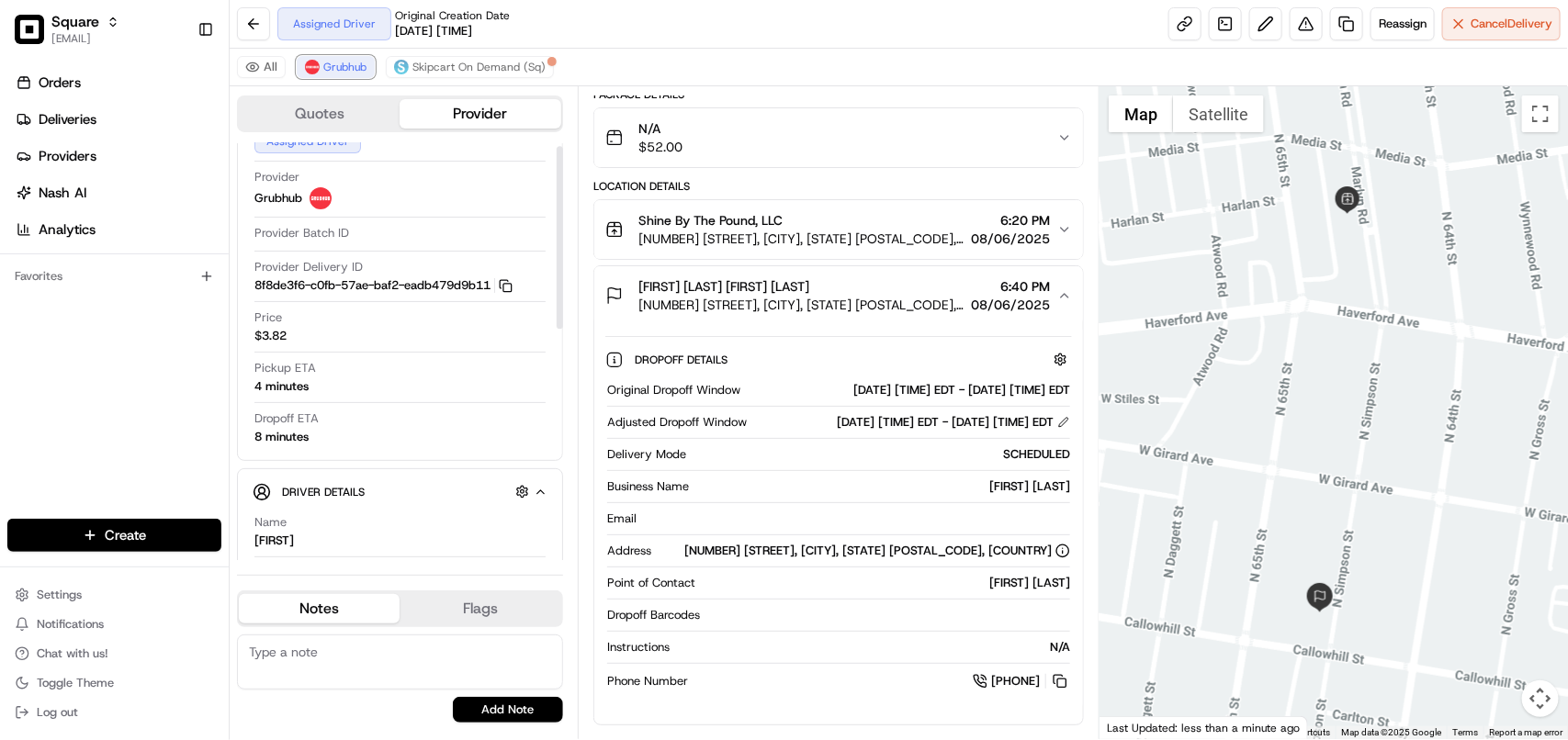 scroll, scrollTop: 0, scrollLeft: 0, axis: both 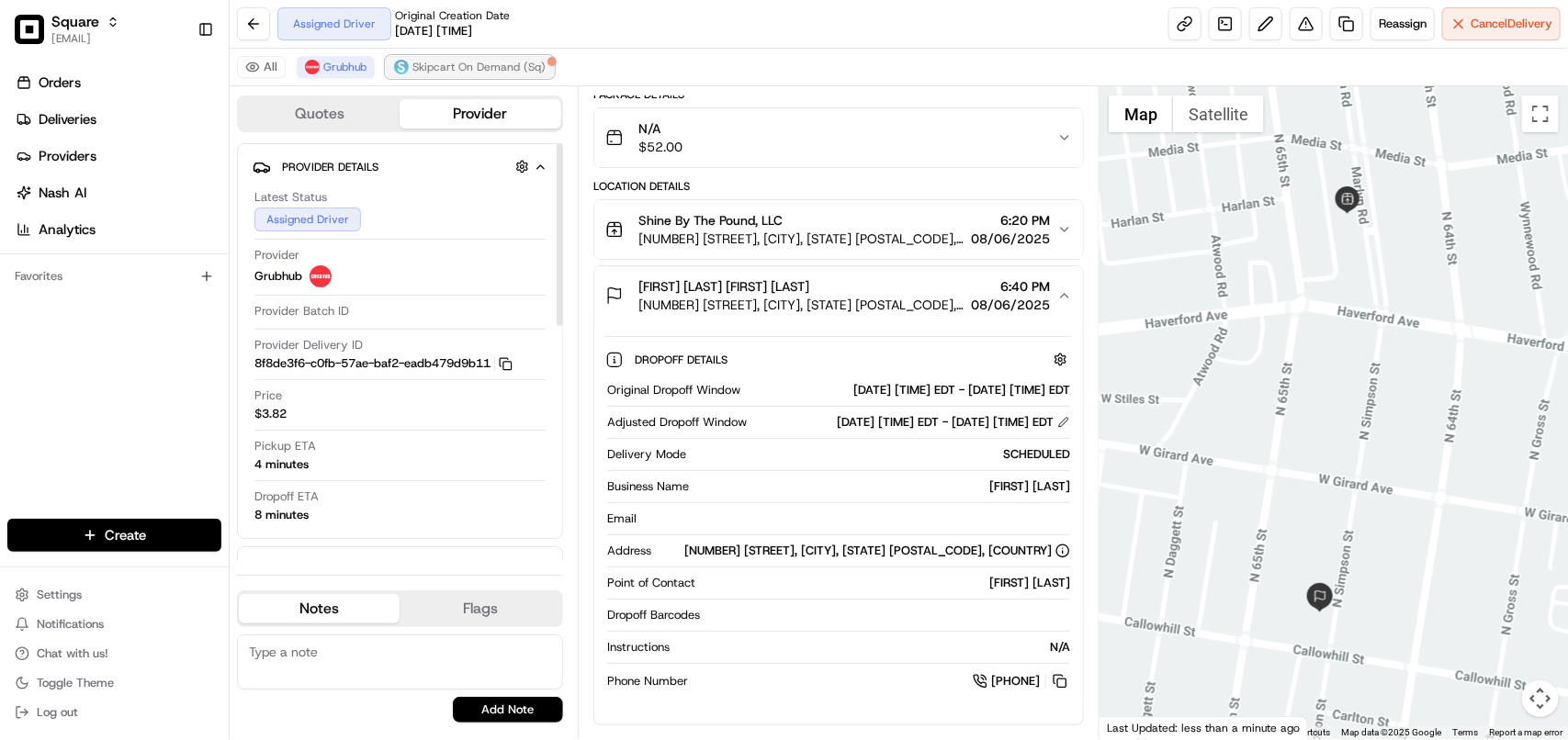 click on "Skipcart On Demand (Sq)" at bounding box center [469, 67] 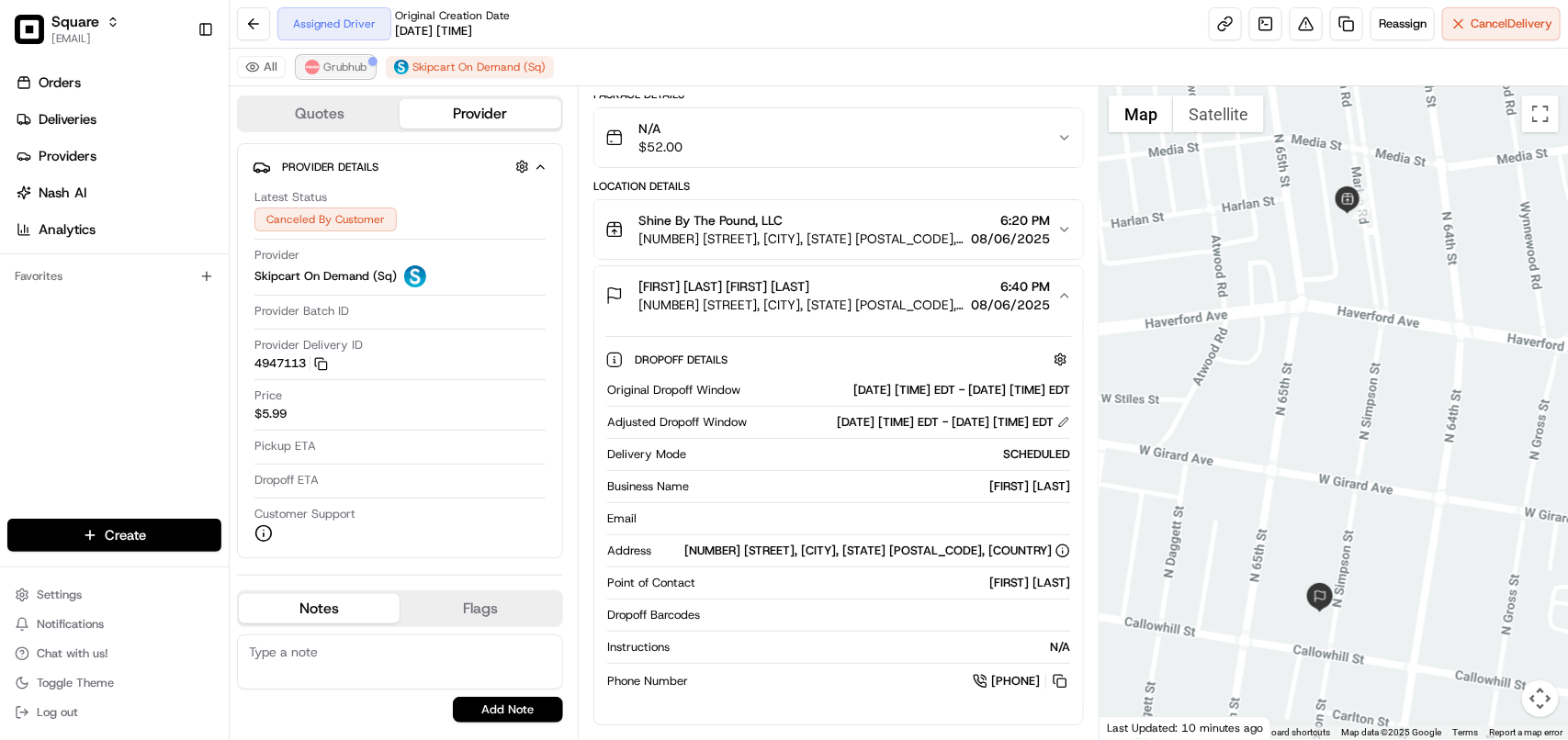 click on "Grubhub" at bounding box center (344, 67) 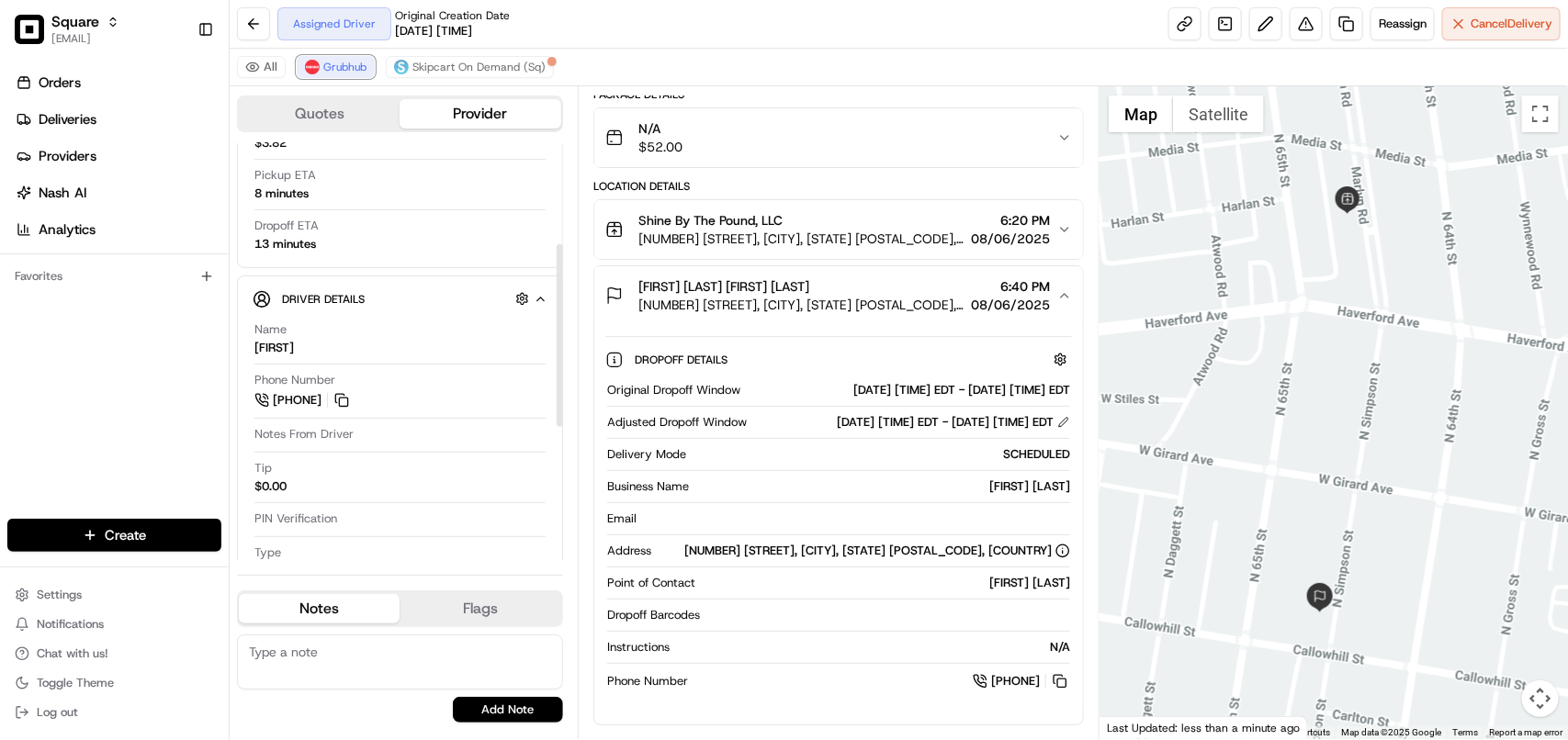 scroll, scrollTop: 230, scrollLeft: 0, axis: vertical 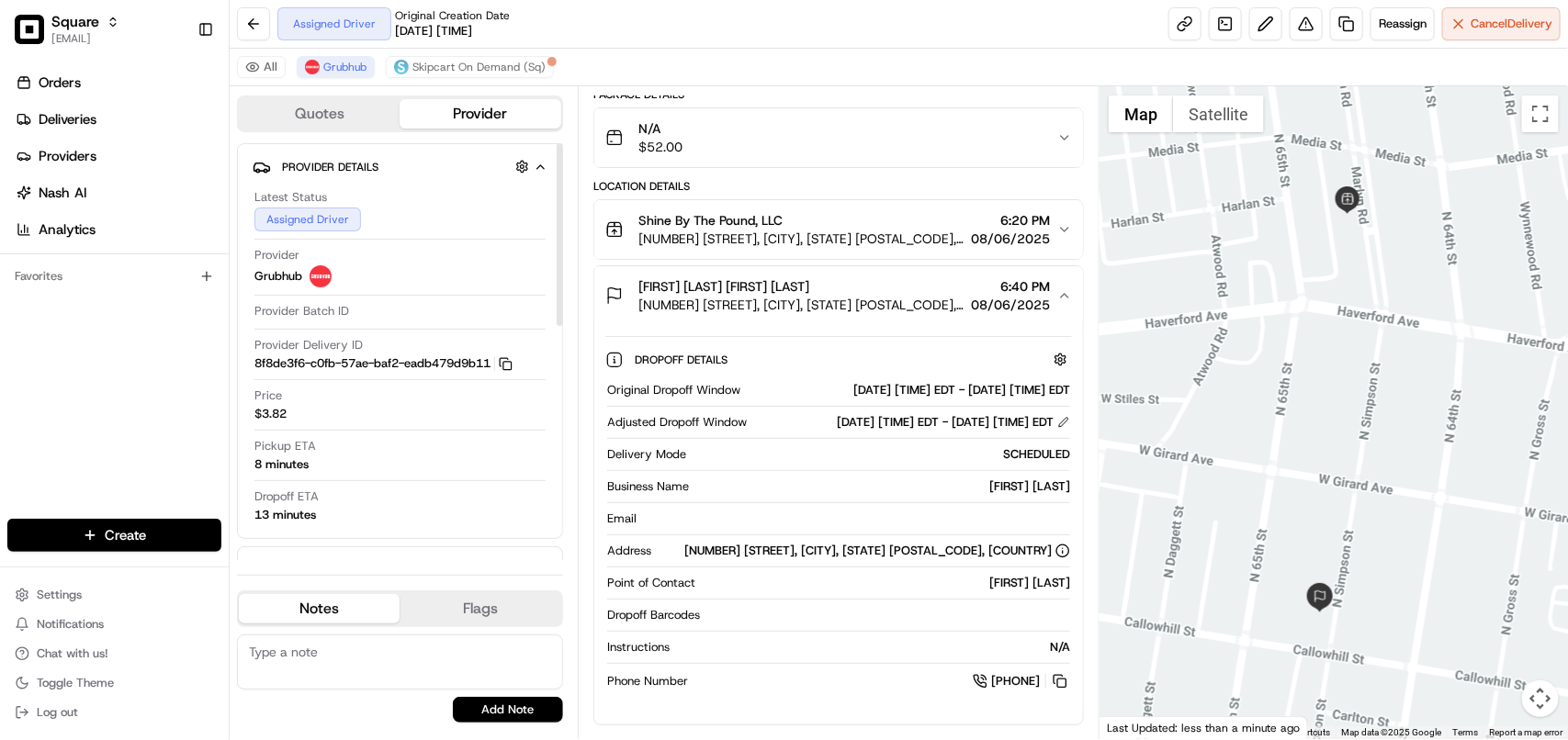 drag, startPoint x: 557, startPoint y: 390, endPoint x: 568, endPoint y: 269, distance: 121.49897 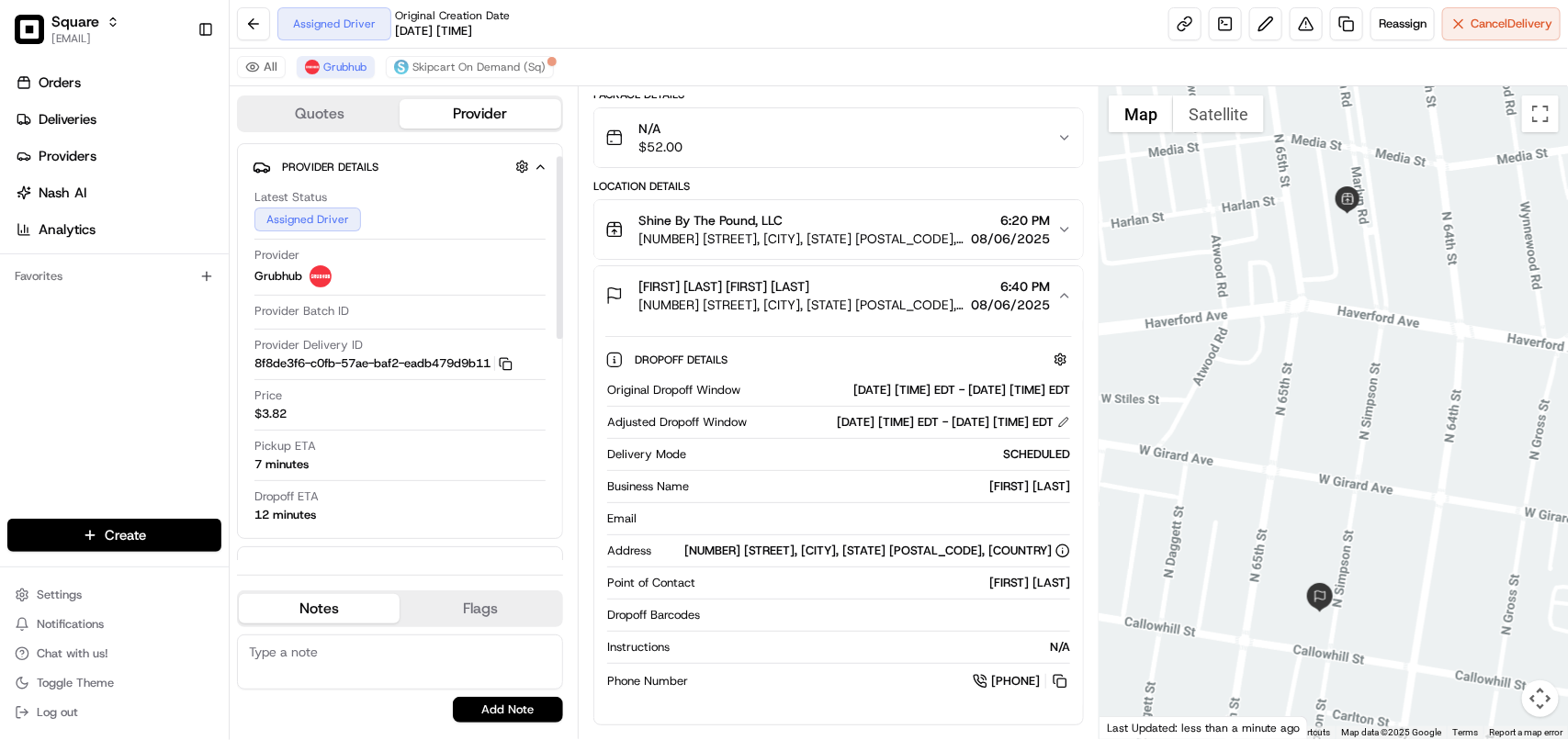 scroll, scrollTop: 115, scrollLeft: 0, axis: vertical 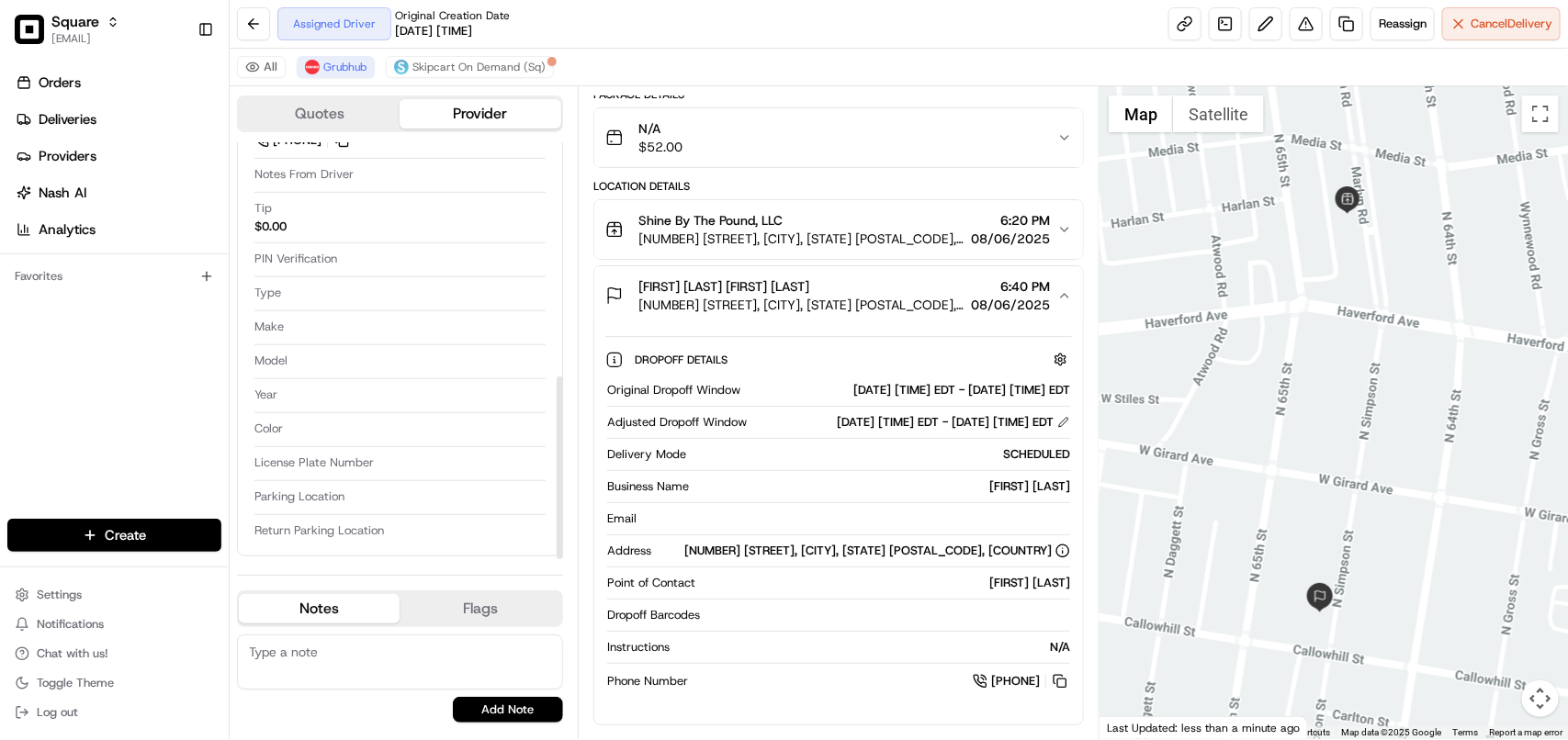 drag, startPoint x: 560, startPoint y: 360, endPoint x: 612, endPoint y: 470, distance: 121.67169 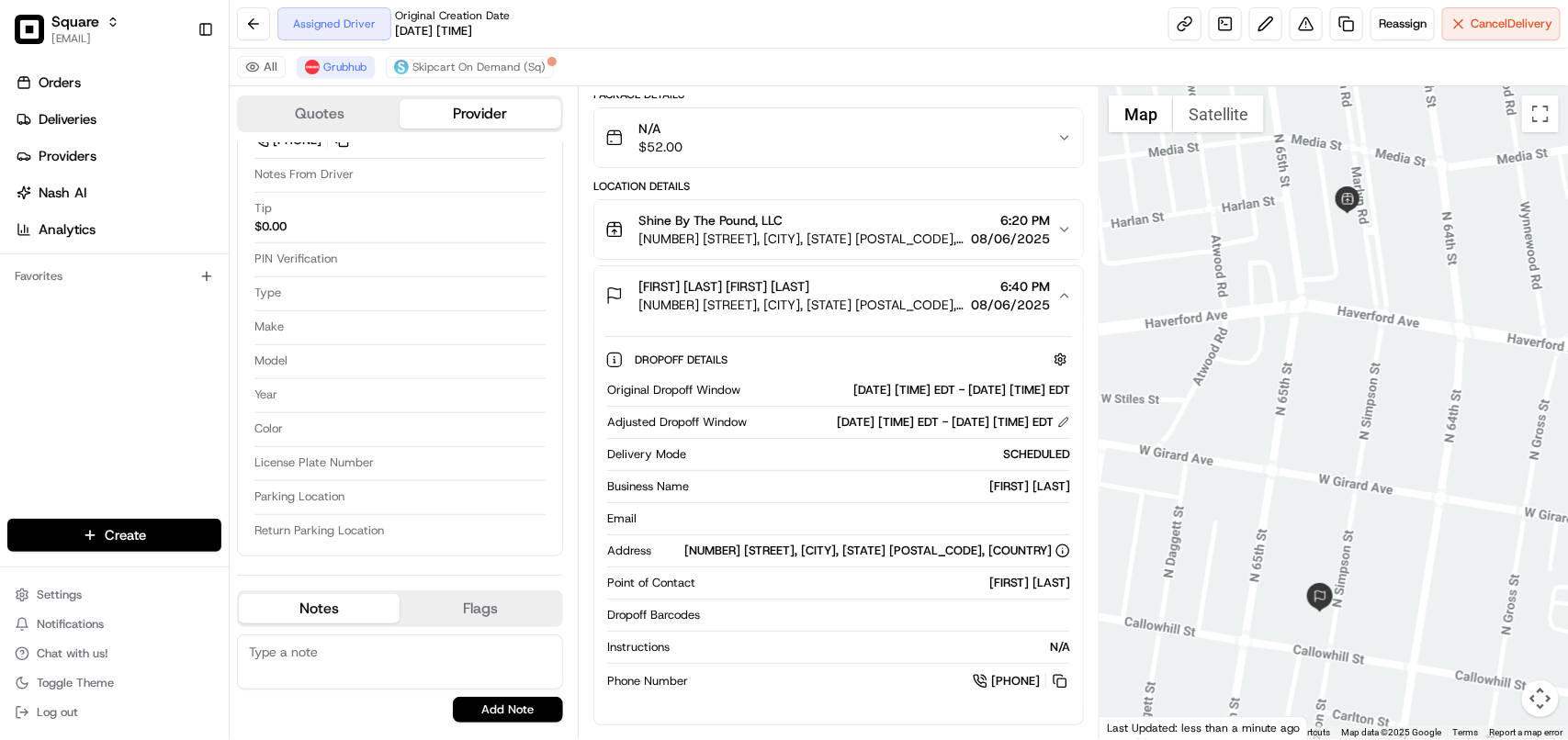 click on "08/06/2025" at bounding box center (1010, 239) 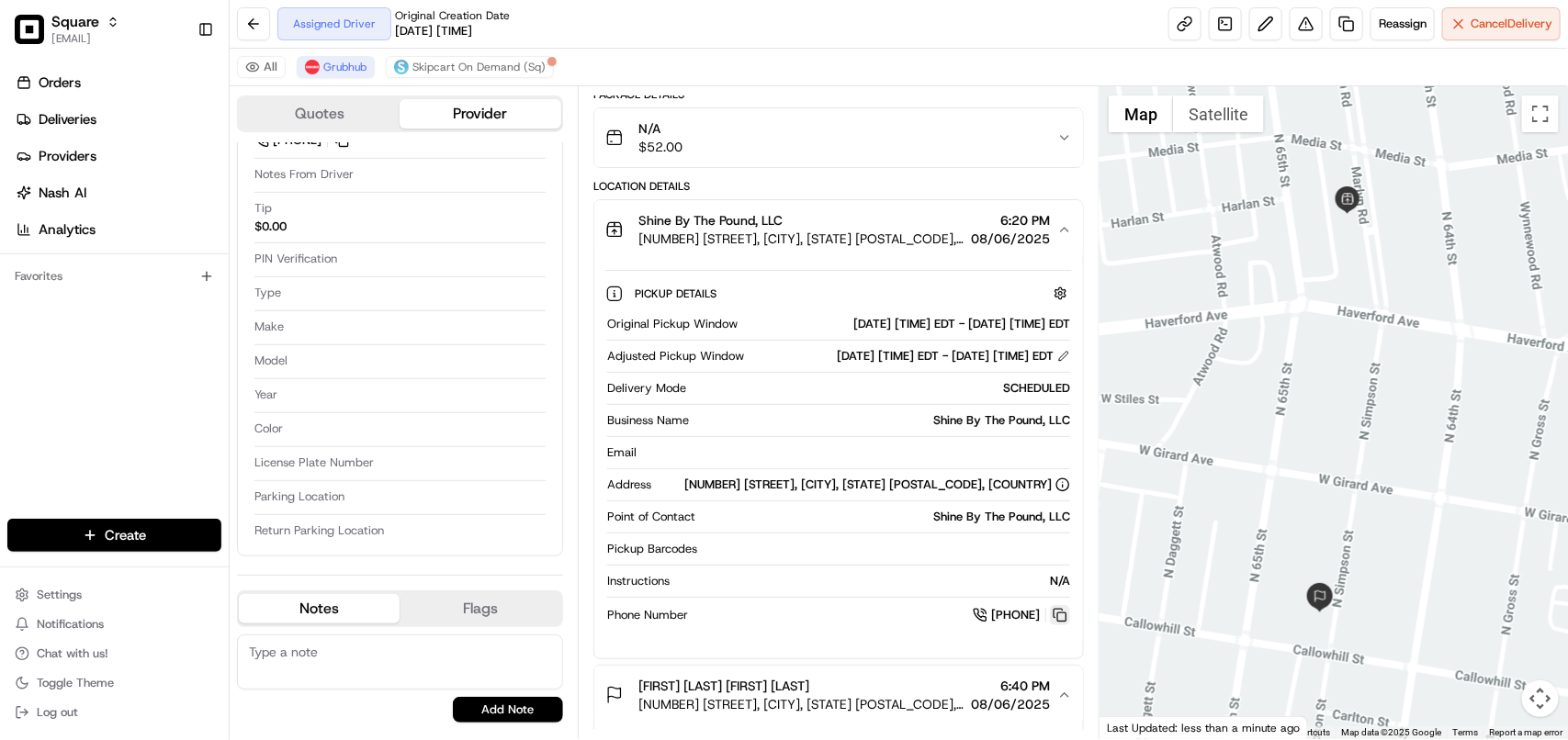 click at bounding box center (1060, 615) 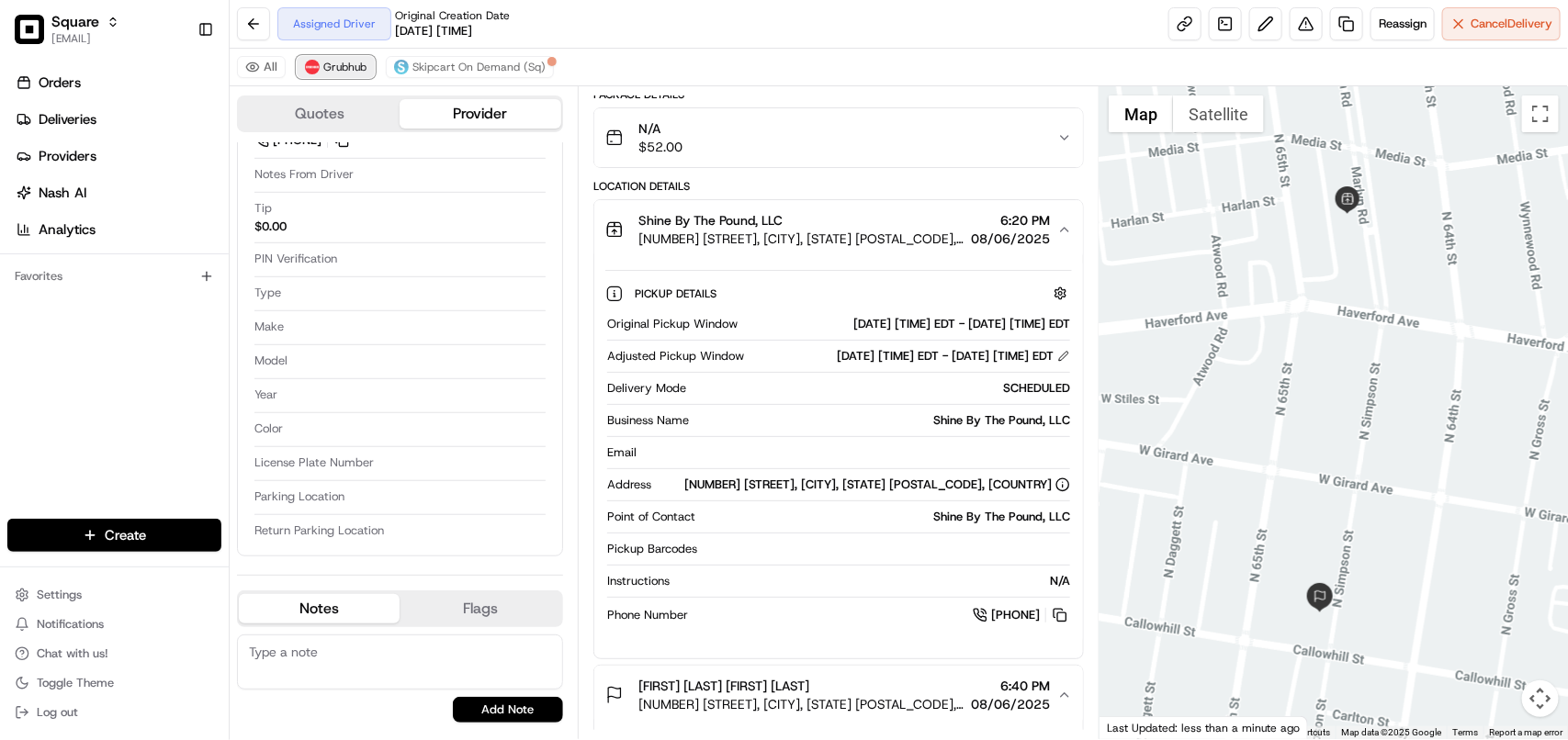 click on "Grubhub" at bounding box center [344, 67] 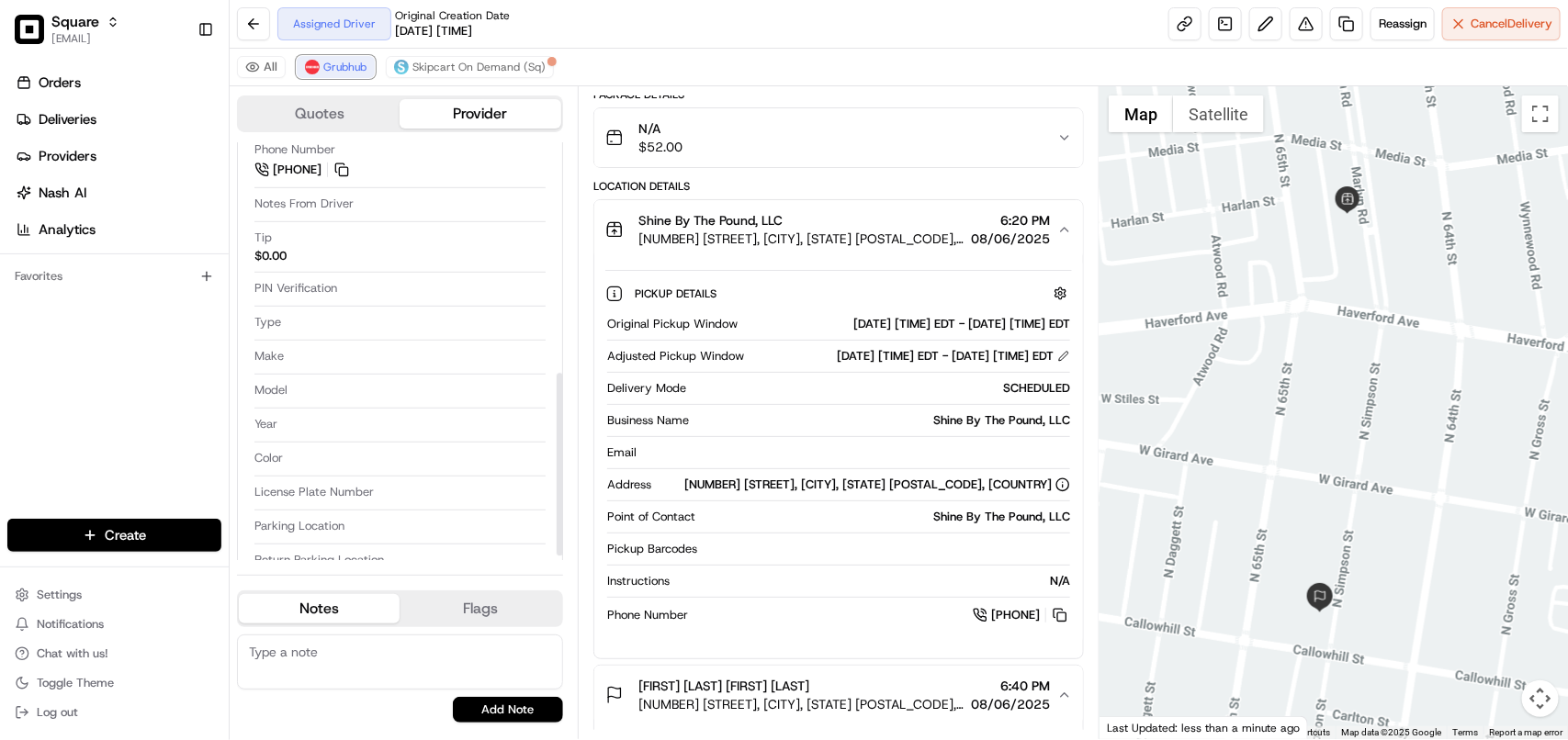 scroll, scrollTop: 531, scrollLeft: 0, axis: vertical 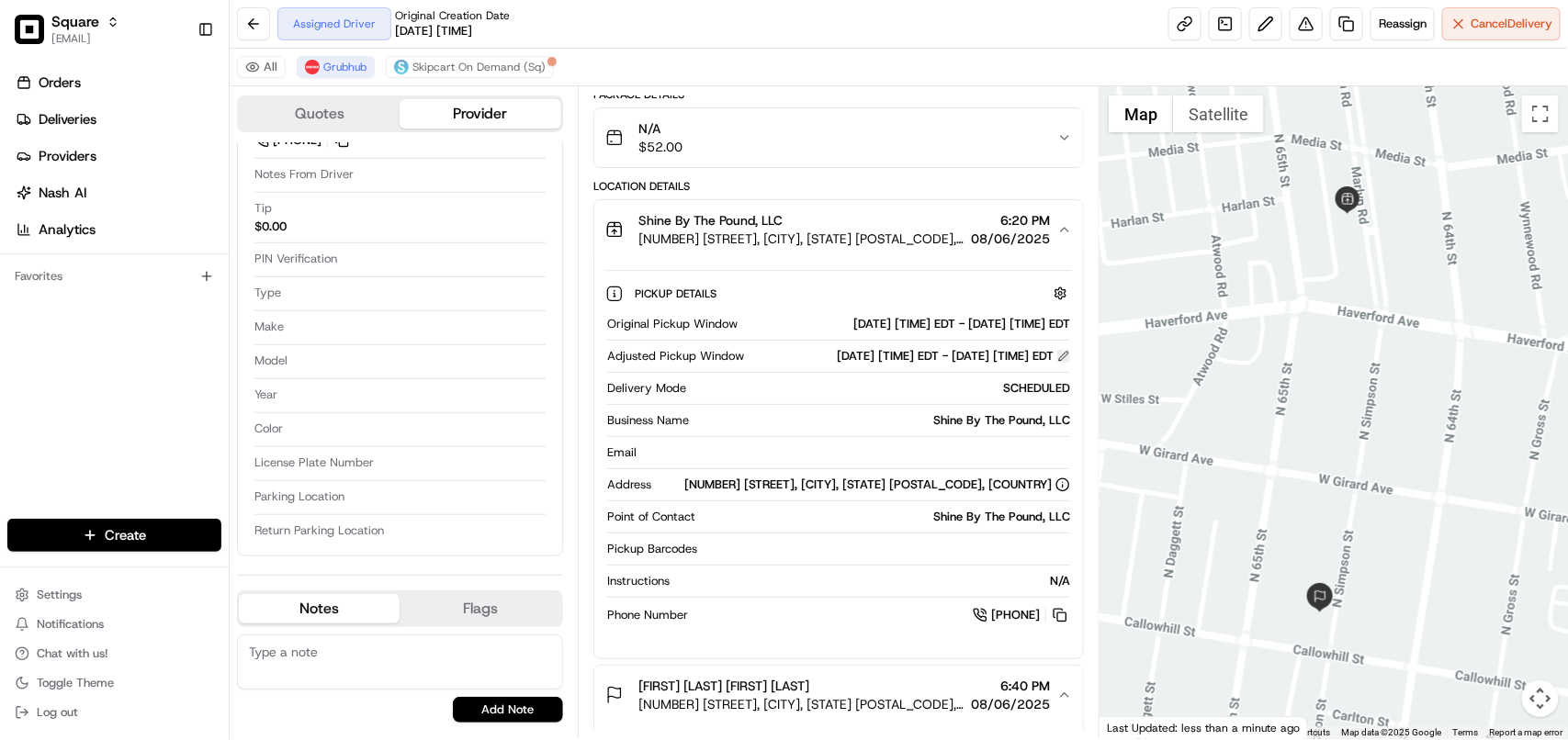 click at bounding box center (1064, 356) 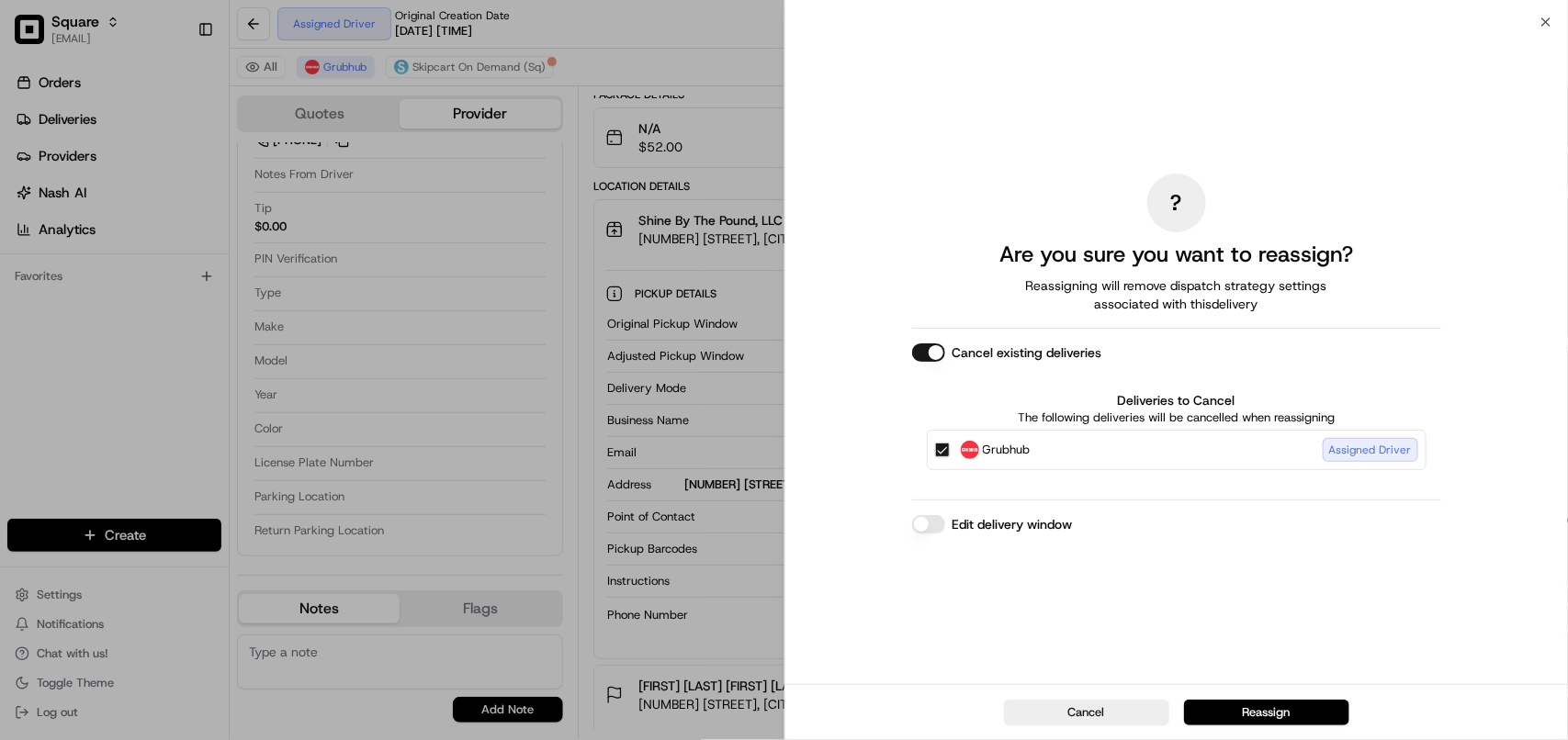 click on "Edit delivery window" at bounding box center [929, 524] 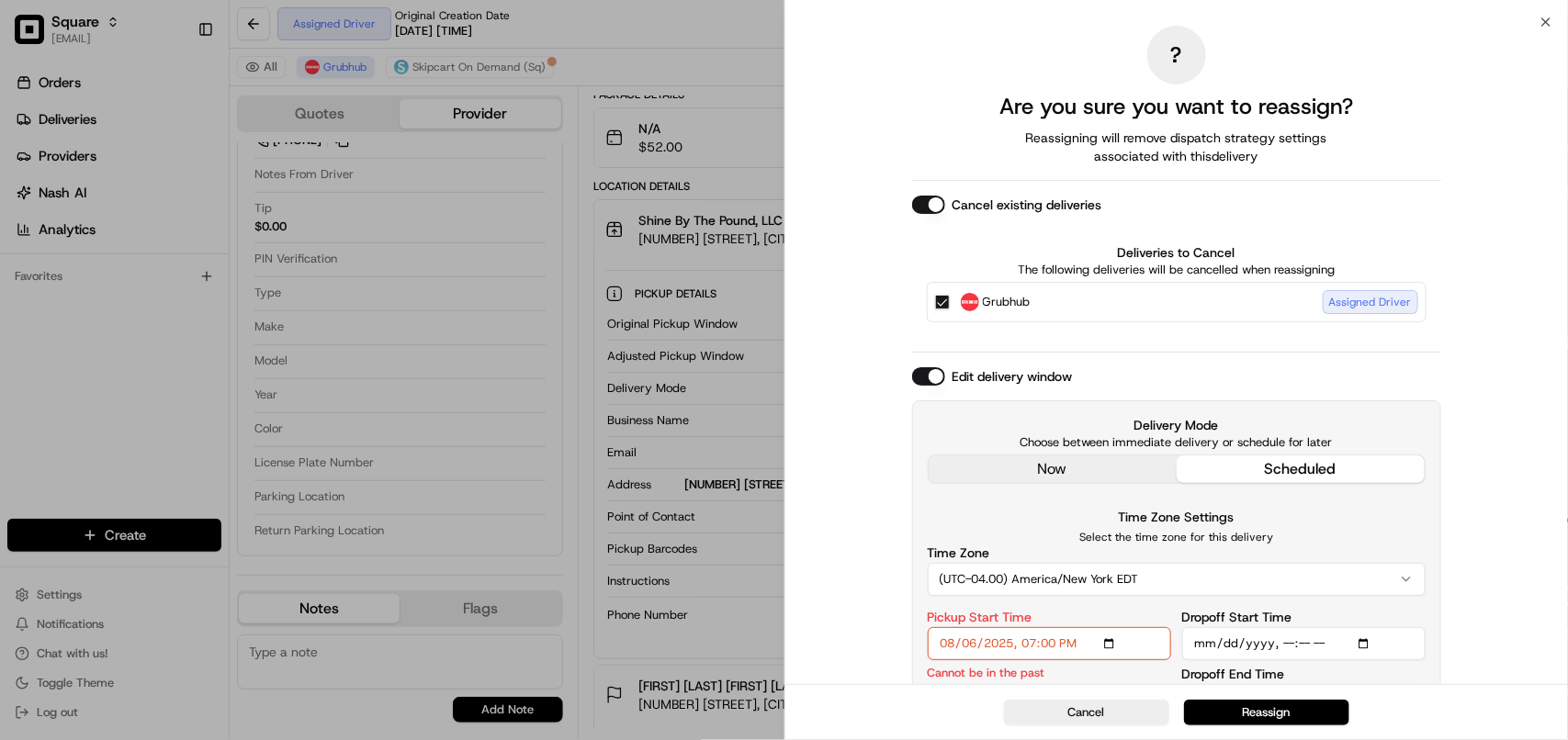 click on "(UTC-04.00) America/New York EDT" at bounding box center (1177, 579) 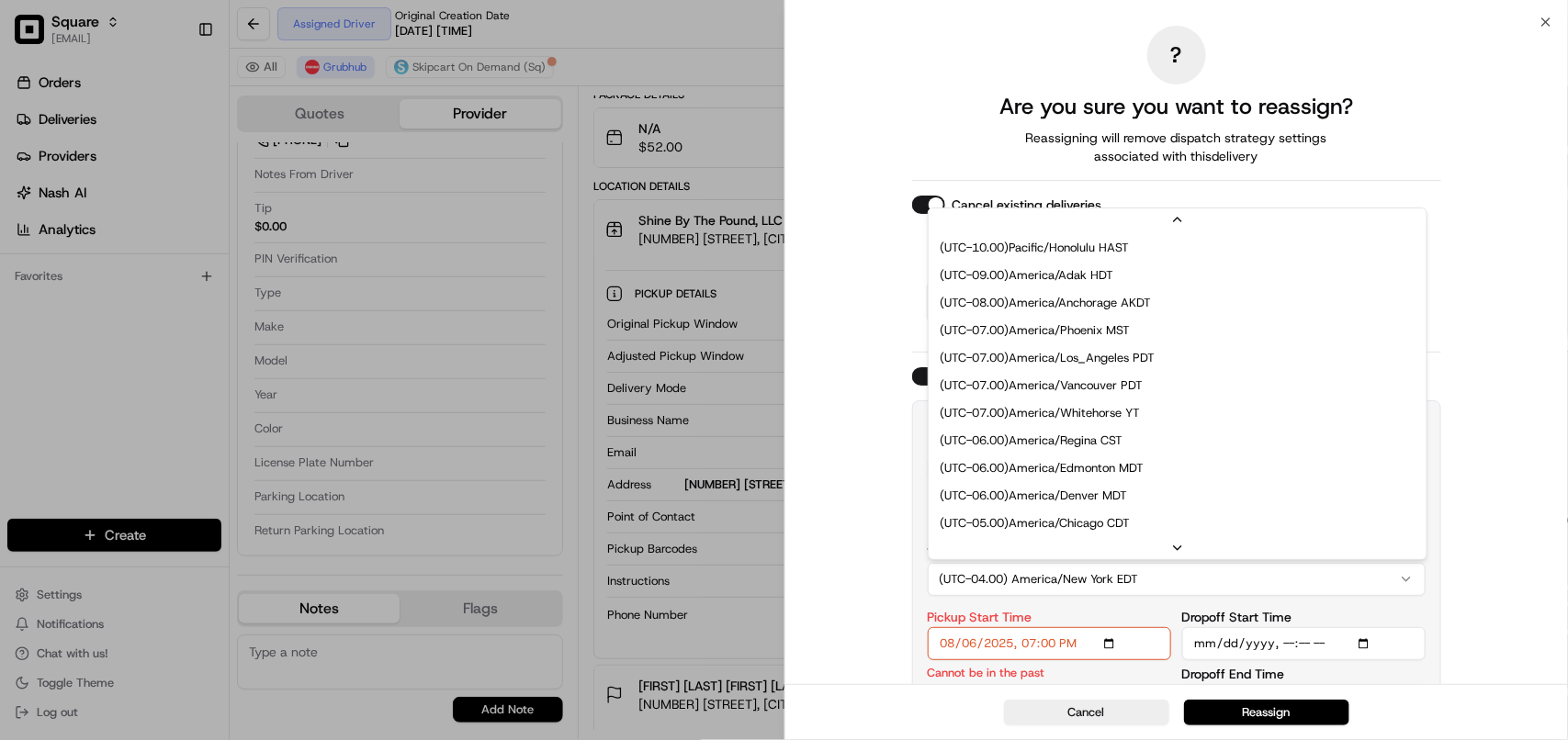 scroll, scrollTop: 110, scrollLeft: 0, axis: vertical 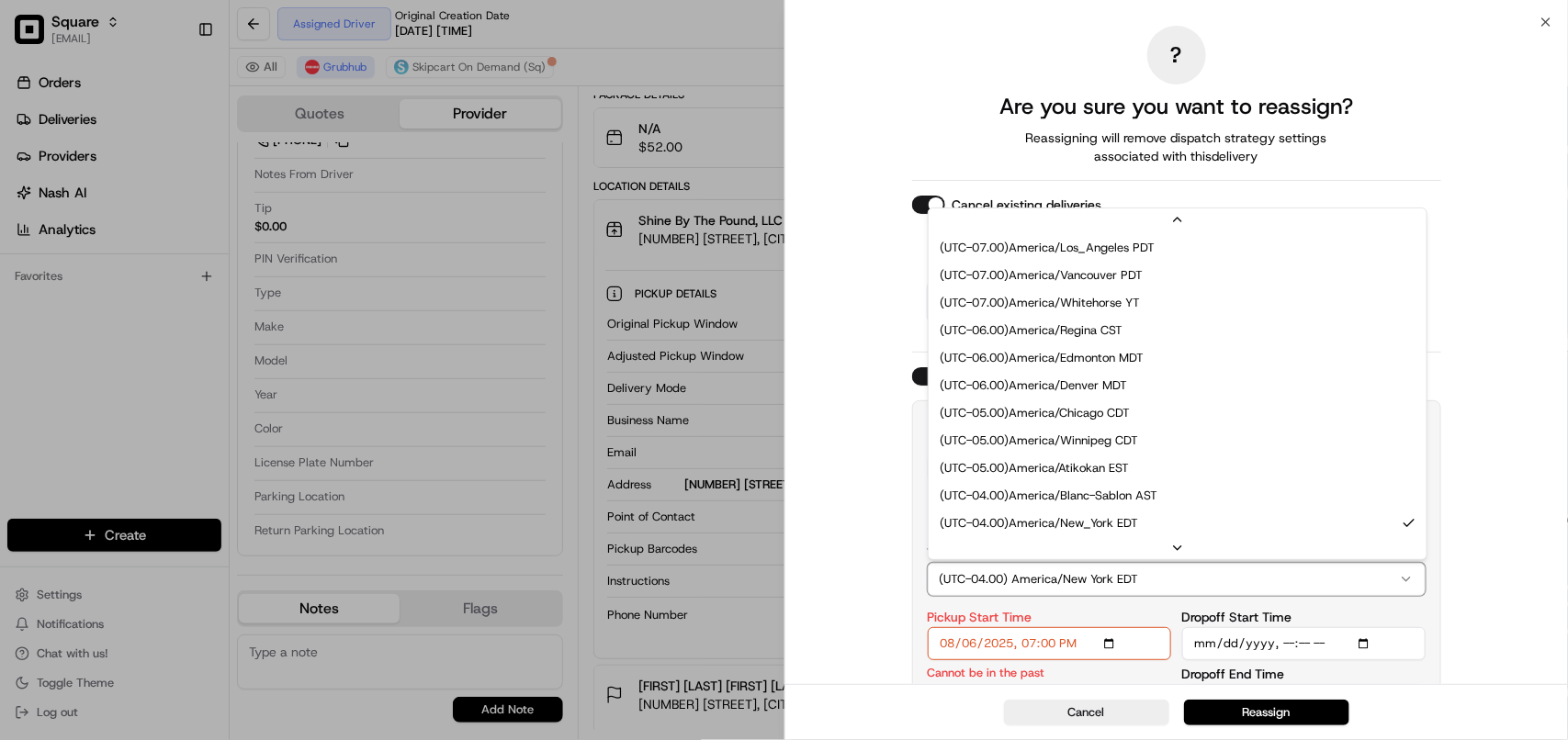 click on "Delivery Mode Choose between immediate delivery or schedule for later now scheduled Time Zone Settings Select the time zone for this delivery Time Zone (UTC-04.00) America/New York EDT ( UTC-10.00 )  Pacific/Honolulu   HAST ( UTC-09.00 )  America/Adak   HDT ( UTC-08.00 )  America/Anchorage   AKDT ( UTC-07.00 )  America/Phoenix   MST ( UTC-07.00 )  America/Los_Angeles   PDT ( UTC-07.00 )  America/Vancouver   PDT ( UTC-07.00 )  America/Whitehorse   YT ( UTC-06.00 )  America/Regina   CST ( UTC-06.00 )  America/Edmonton   MDT ( UTC-06.00 )  America/Denver   MDT ( UTC-05.00 )  America/Chicago   CDT ( UTC-05.00 )  America/Winnipeg   CDT ( UTC-05.00 )  America/Atikokan   EST ( UTC-04.00 )  America/Blanc-Sablon   AST ( UTC-04.00 )  America/New_York   EDT ( UTC-04.00 )  America/Toronto   EDT ( UTC-03.00 )  America/Halifax   ADT ( UTC-02.50 )  America/St_Johns   NDT ( UTC+00.00 )  Etc/UTC   UTC ( UTC+01.00 )  Europe/London   BST ( UTC+02.00 )  Europe/Warsaw   CEST ( UTC+03.00 )  Europe/Vilnius   EEST ( UTC+04.00 )    (" at bounding box center [1177, 577] 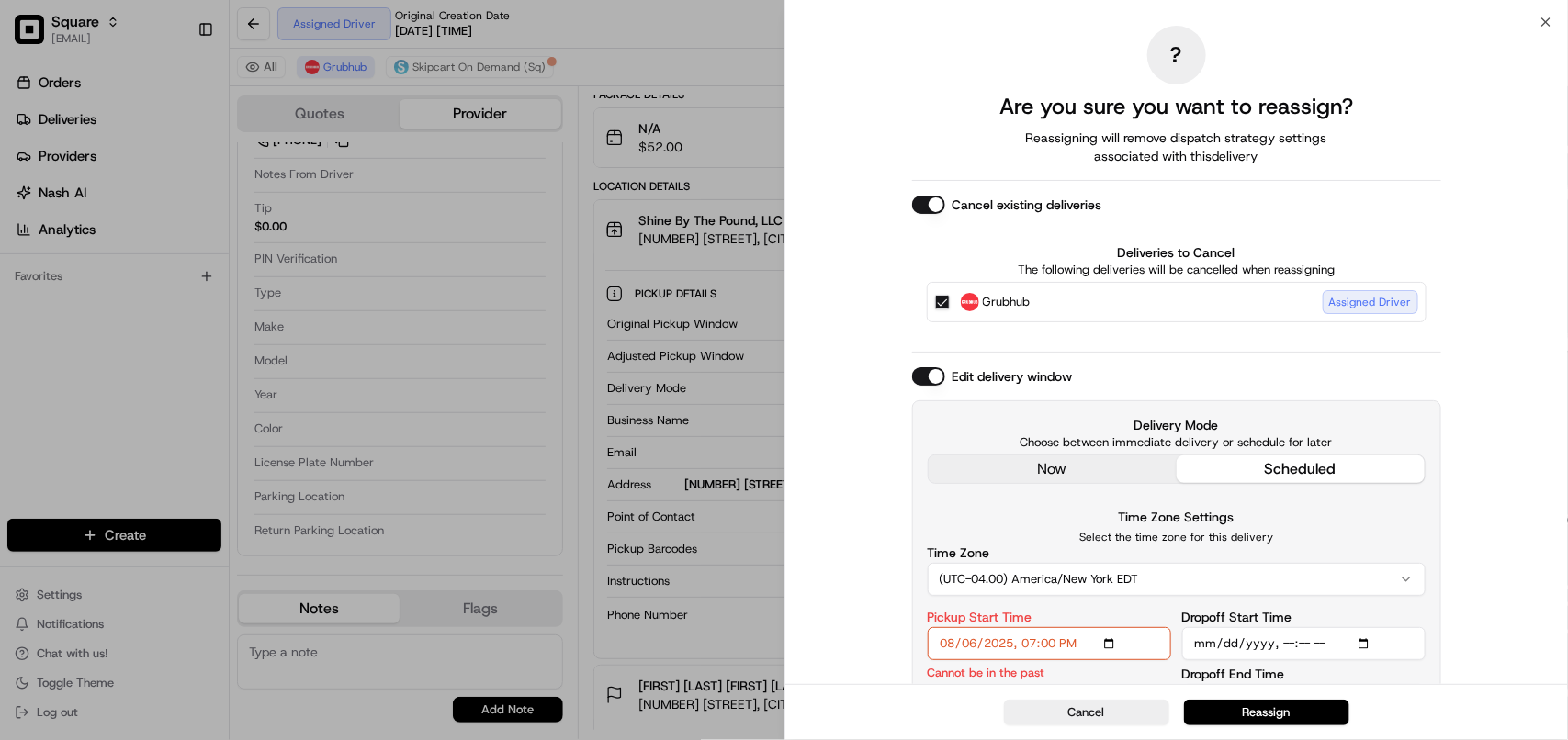 click on "Edit delivery window Delivery Mode Choose between immediate delivery or schedule for later now scheduled Time Zone Settings Select the time zone for this delivery Time Zone (UTC-04.00) America/New York EDT Pickup Start Time Cannot be in the past Pickup End Time Dropoff Start Time Dropoff End Time" at bounding box center (1177, 560) 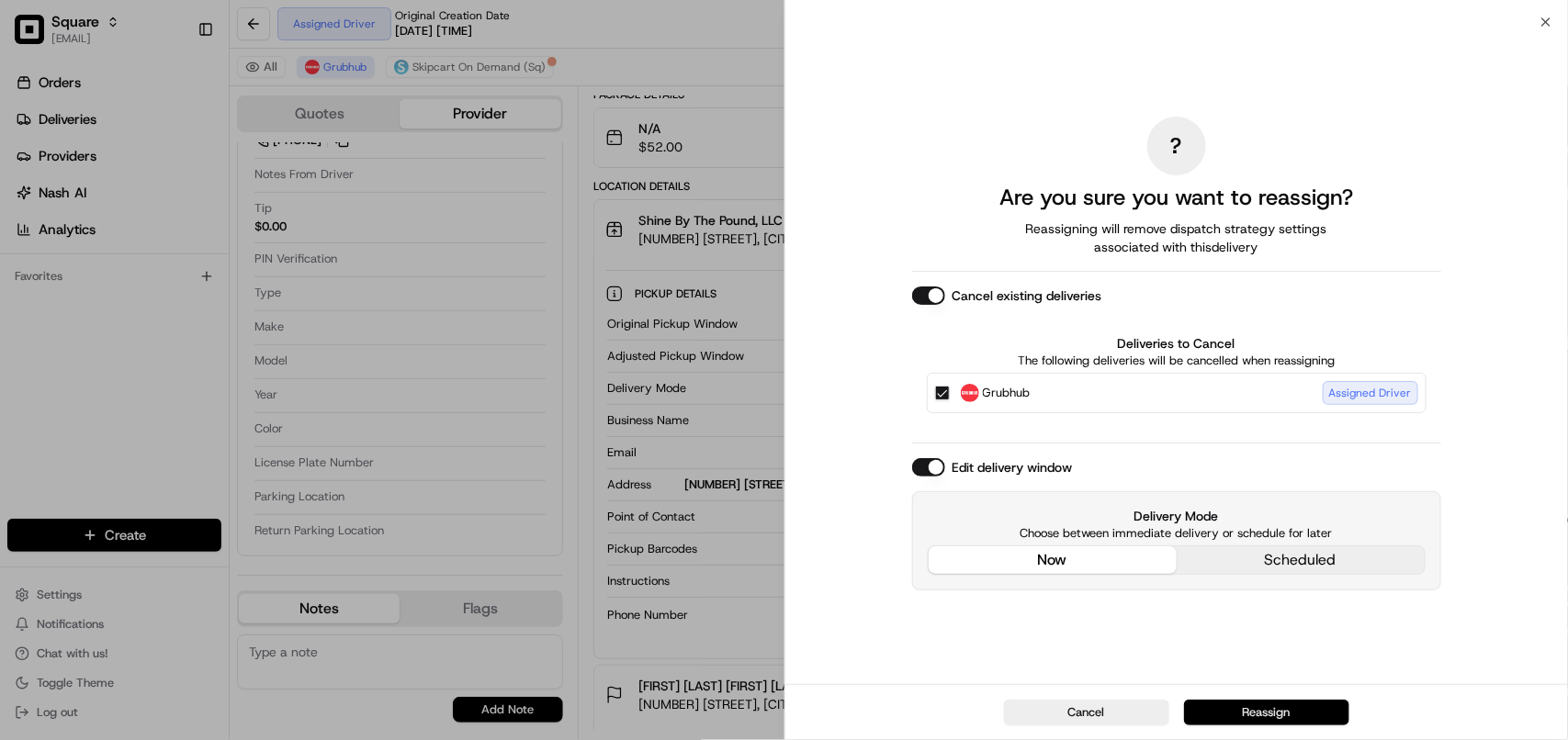 click on "Reassign" at bounding box center (1267, 712) 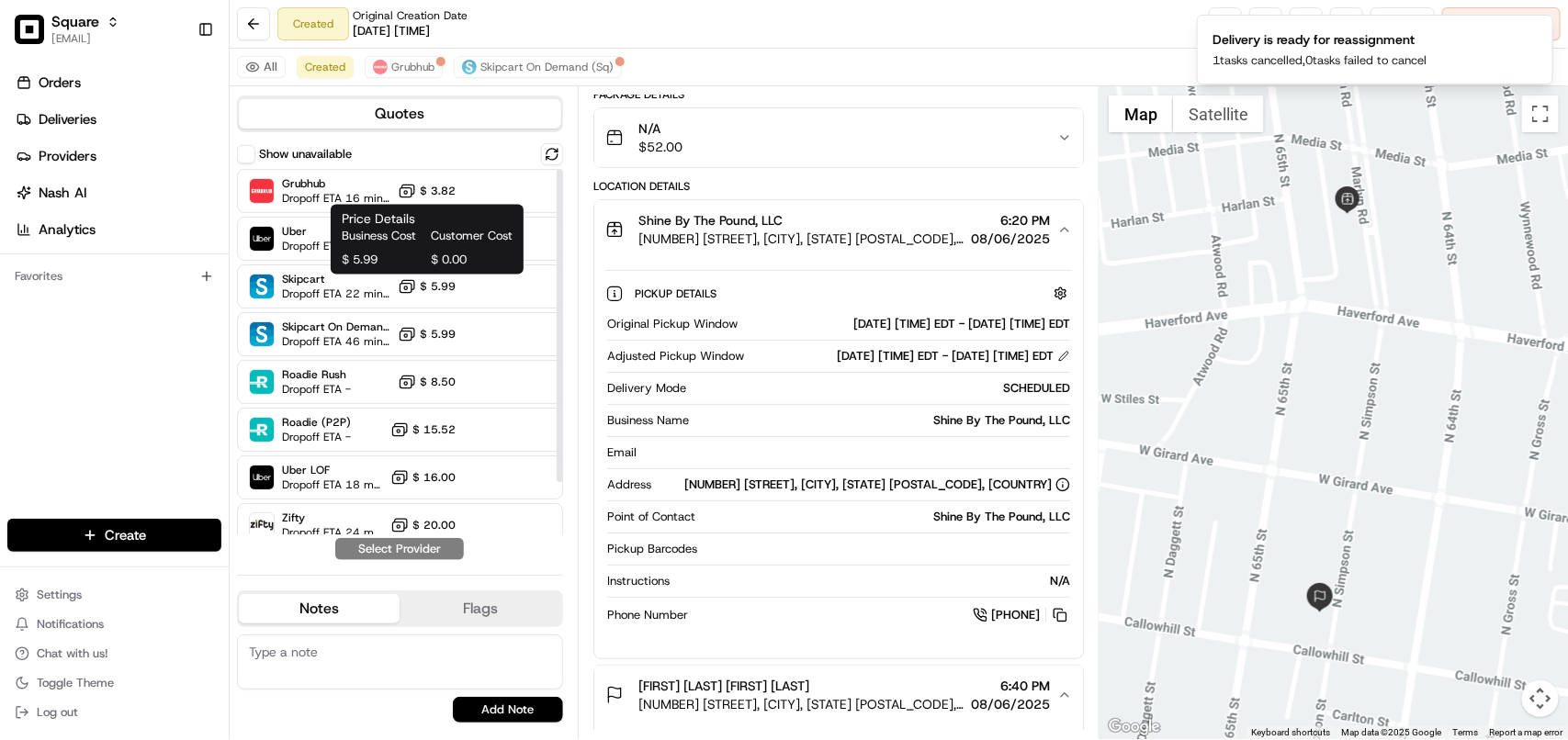 click on "Business Cost" at bounding box center [382, 237] 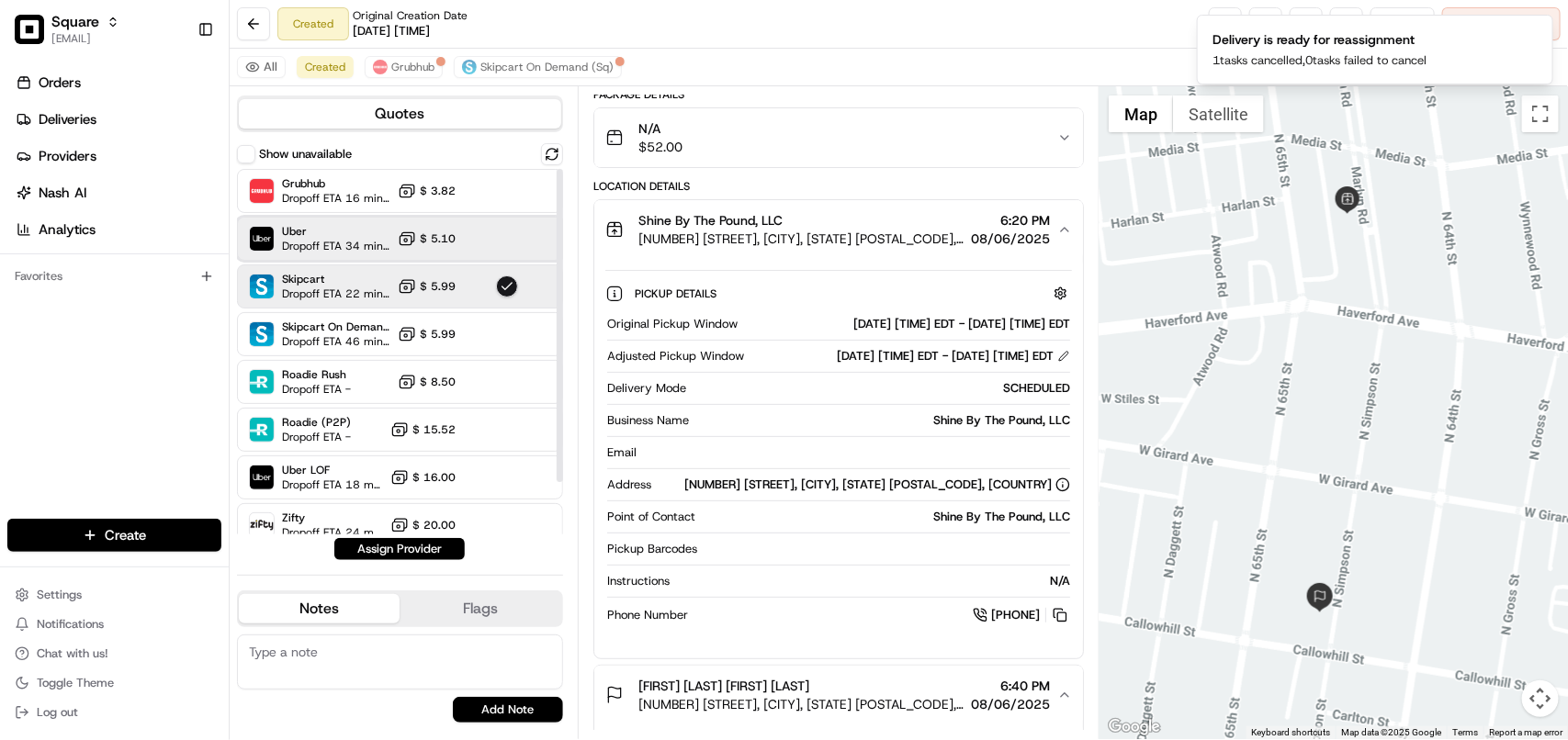 click on "Dropoff ETA   34 minutes" at bounding box center (336, 246) 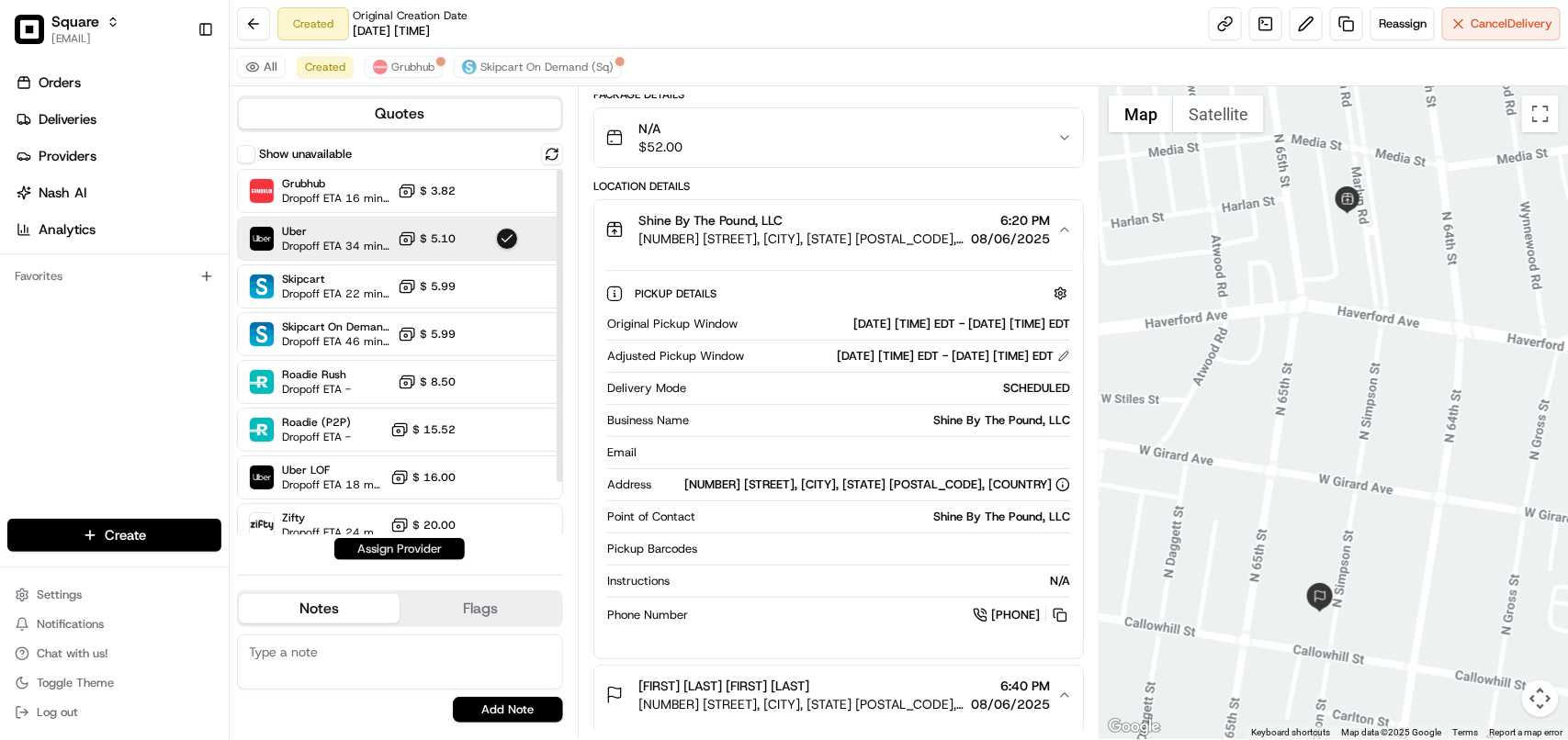 click on "Assign Provider" at bounding box center [400, 549] 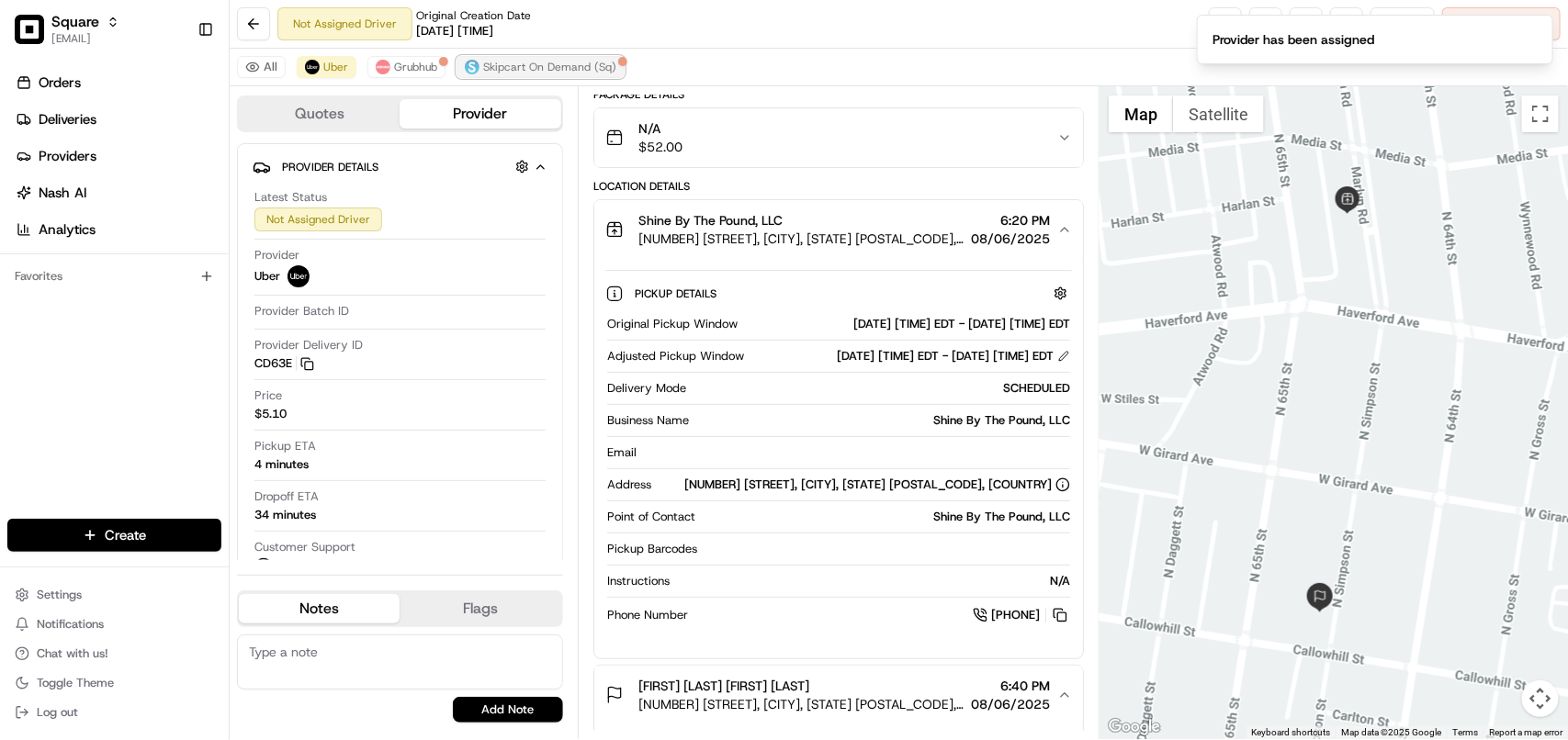 click on "Skipcart On Demand (Sq)" at bounding box center (549, 67) 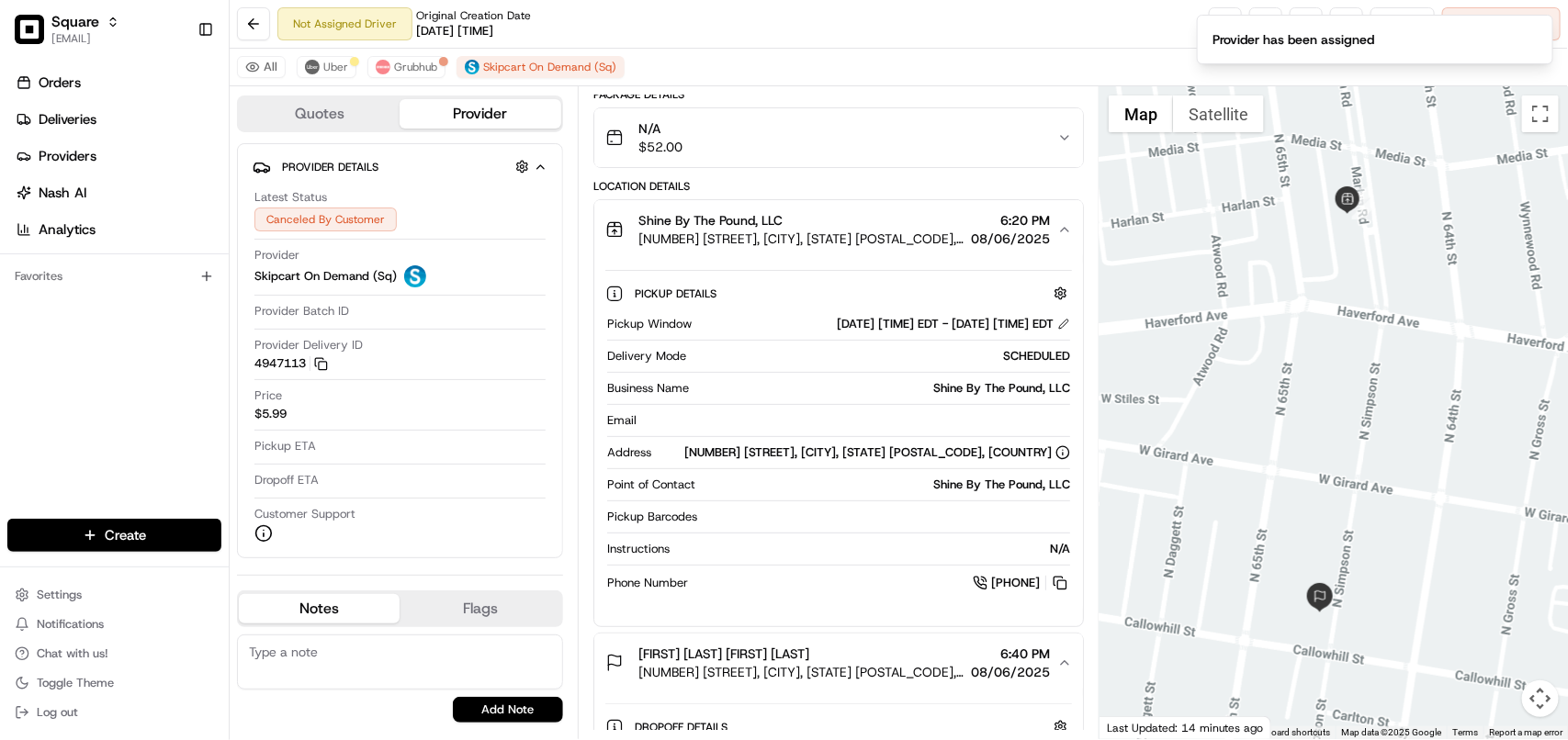 click on "Not Assigned Driver Original Creation Date 08/06/2025 05:49 PM Reassign Cancel  Delivery" at bounding box center (898, 24) 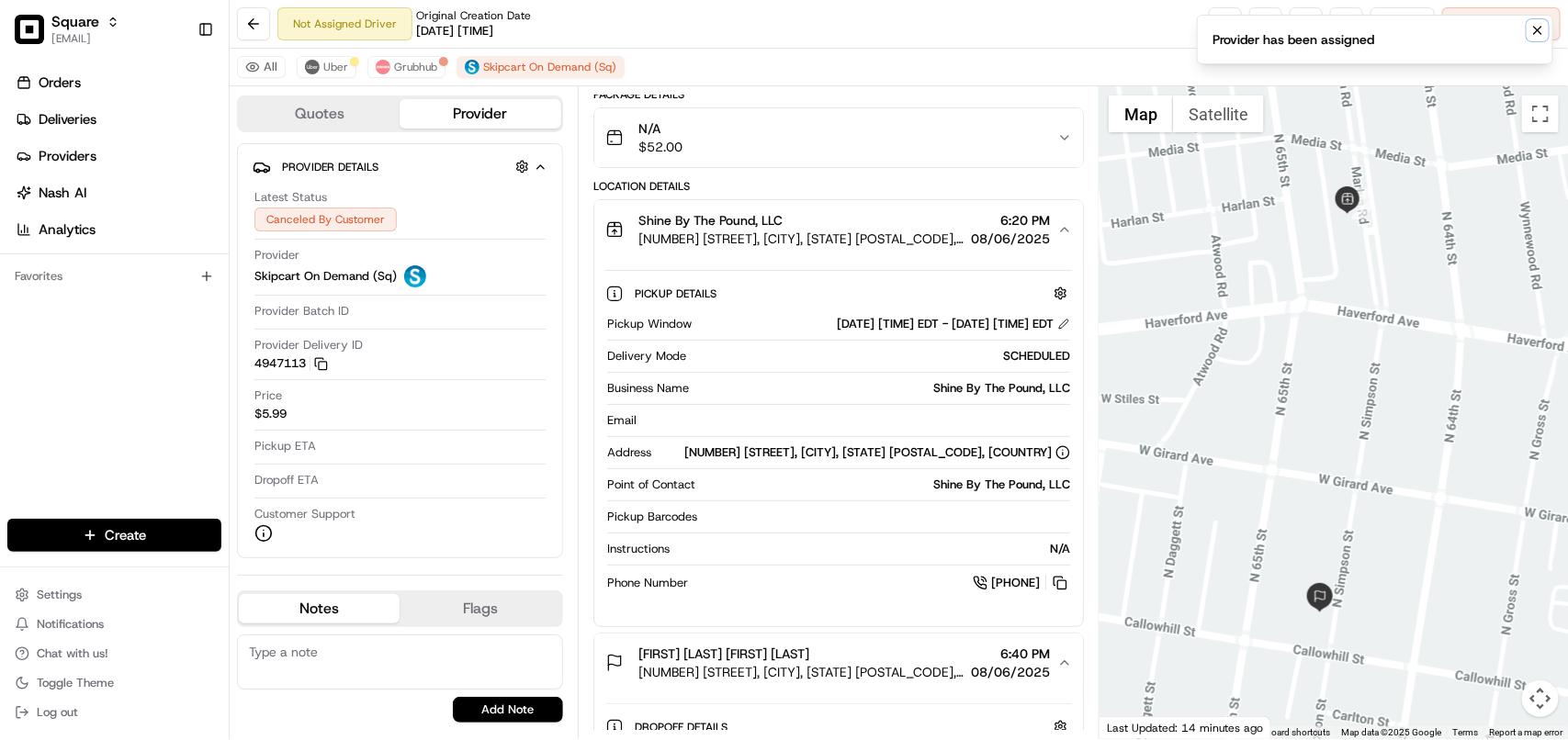 click 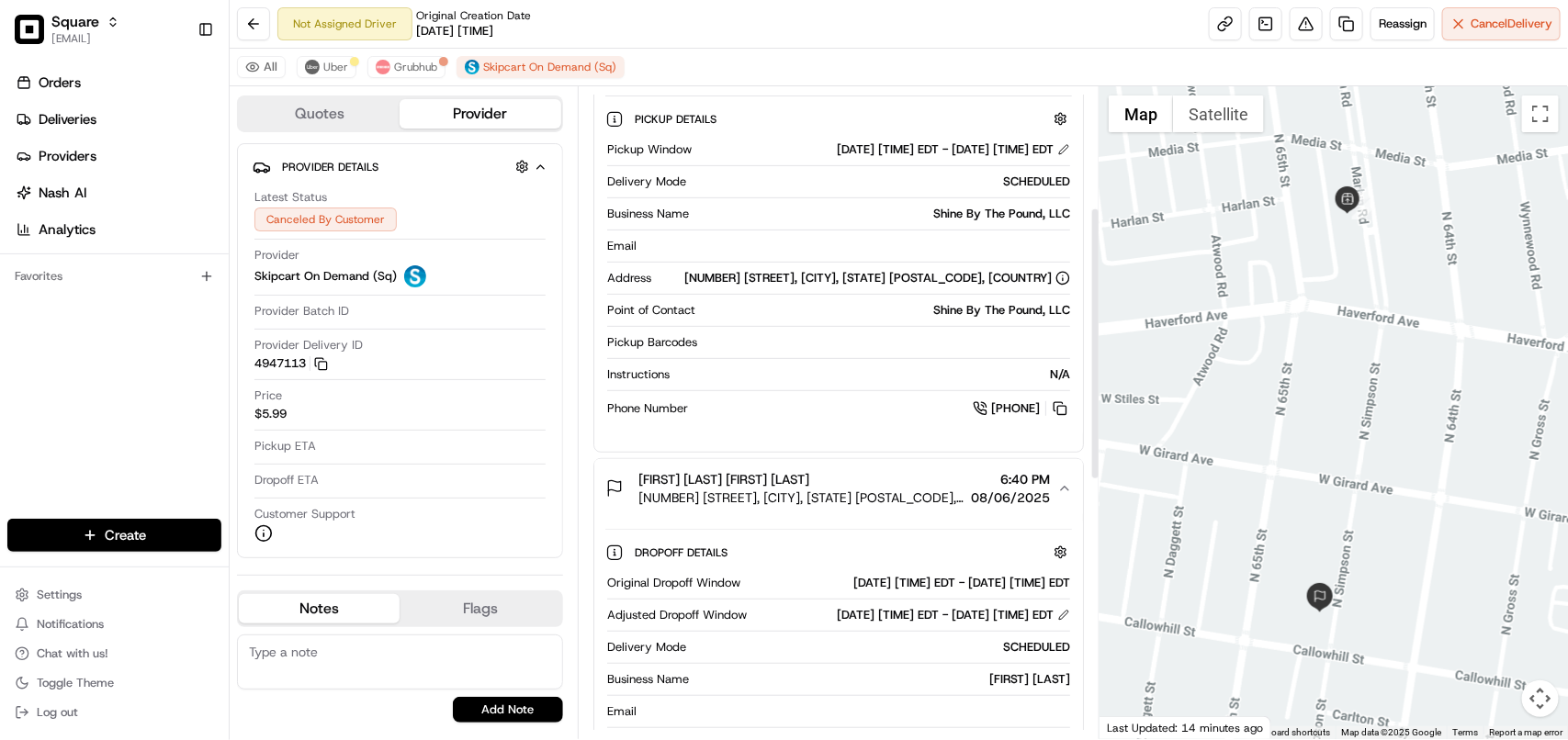 scroll, scrollTop: 689, scrollLeft: 0, axis: vertical 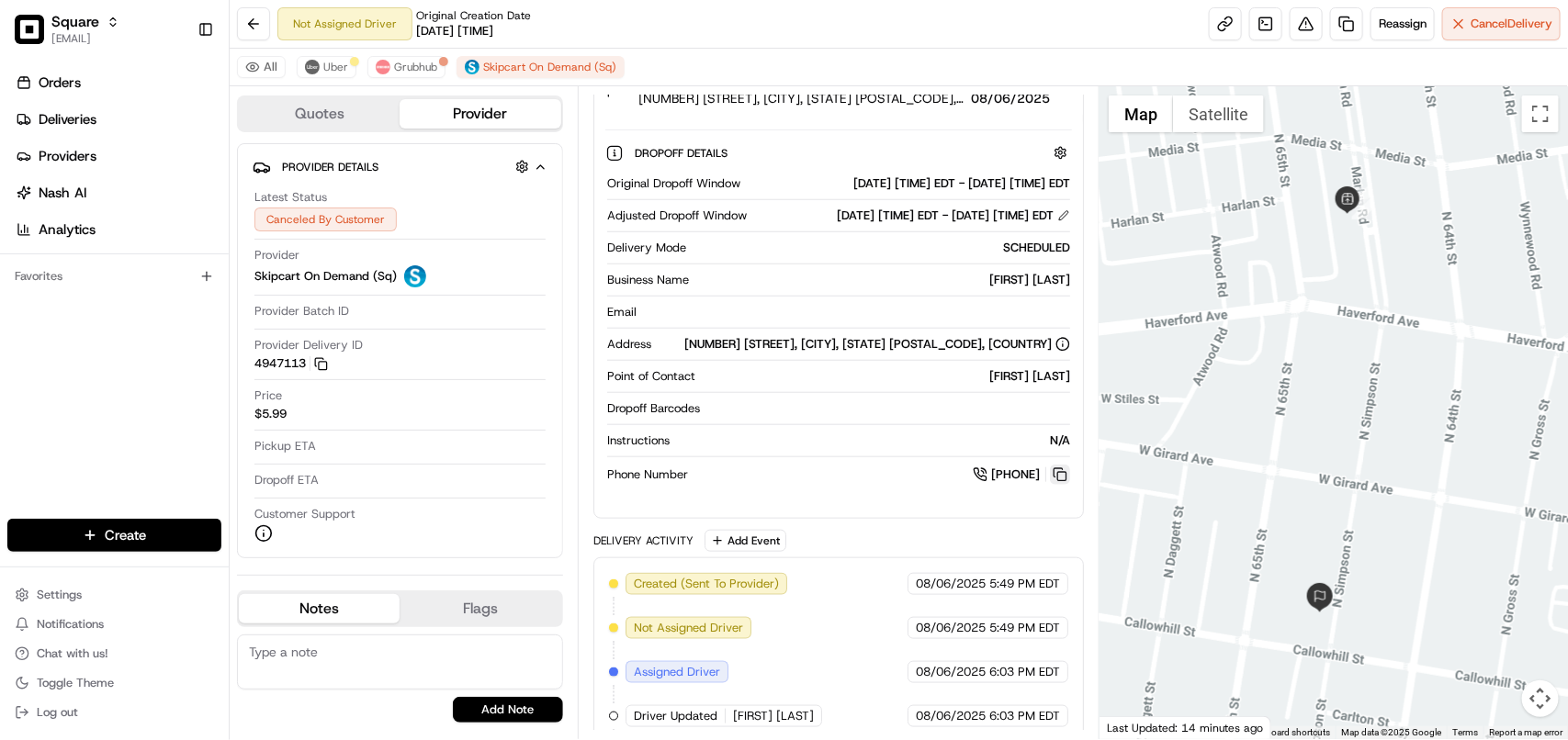 click at bounding box center [1060, 475] 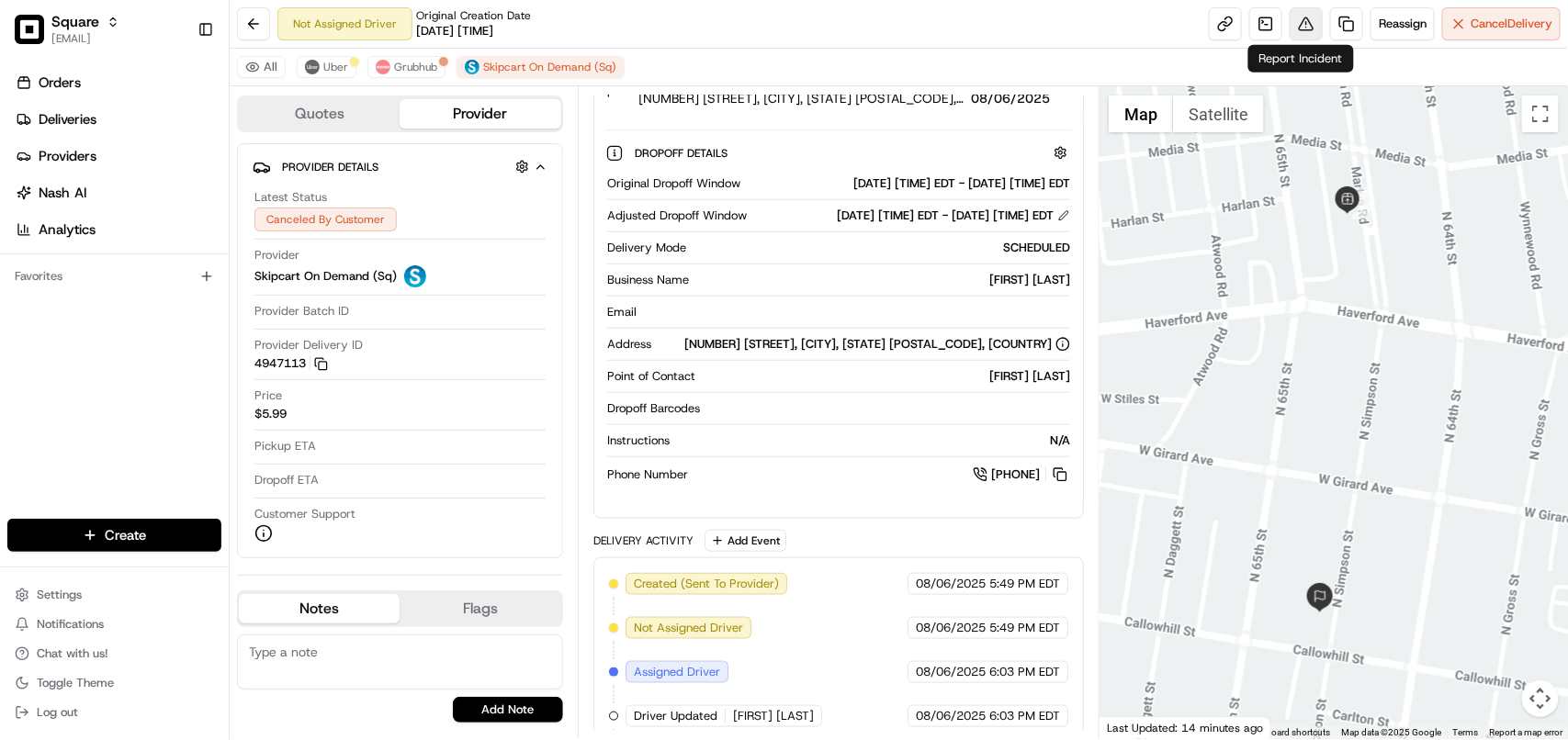 click at bounding box center [1306, 24] 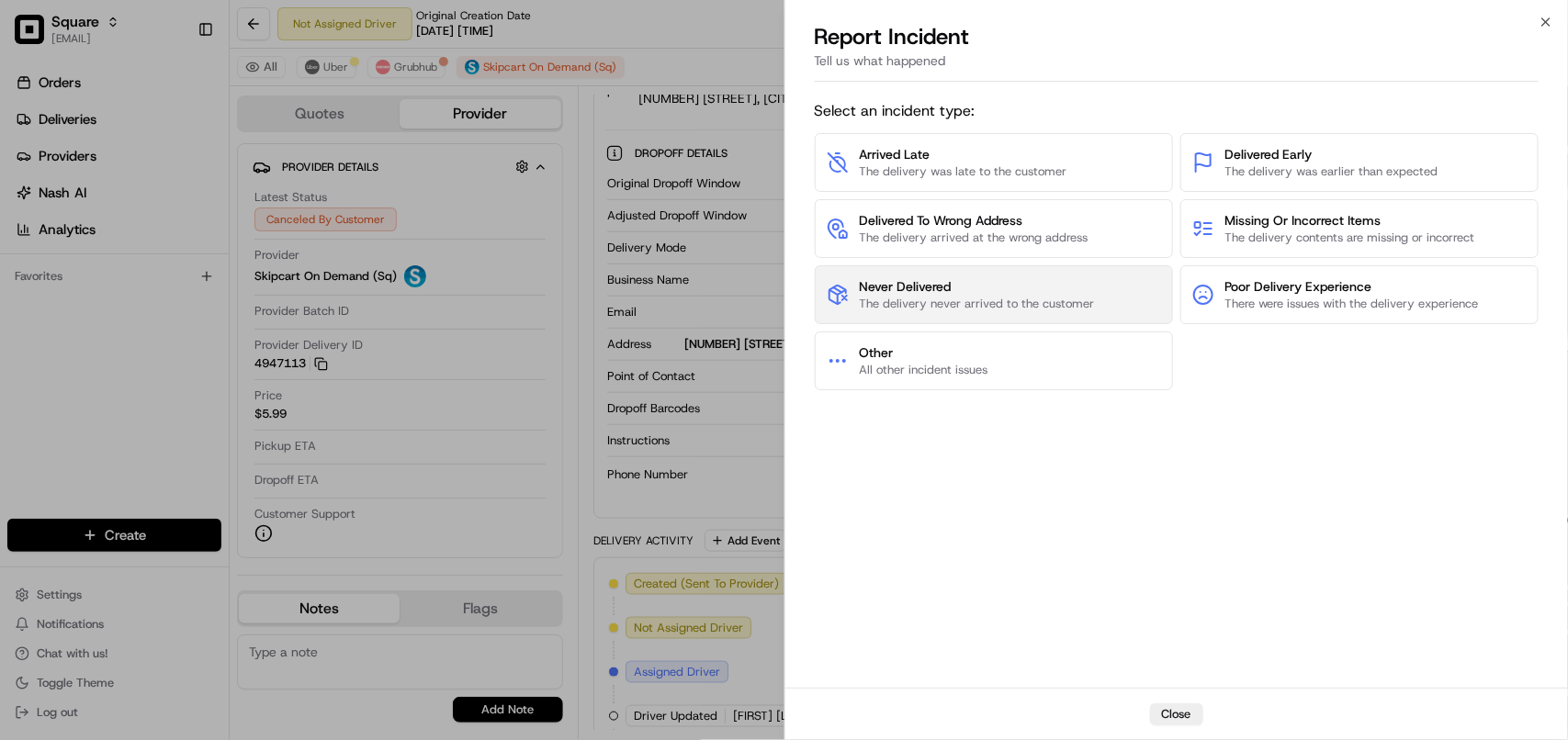 click on "The delivery never arrived to the customer" at bounding box center (977, 304) 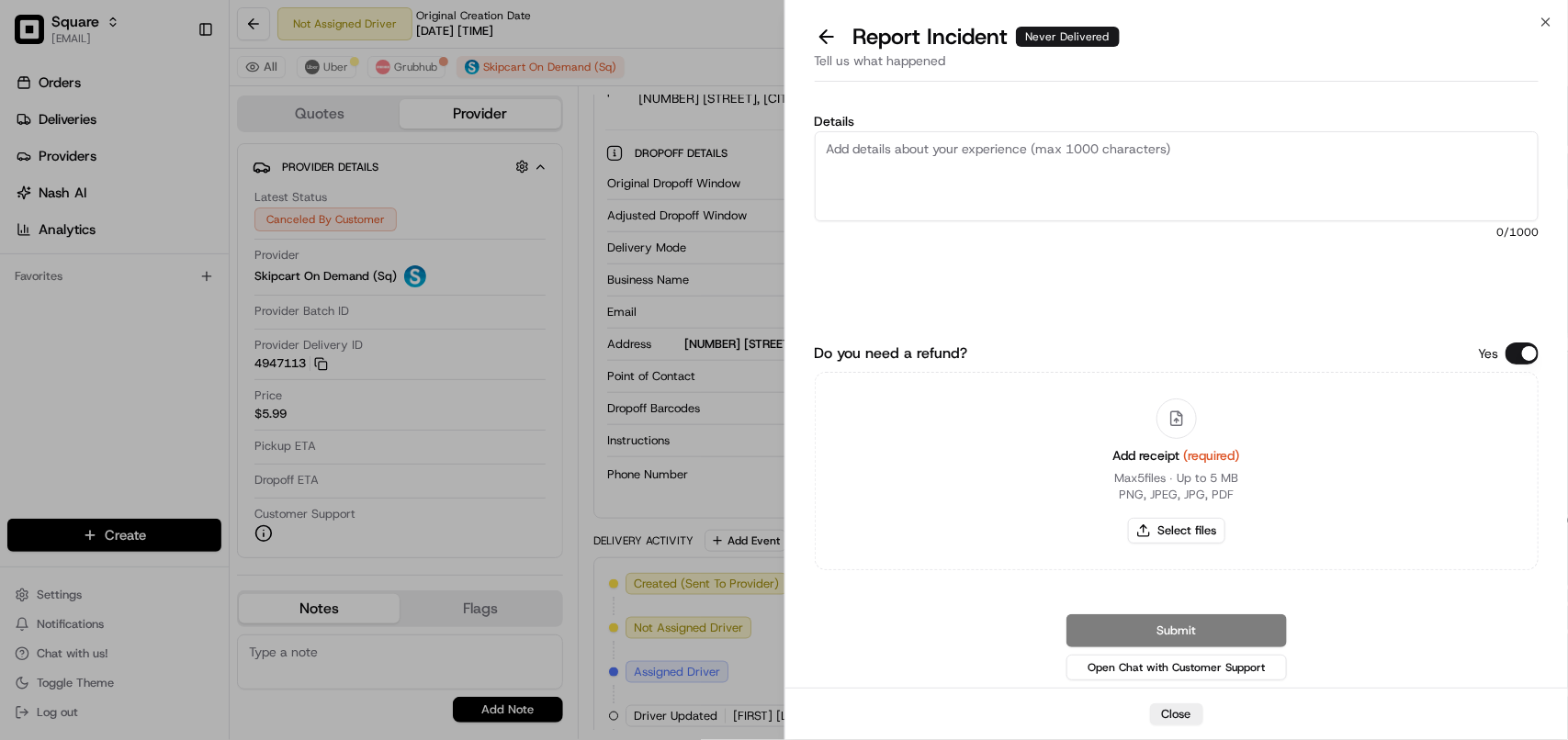 click on "Details" at bounding box center (1177, 176) 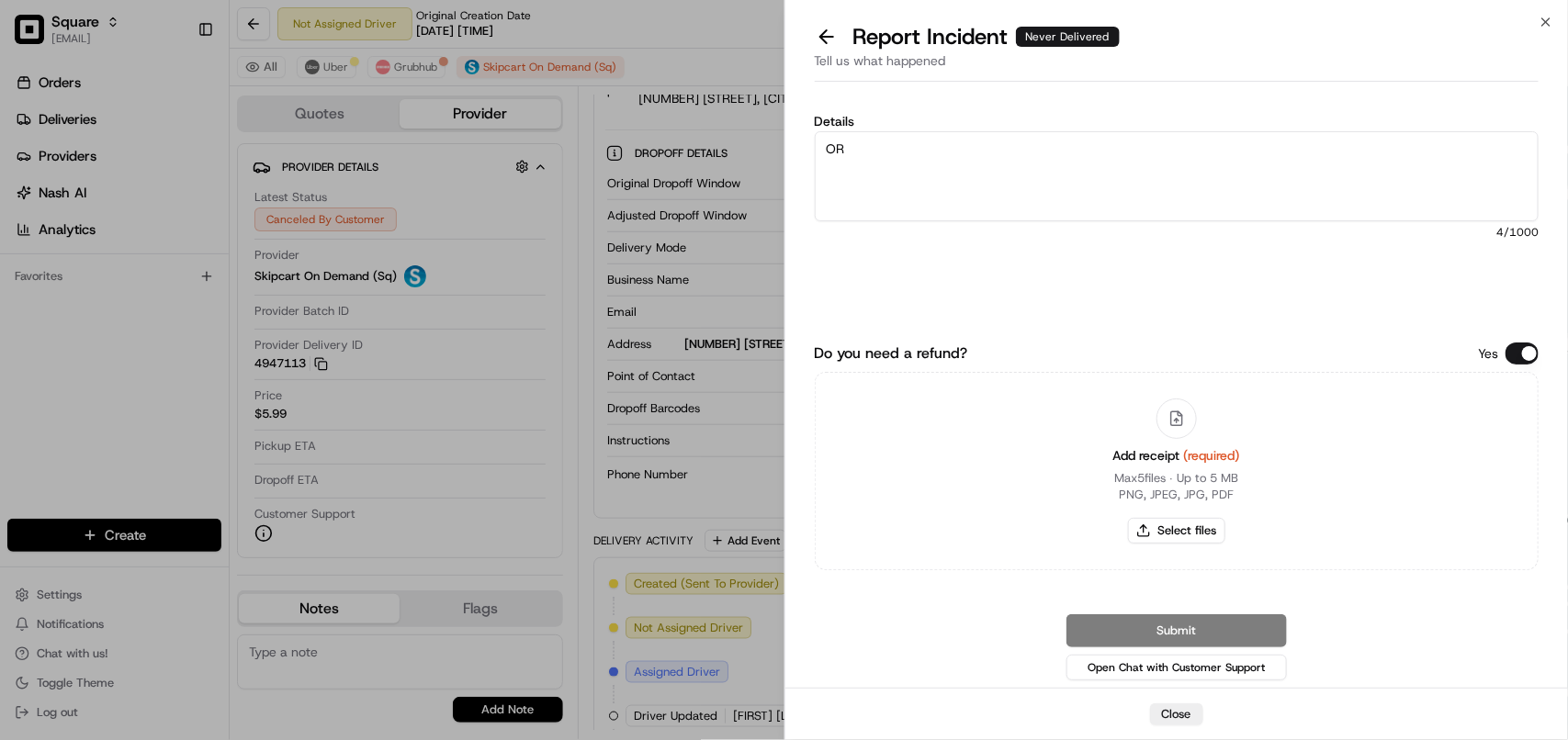 type on "O" 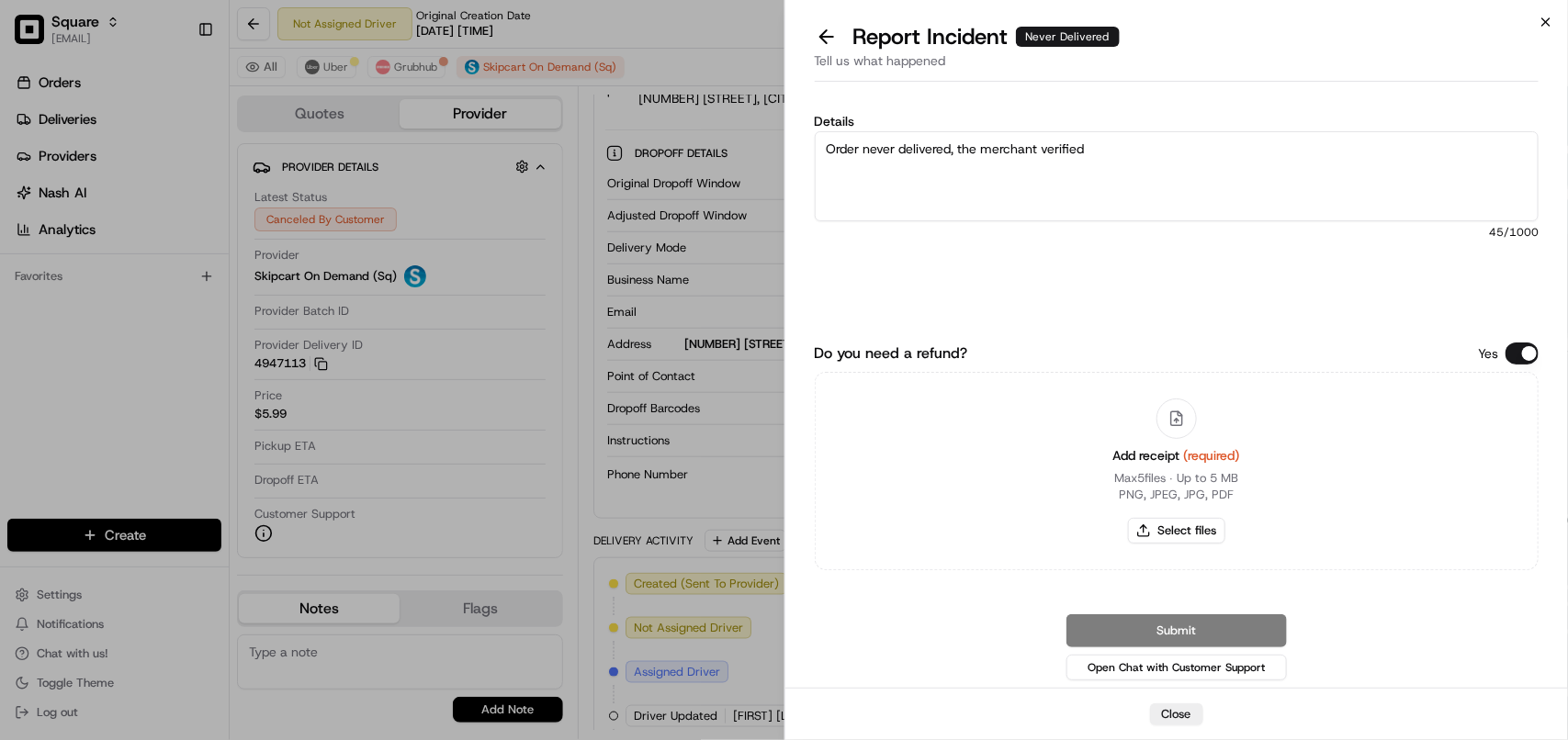 type on "Order never delivered, the merchant verified" 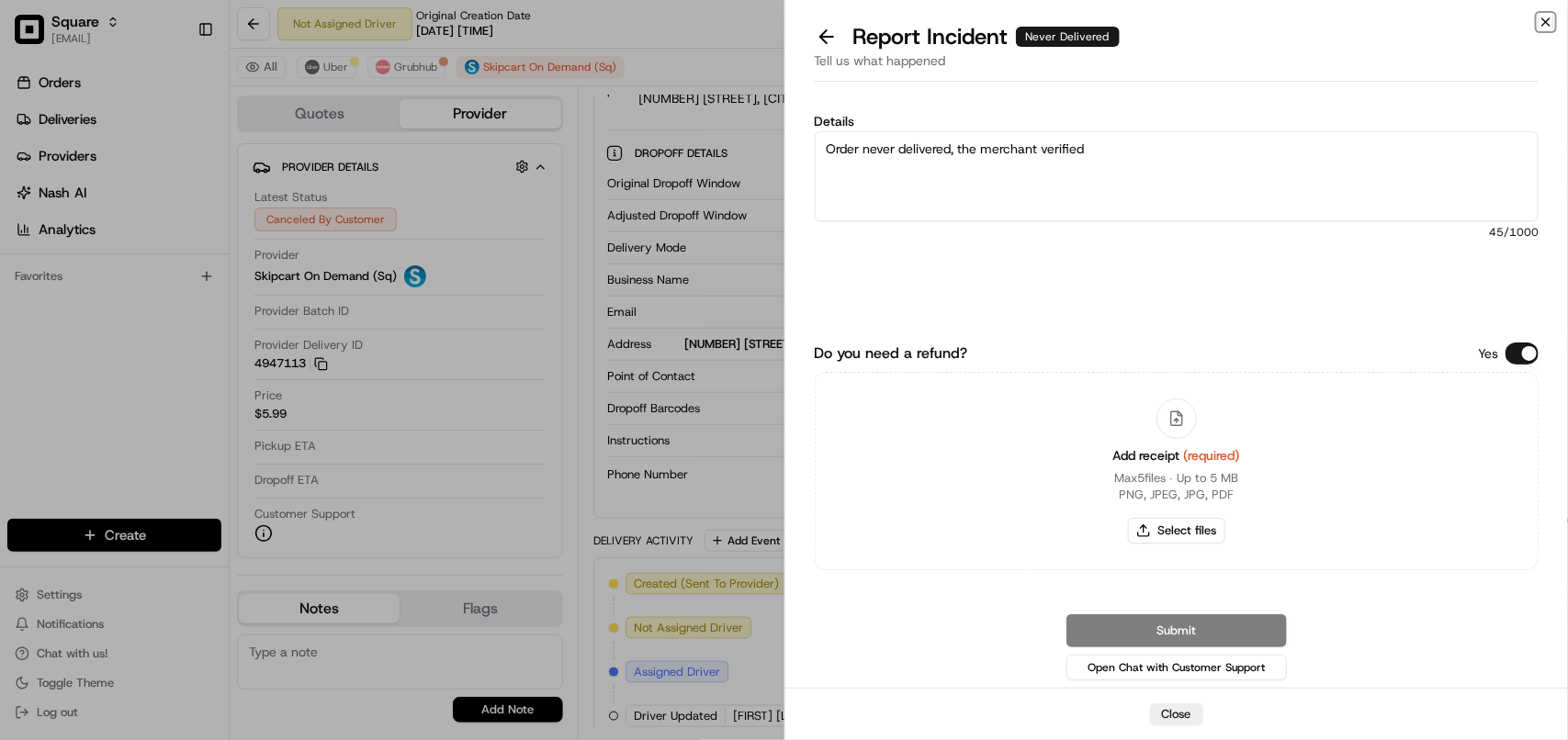 click 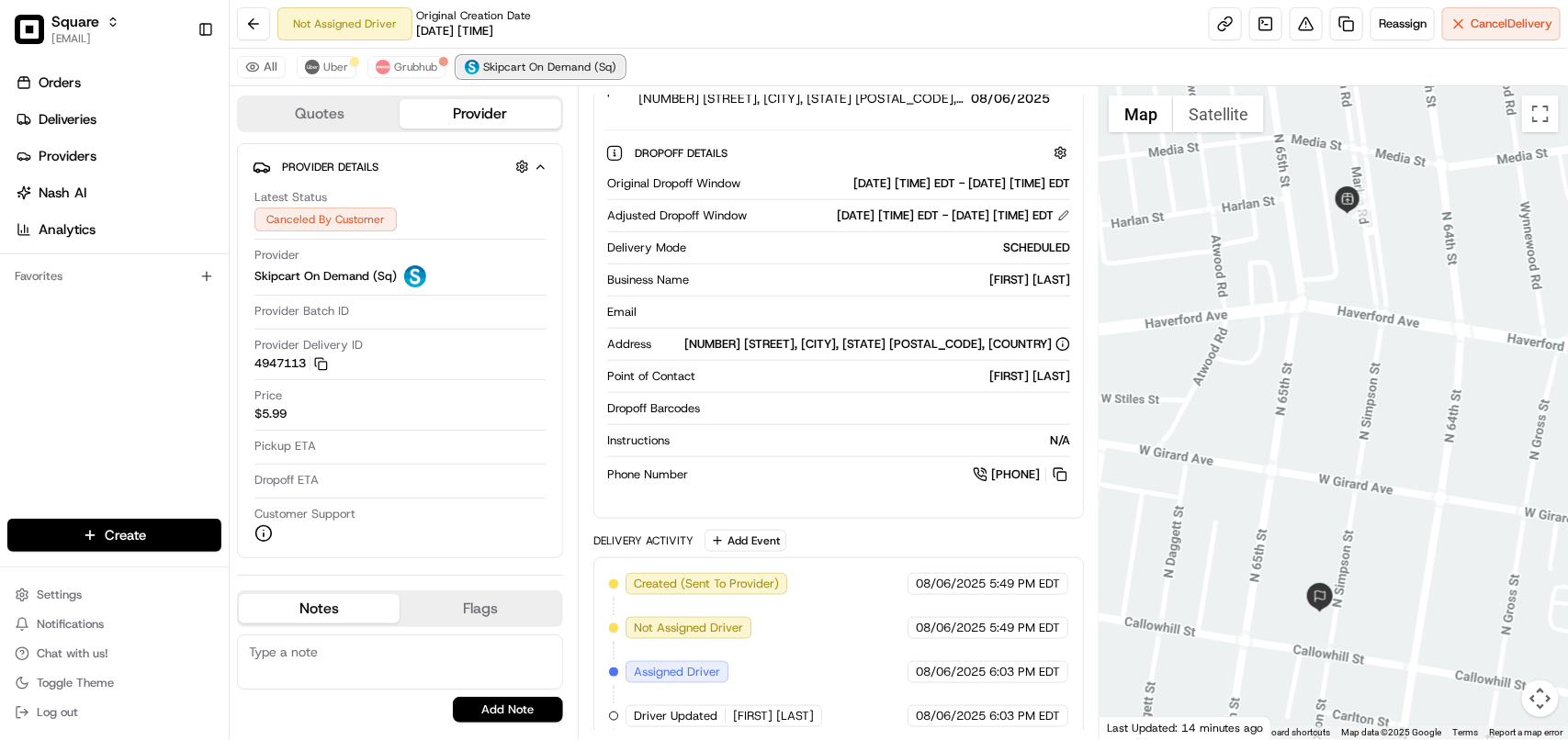 click on "Skipcart On Demand (Sq)" at bounding box center (549, 67) 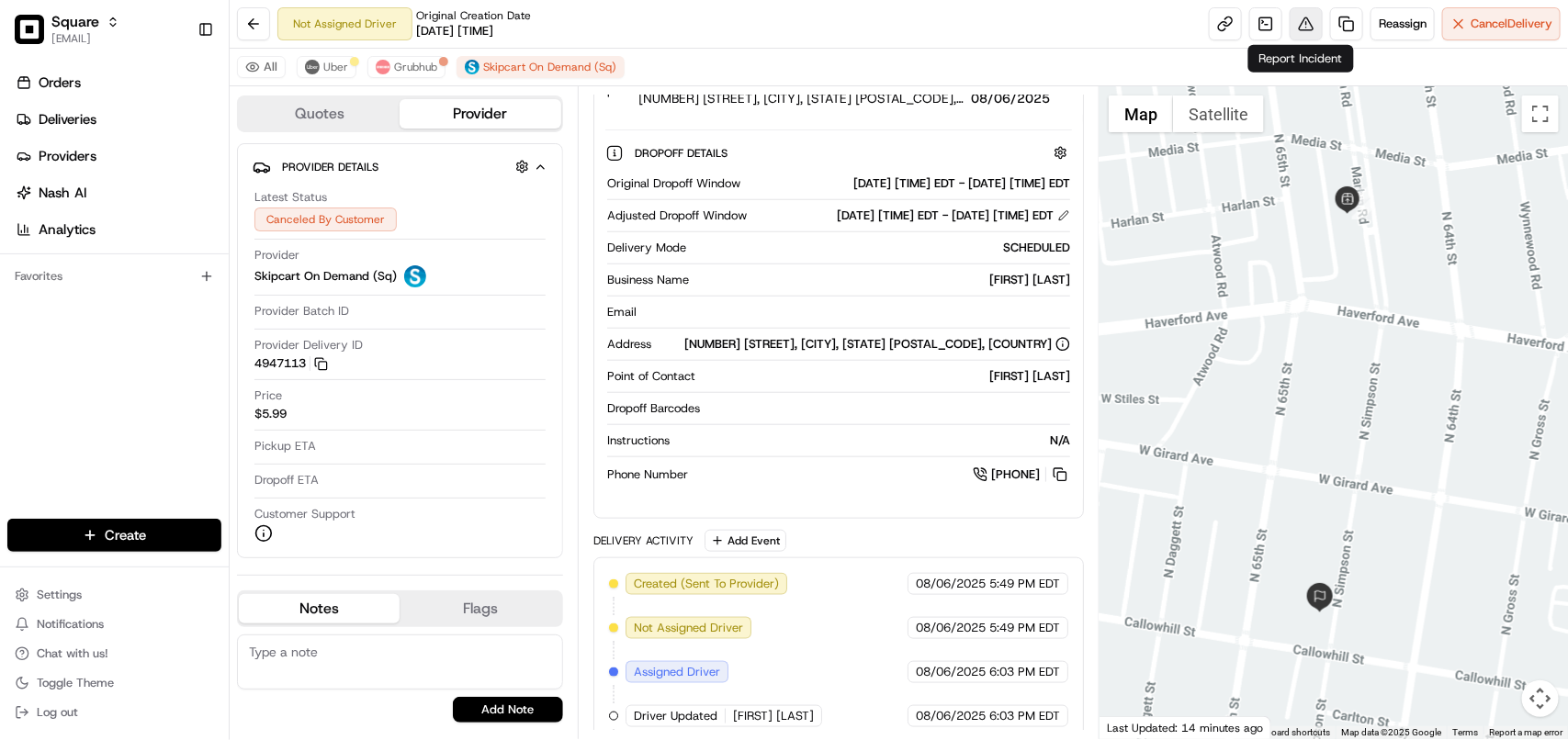 click at bounding box center [1306, 24] 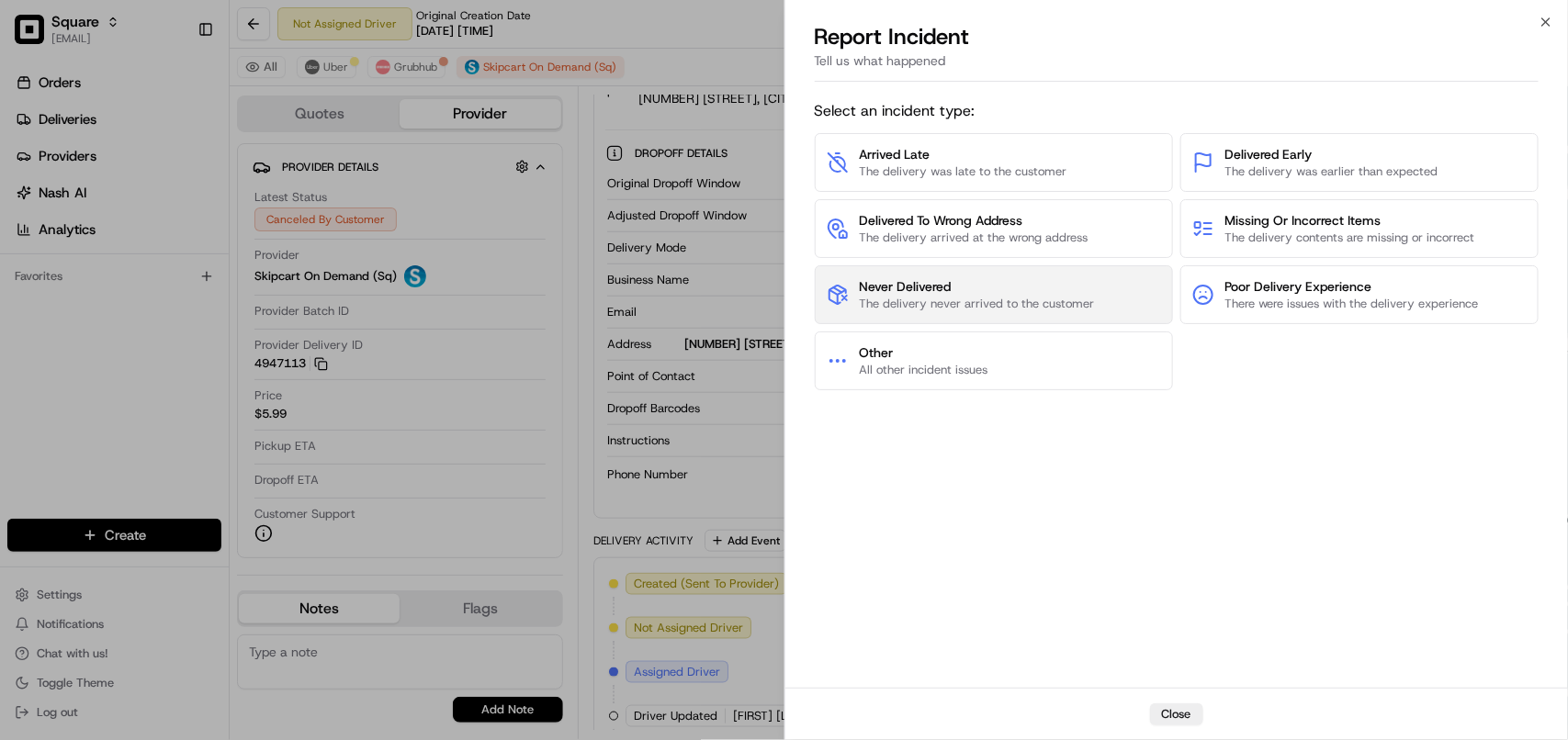 click on "Never Delivered The delivery never arrived to the customer" at bounding box center [994, 295] 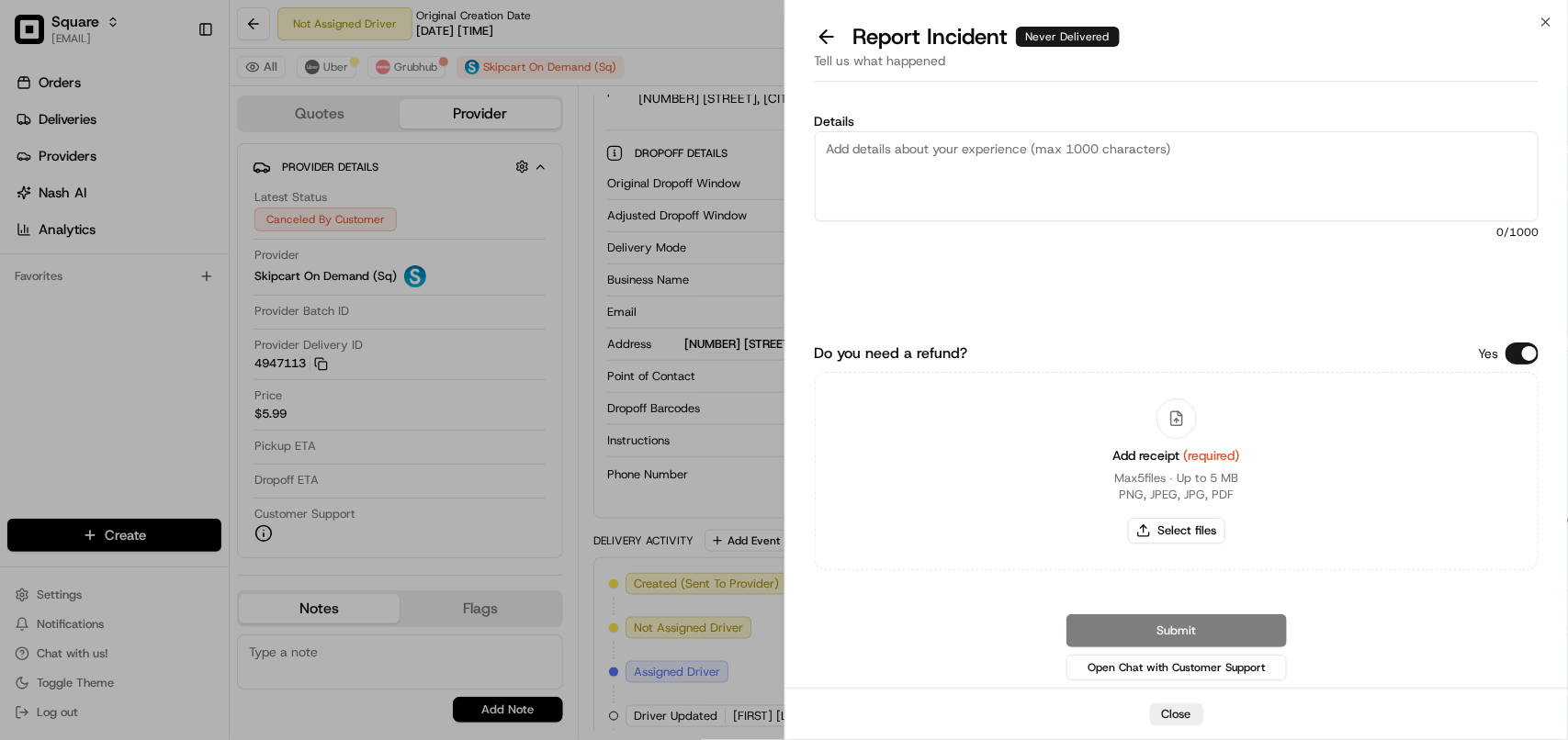 click on "Details" at bounding box center [1177, 176] 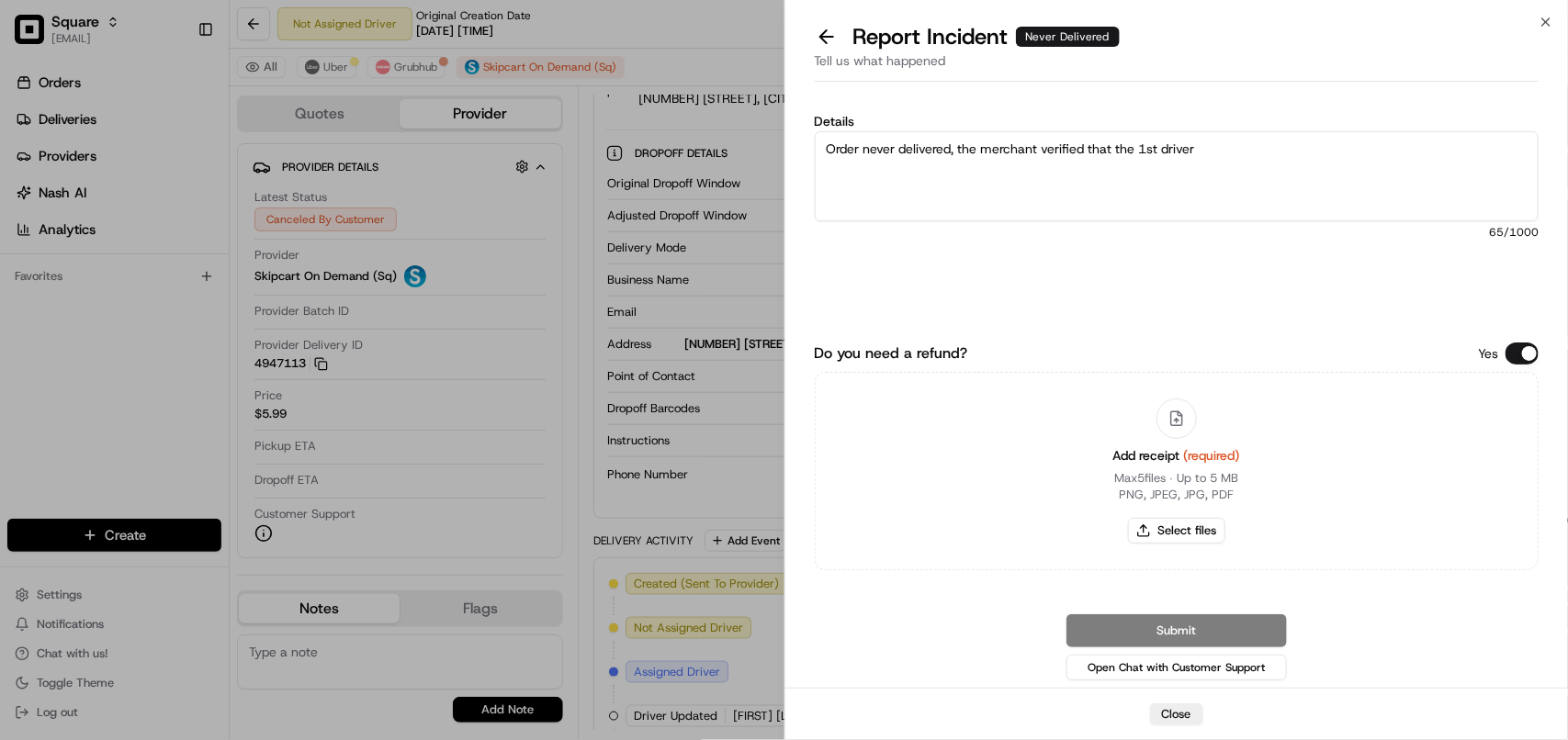 click on "Order never delivered, the merchant verified that the 1st driver" at bounding box center [1177, 176] 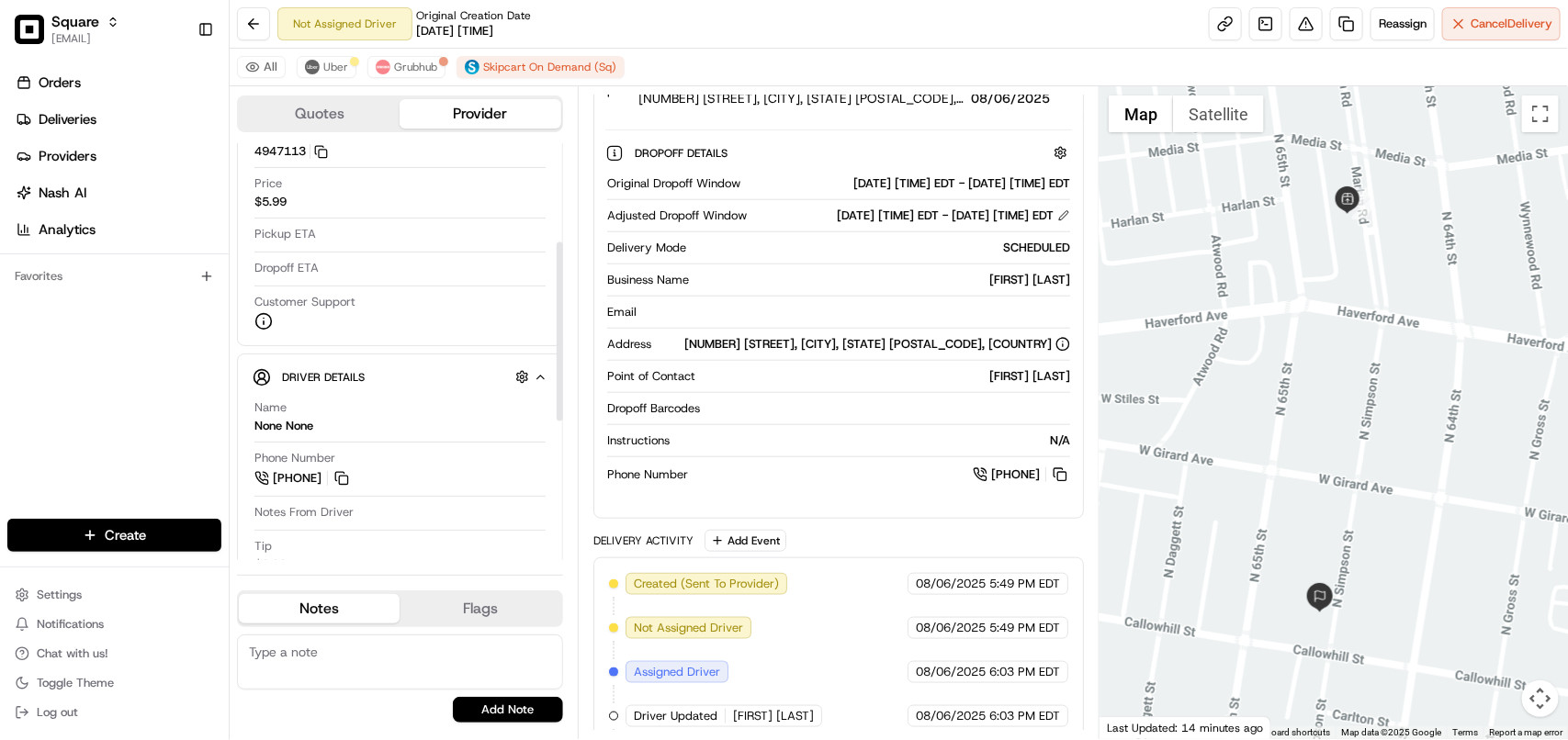 scroll, scrollTop: 230, scrollLeft: 0, axis: vertical 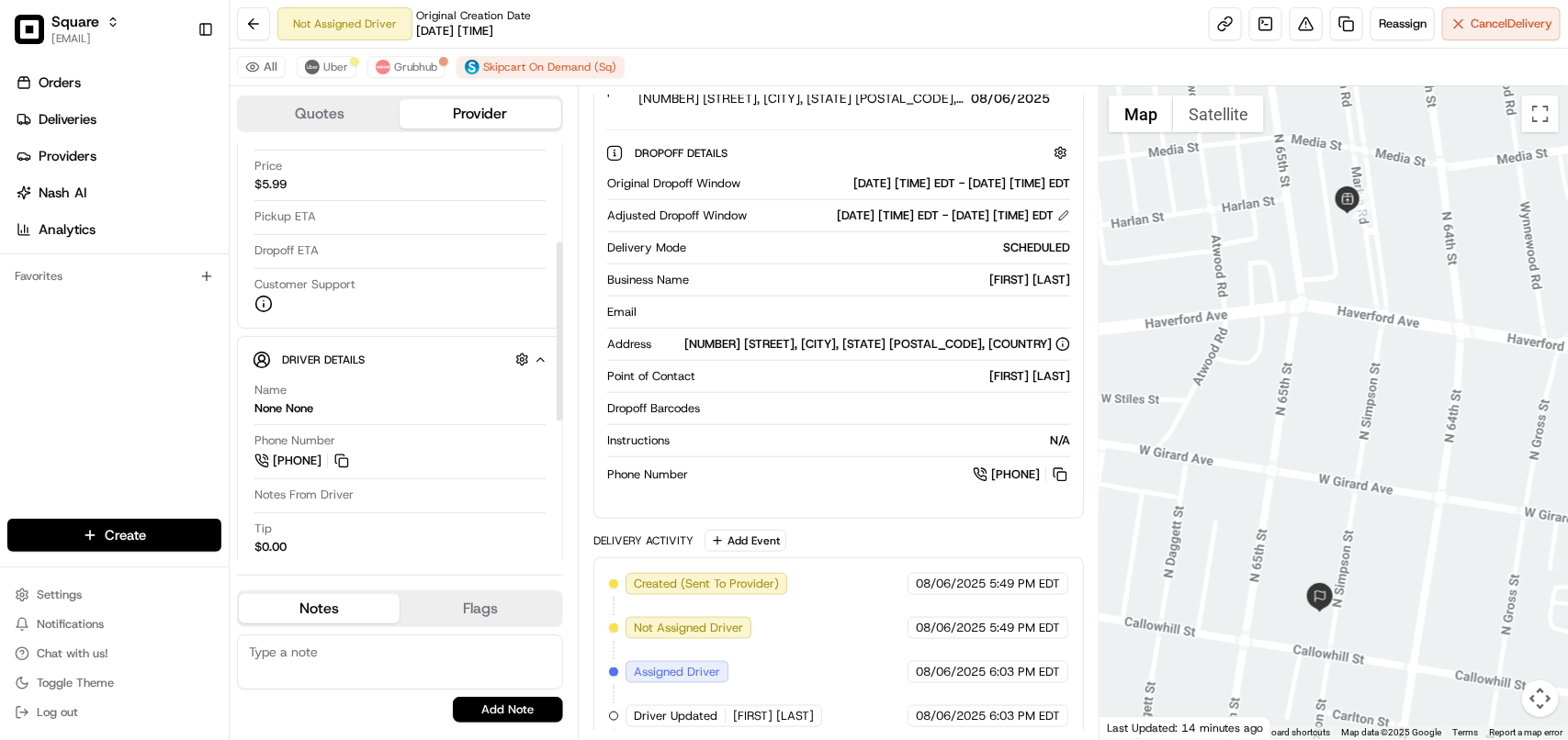 drag, startPoint x: 350, startPoint y: 420, endPoint x: 244, endPoint y: 420, distance: 106 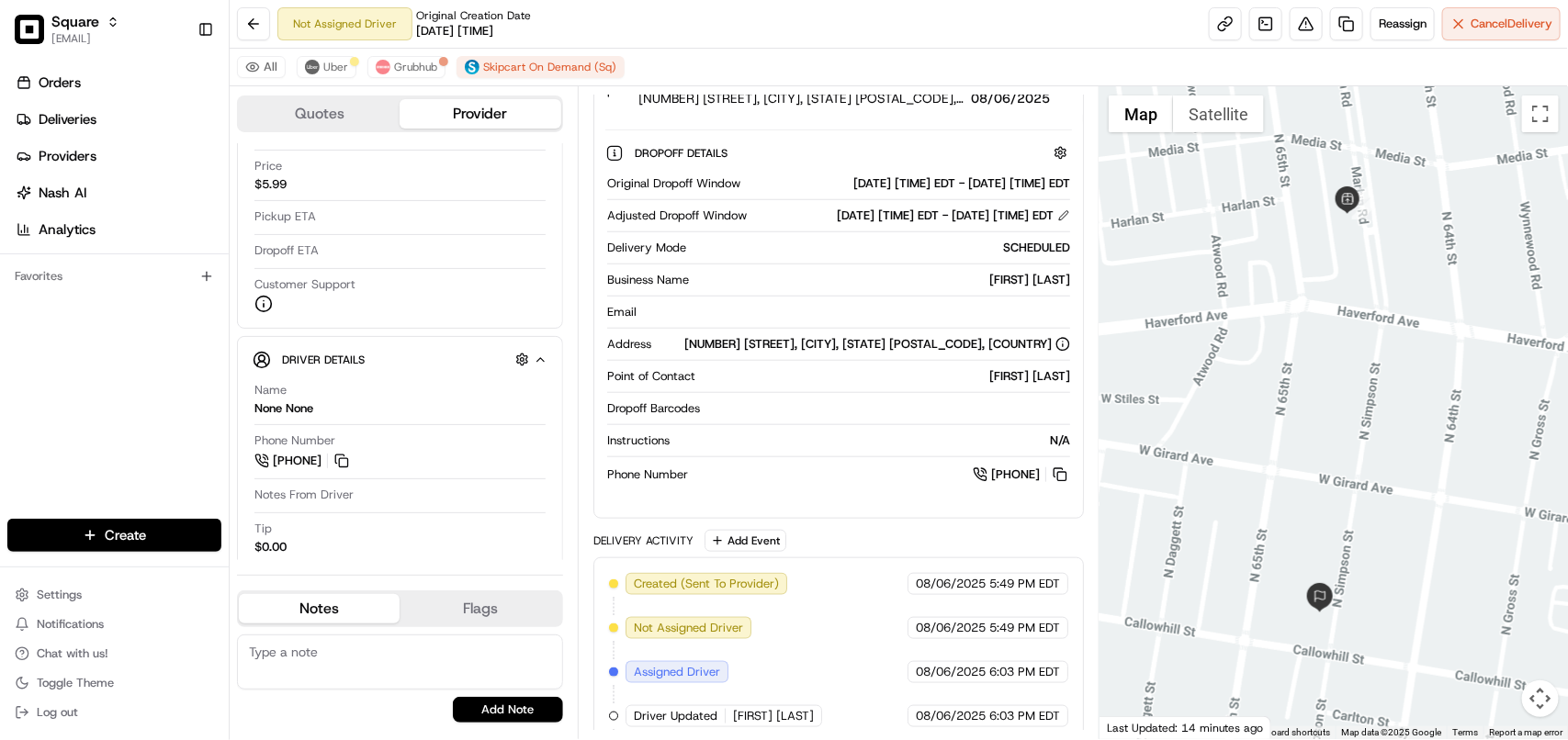 drag, startPoint x: 916, startPoint y: 35, endPoint x: 1100, endPoint y: 53, distance: 184.87834 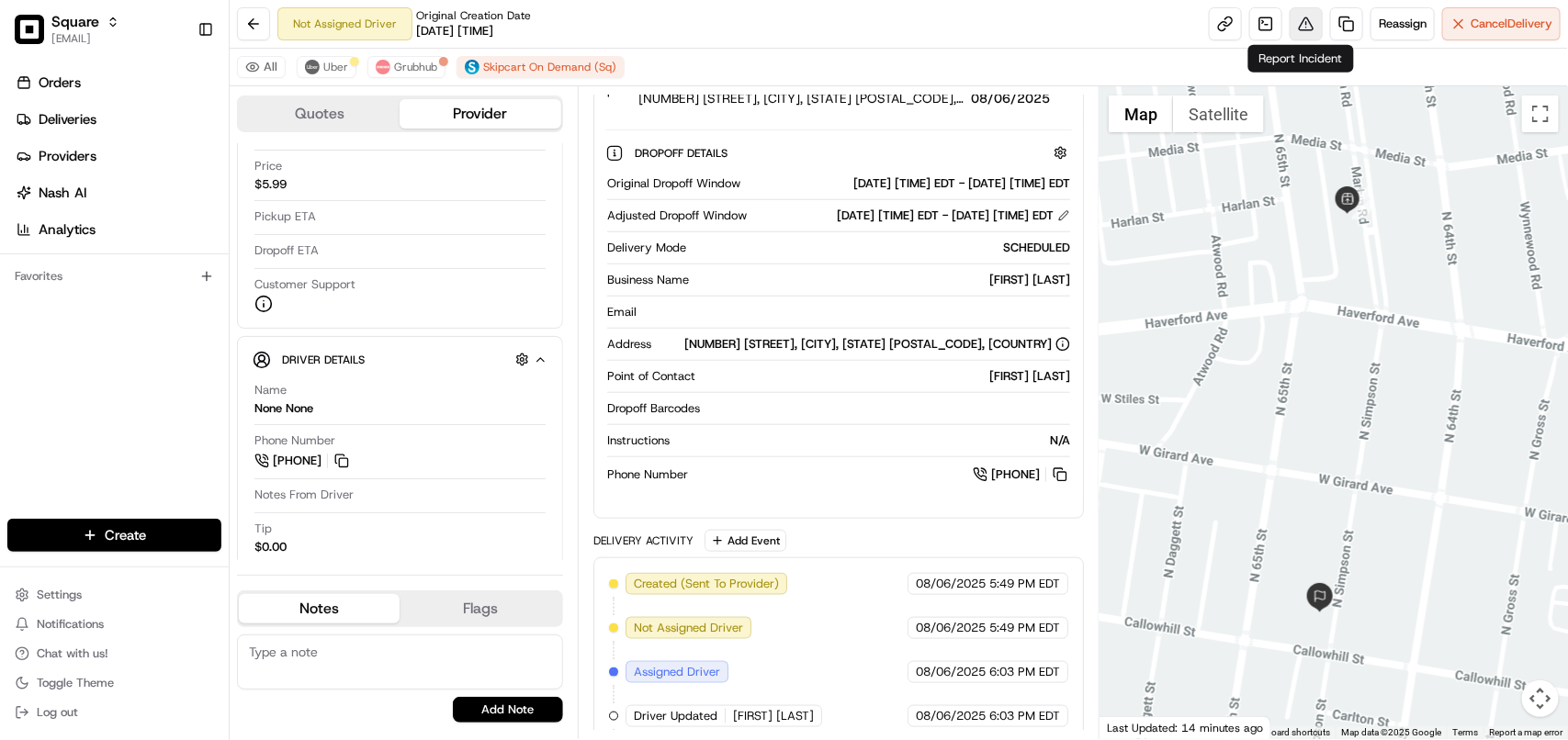 click at bounding box center [1306, 24] 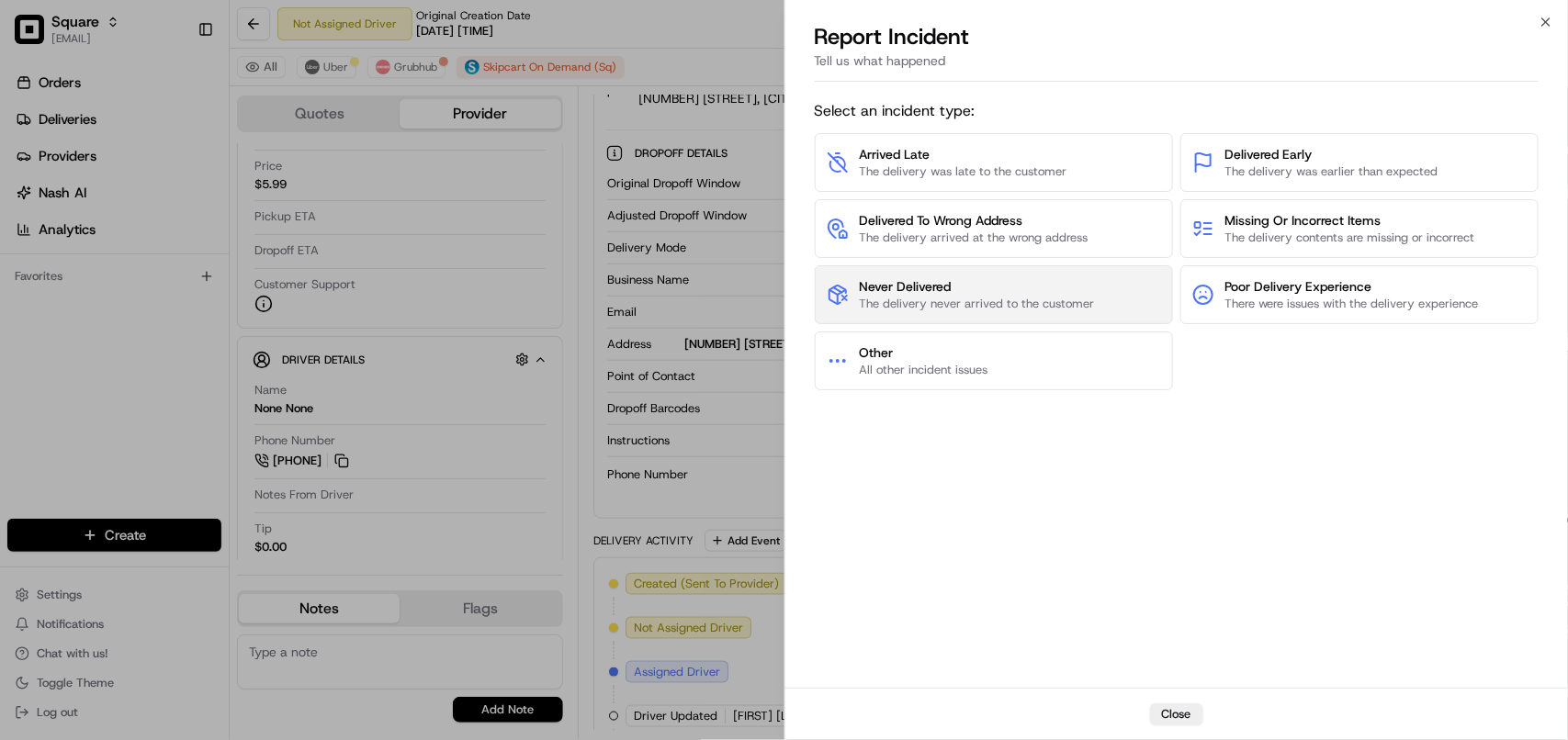 click on "Never Delivered" at bounding box center [977, 286] 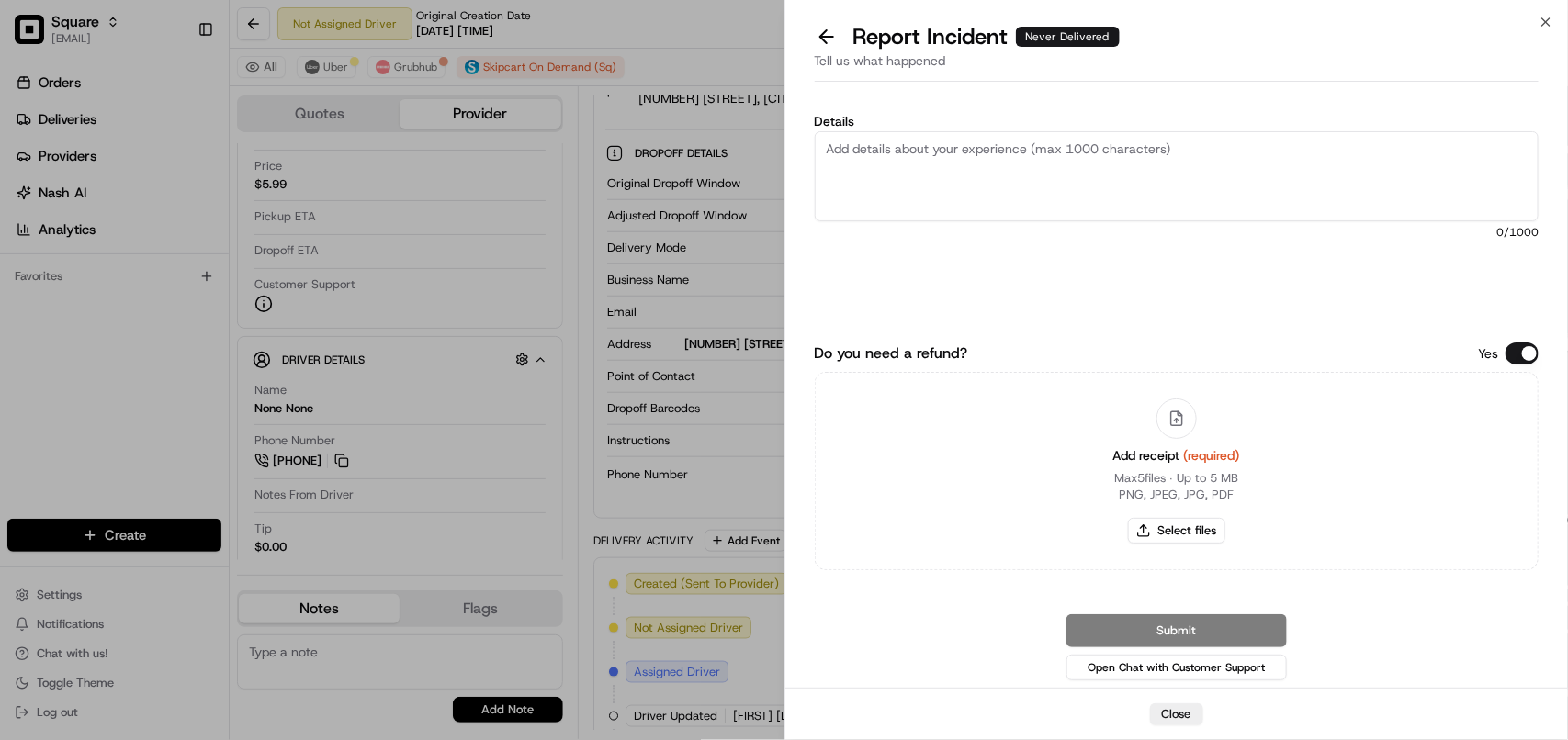 click on "Details" at bounding box center (1177, 176) 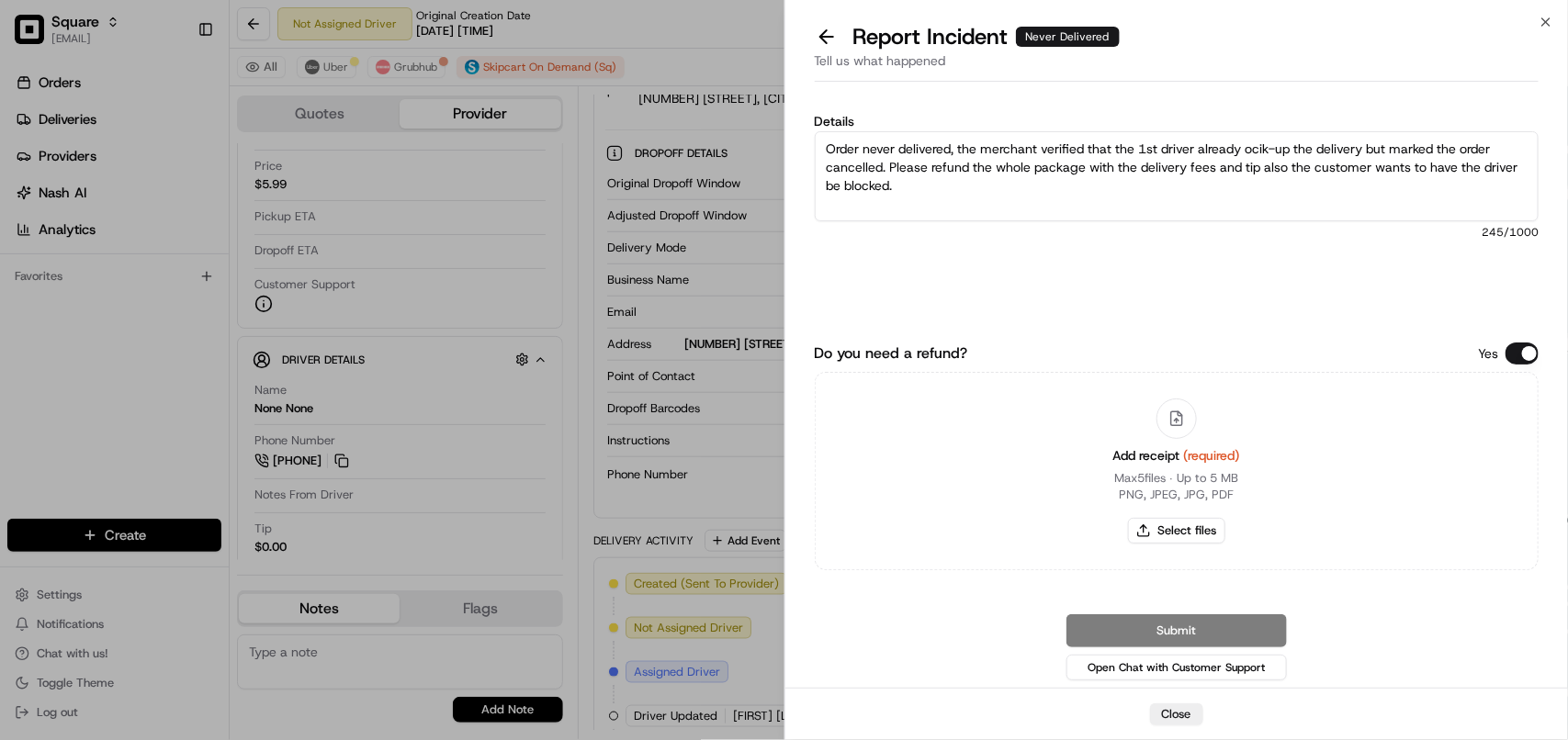 type on "Order never delivered, the merchant verified that the 1st driver already ocik-up the delivery but marked the order cancelled. Please refund the whole package with the delivery fees and tip also the customer wants to have the driver be blocked." 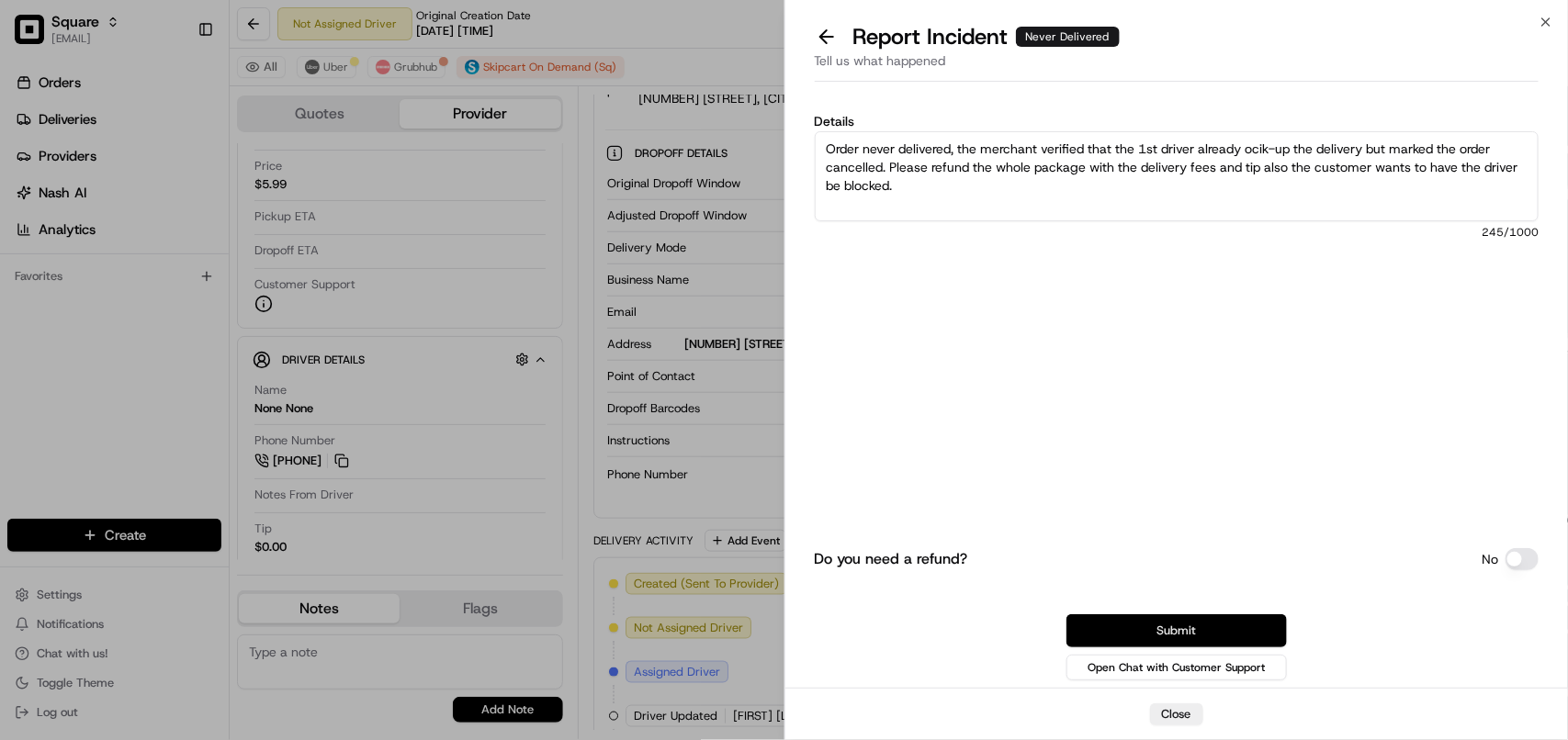 click on "Submit" at bounding box center [1177, 631] 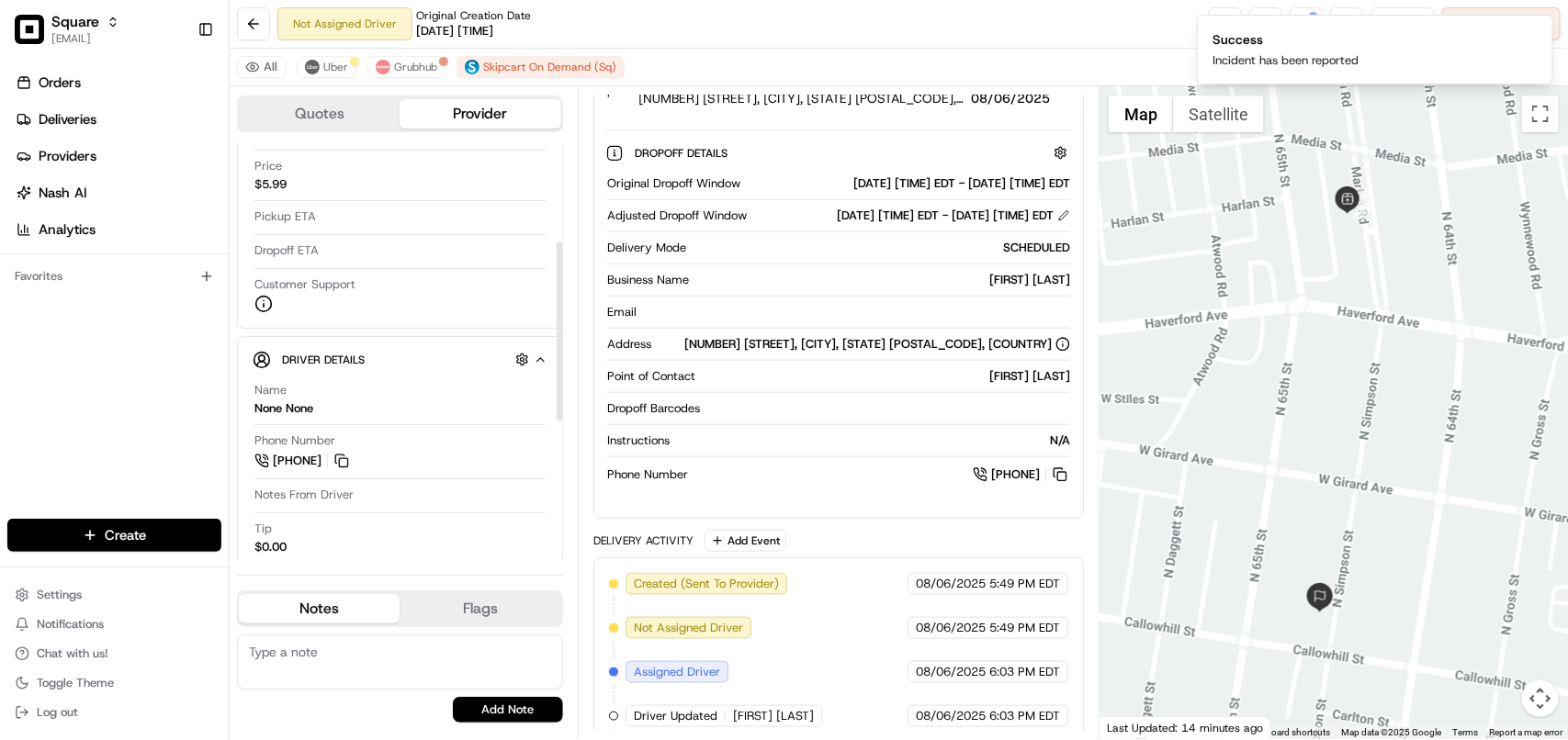click at bounding box center (400, 662) 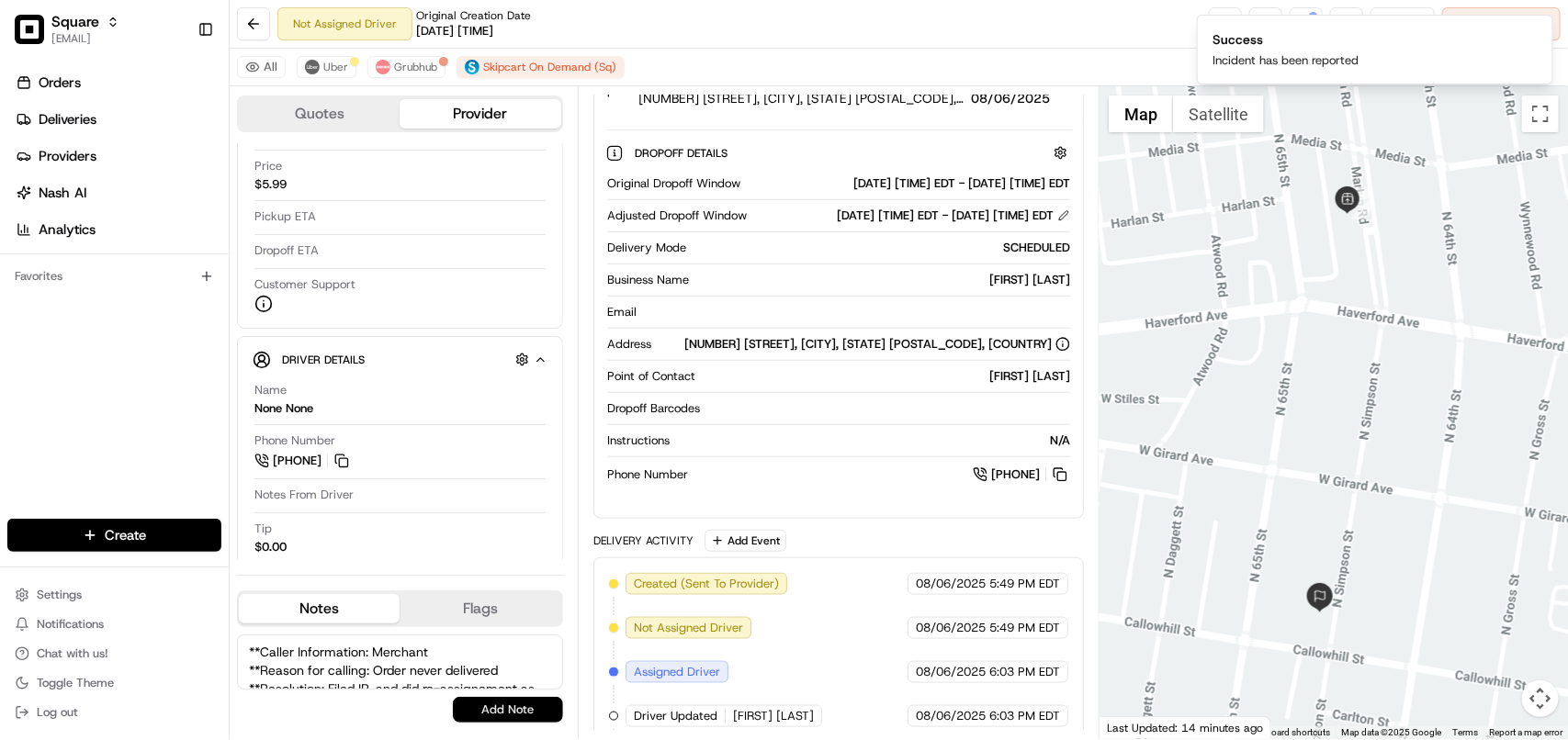 scroll, scrollTop: 64, scrollLeft: 0, axis: vertical 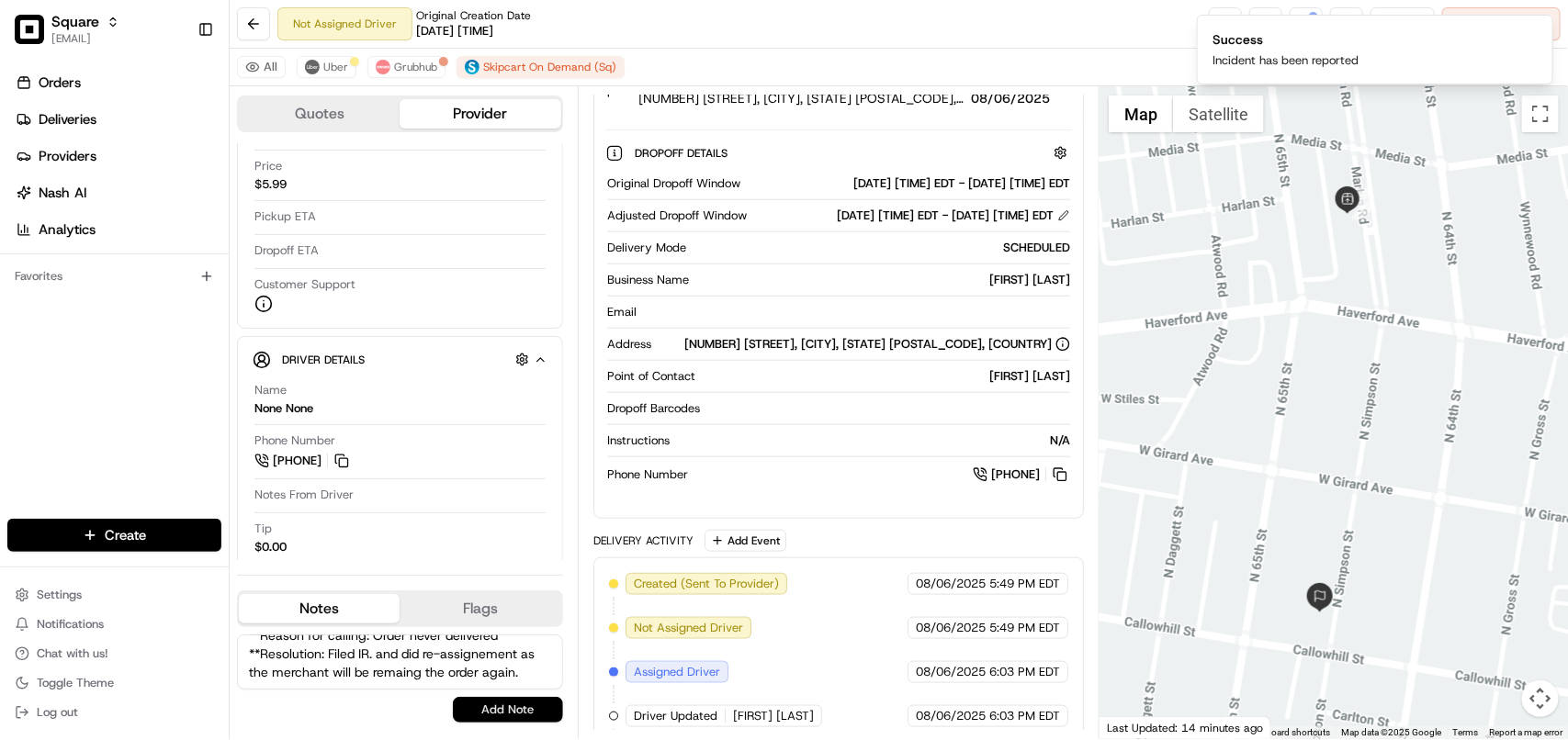 type on "**Caller Information: Merchant
**Reason for calling:  Order never delivered
**Resolution: Filed IR. and did re-assignement as the merchant will be remaing the order again." 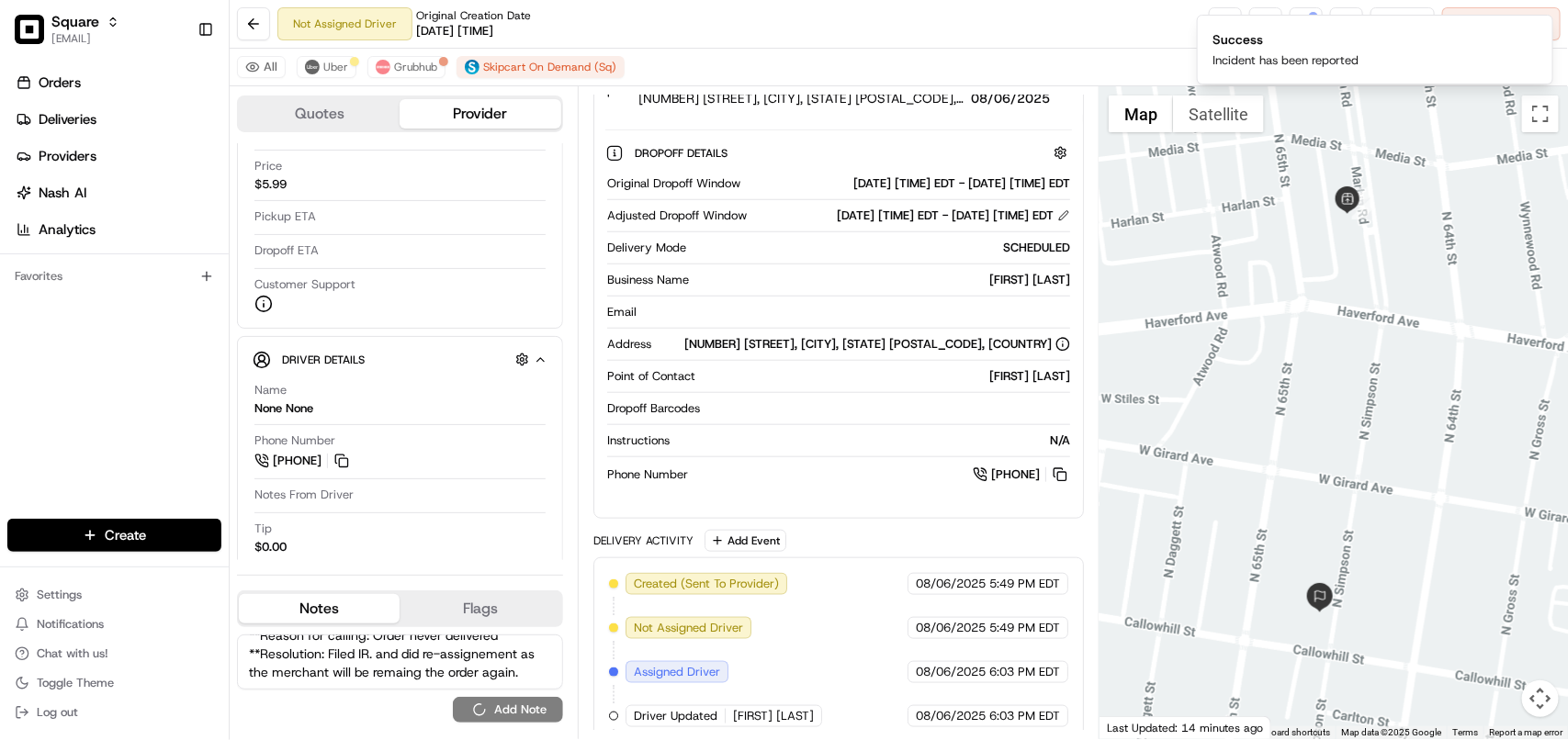 type 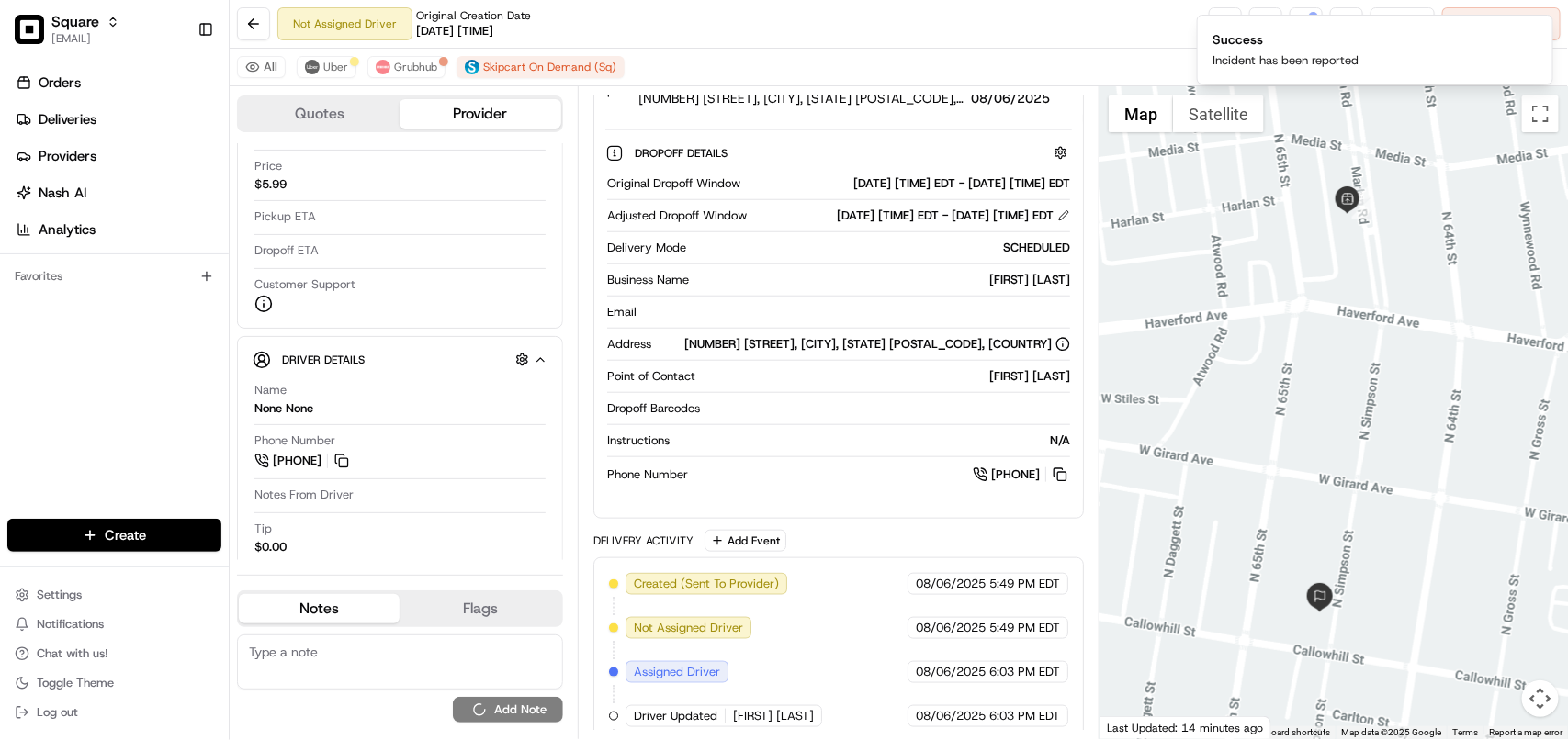 scroll, scrollTop: 0, scrollLeft: 0, axis: both 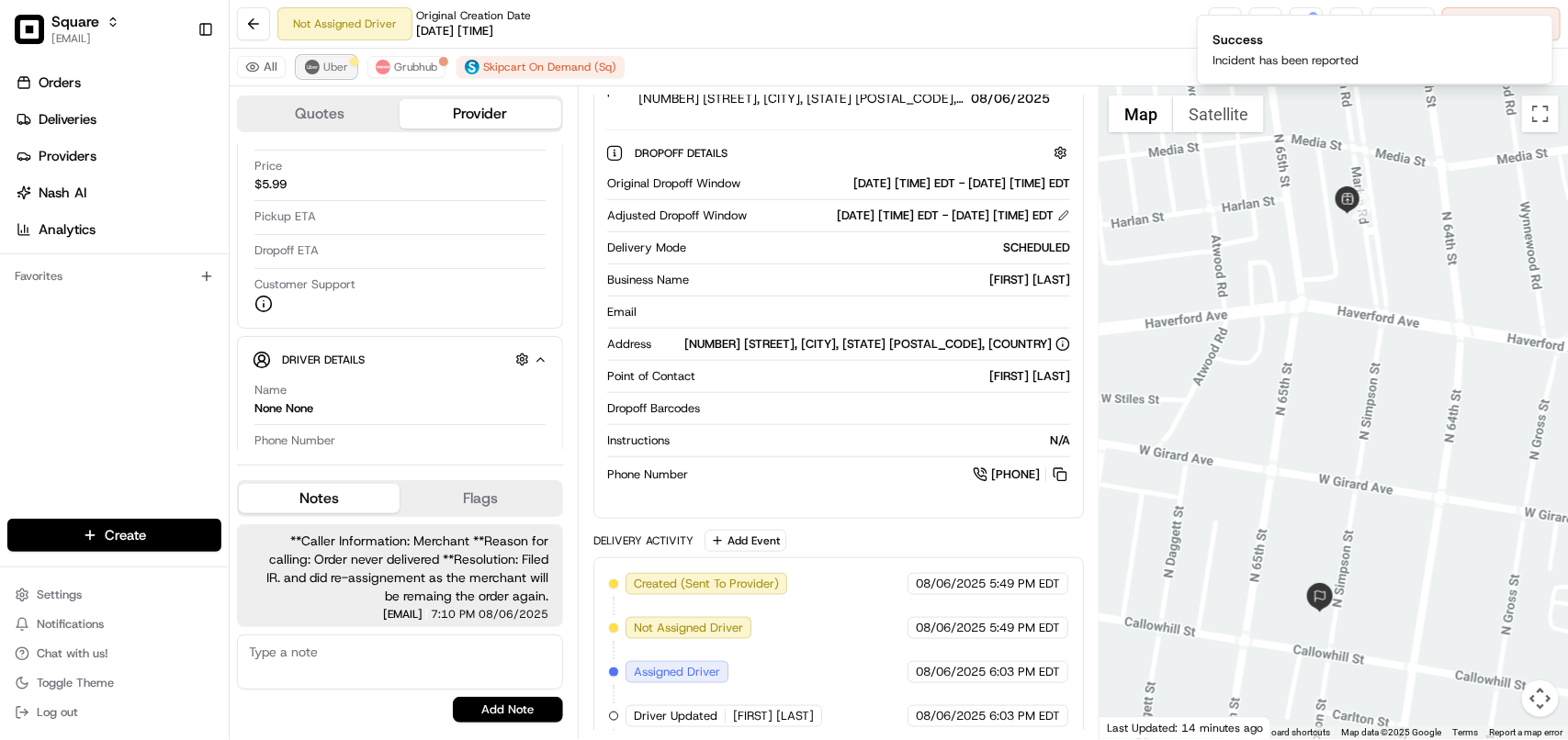 click on "Uber" at bounding box center [326, 67] 